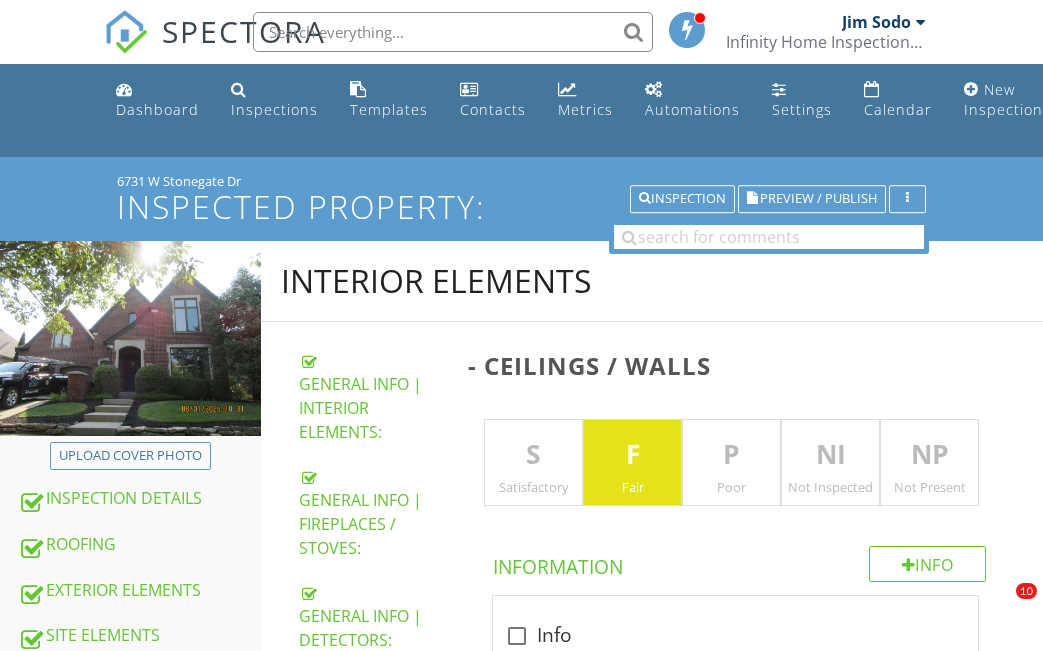 scroll, scrollTop: 1624, scrollLeft: 0, axis: vertical 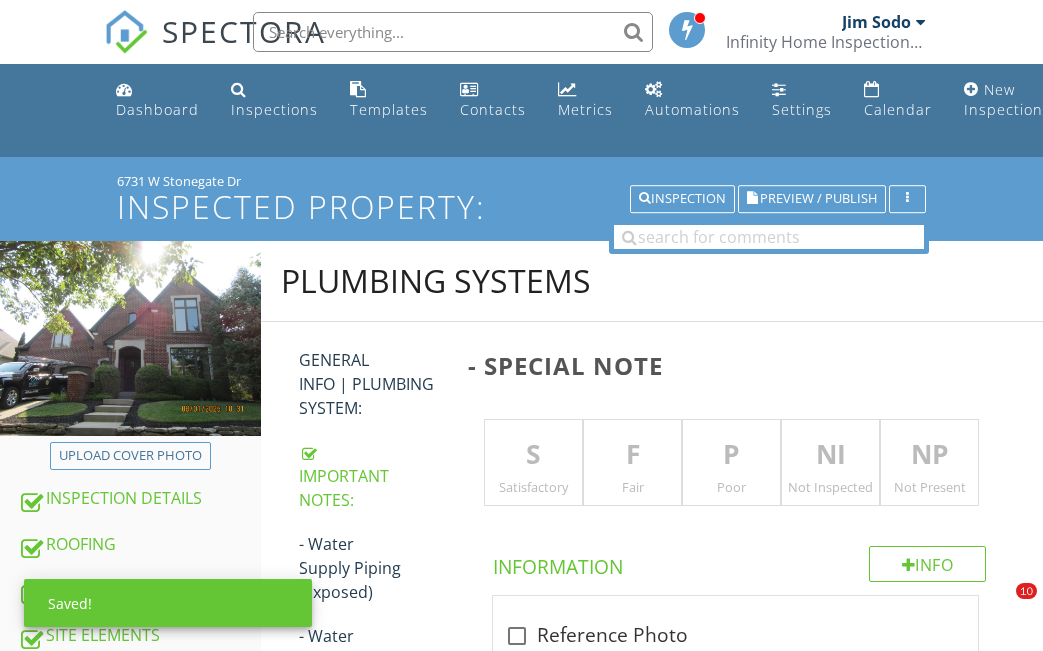 type 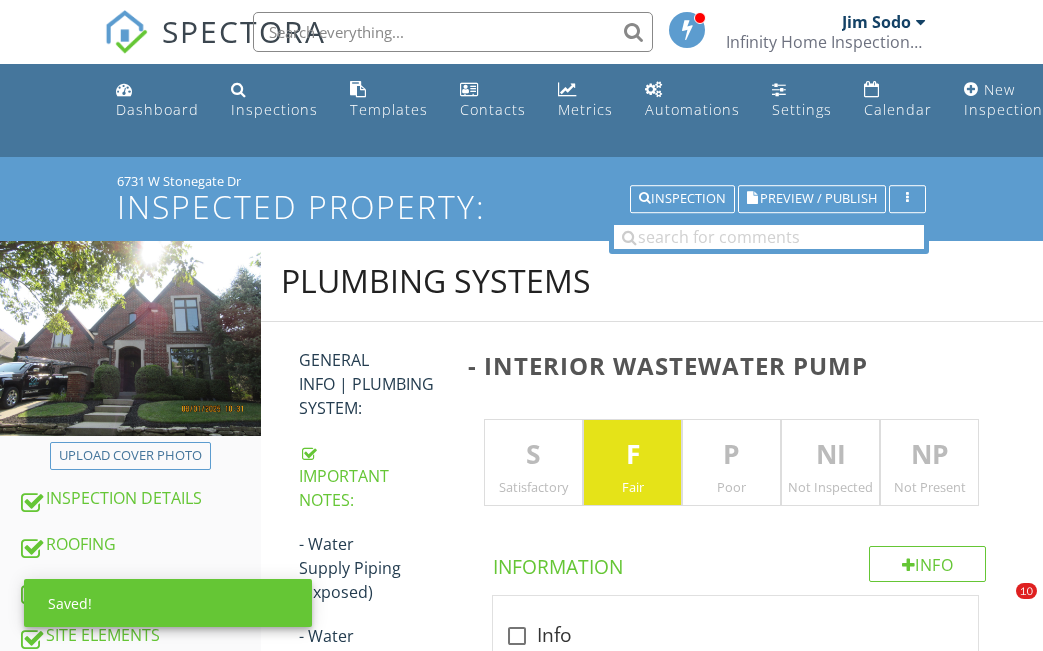 scroll, scrollTop: 1165, scrollLeft: 0, axis: vertical 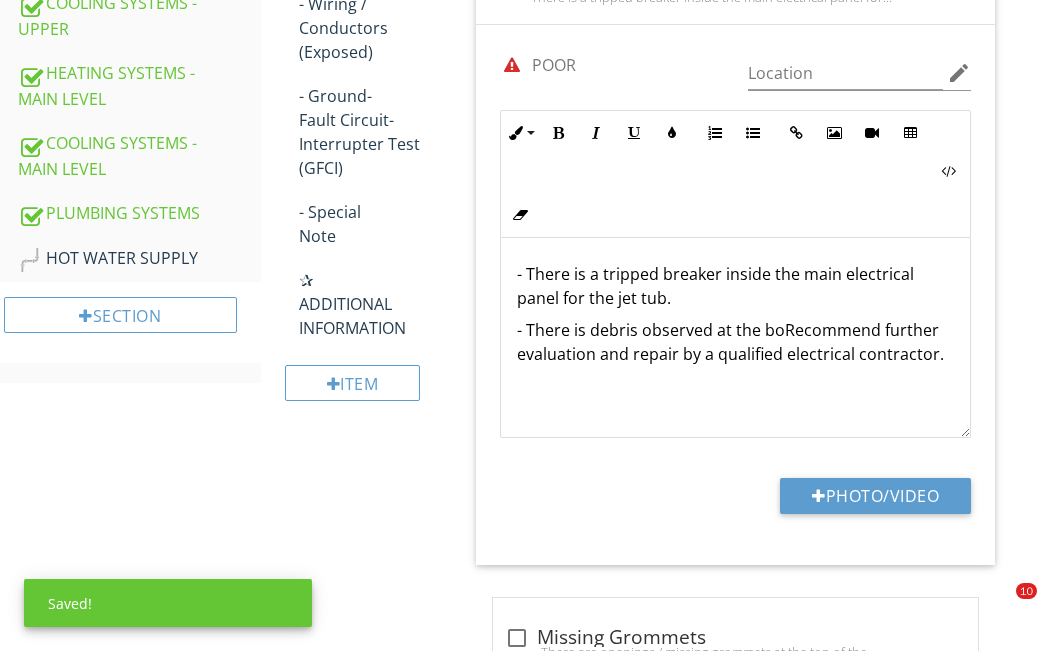 type 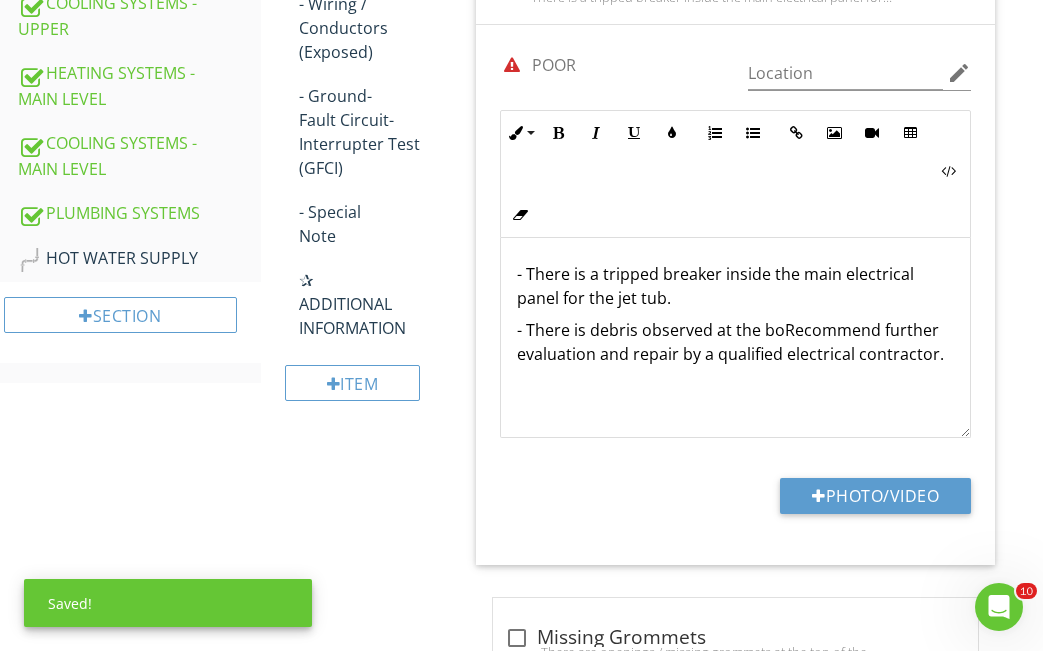scroll, scrollTop: 0, scrollLeft: 0, axis: both 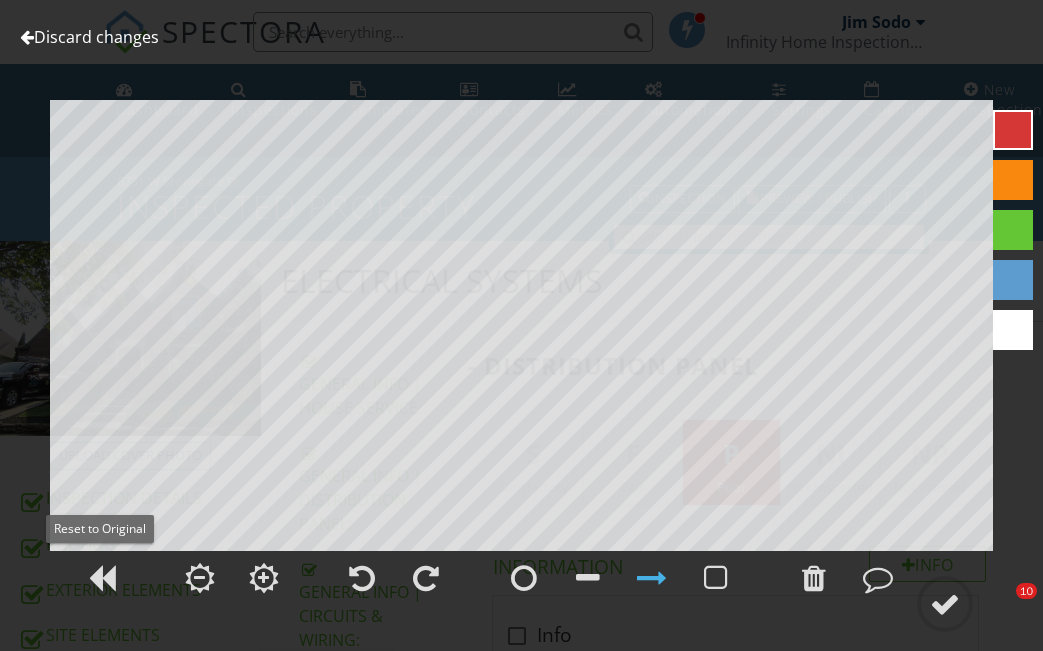click at bounding box center [102, 578] 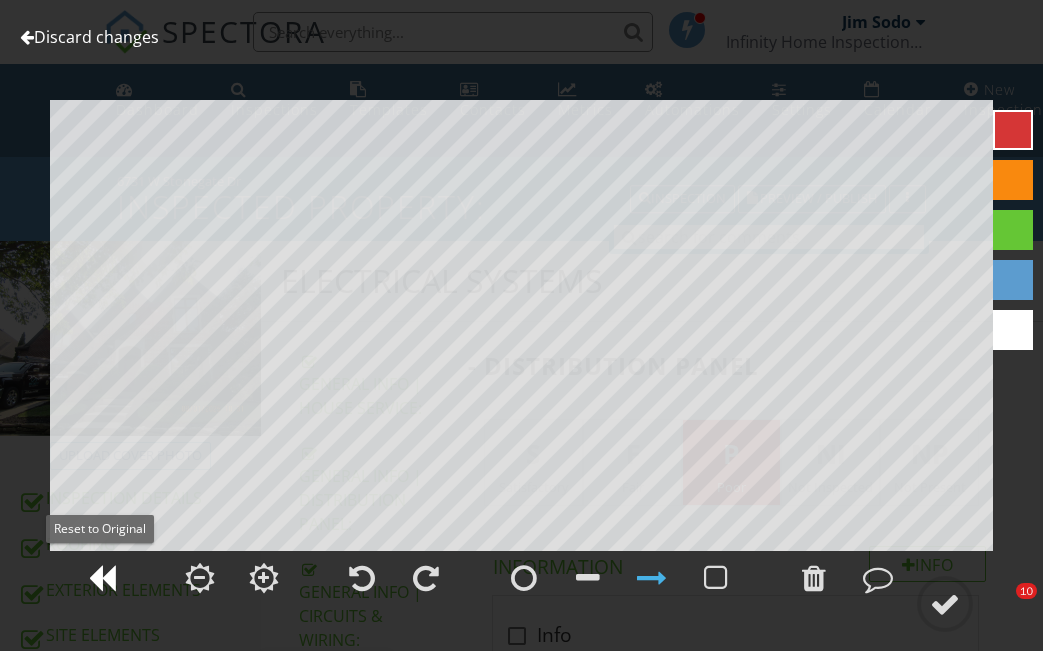 scroll, scrollTop: 1492, scrollLeft: 0, axis: vertical 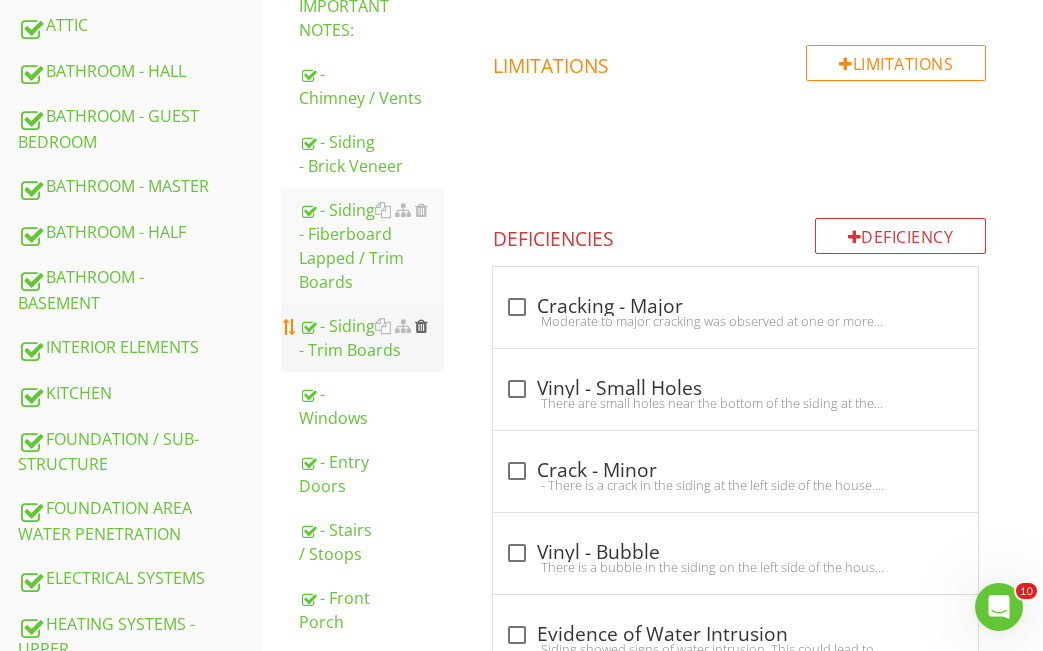 click at bounding box center [421, 326] 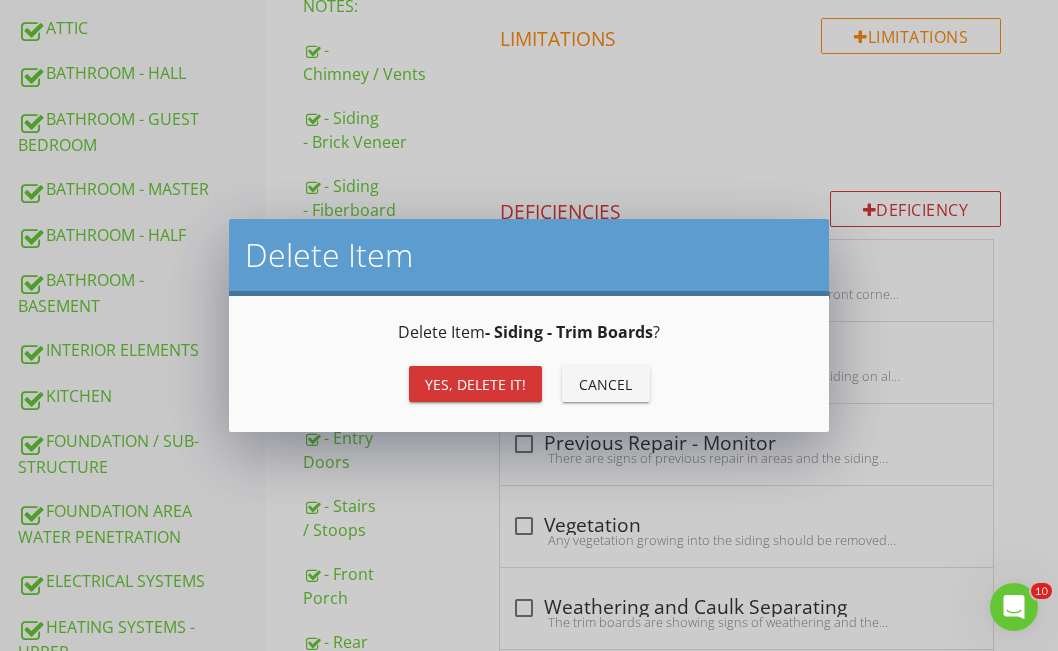 click on "Yes, Delete it!" at bounding box center [475, 384] 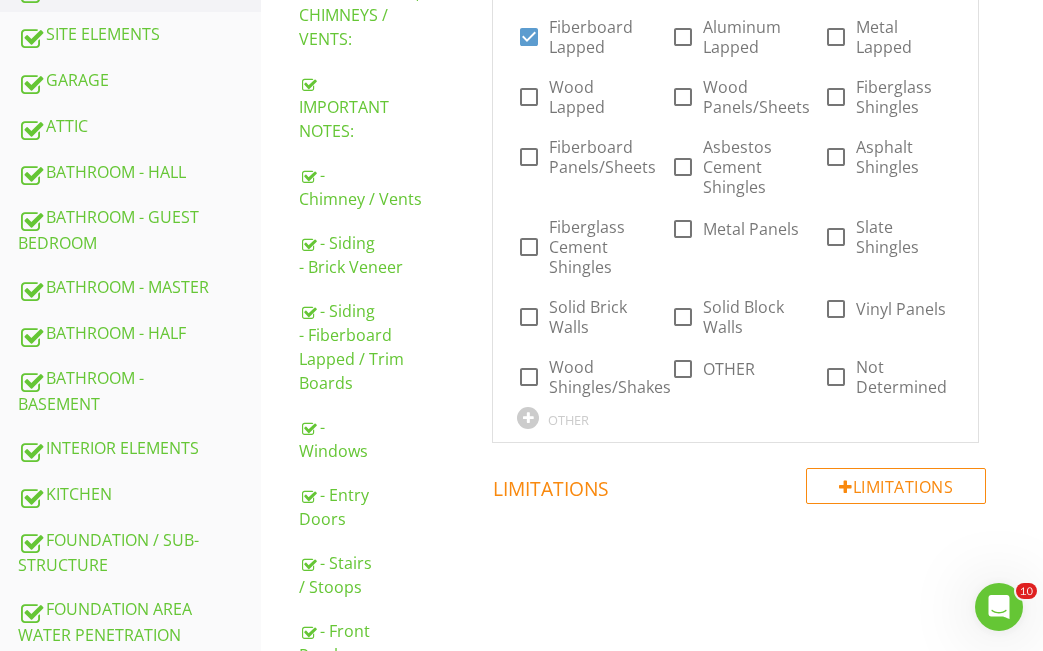 scroll, scrollTop: 582, scrollLeft: 0, axis: vertical 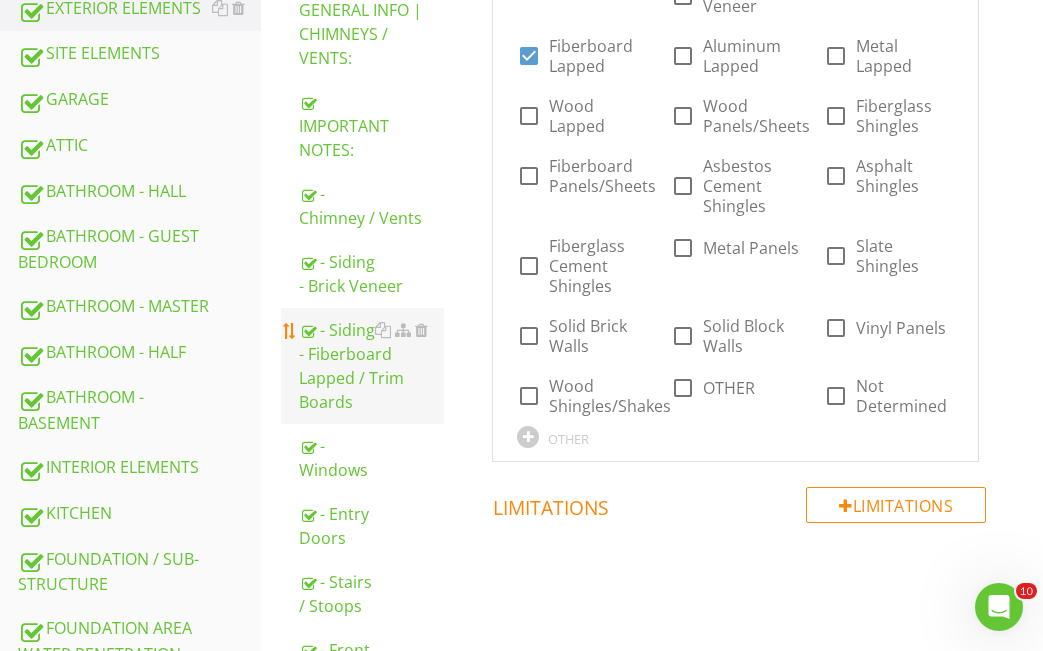 click on "- Siding - Fiberboard Lapped / Trim Boards" at bounding box center [372, 366] 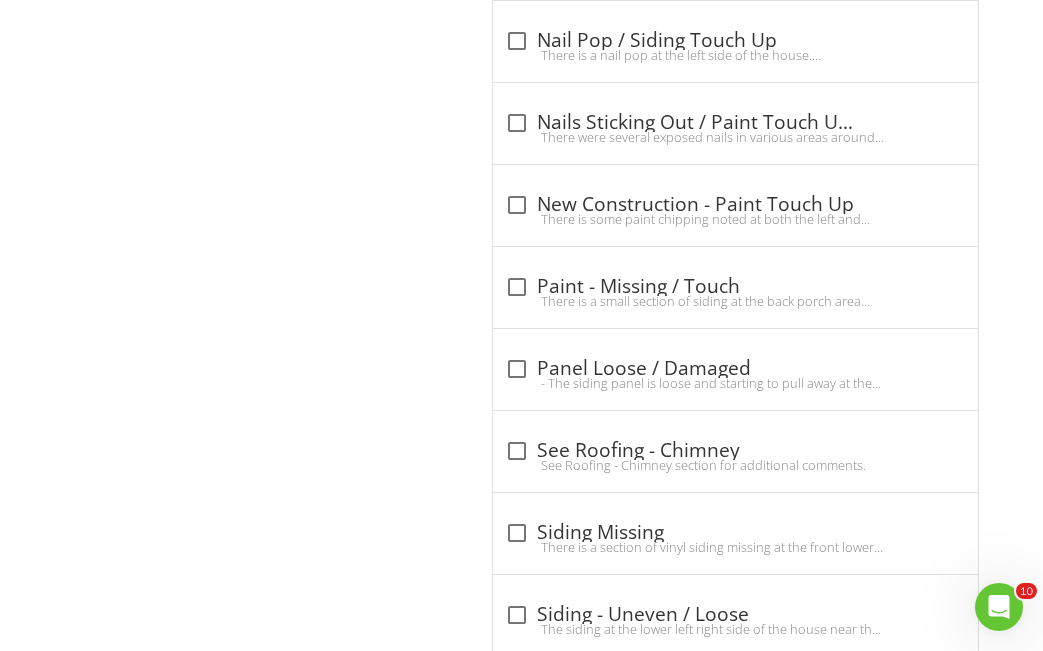 scroll, scrollTop: 3186, scrollLeft: 0, axis: vertical 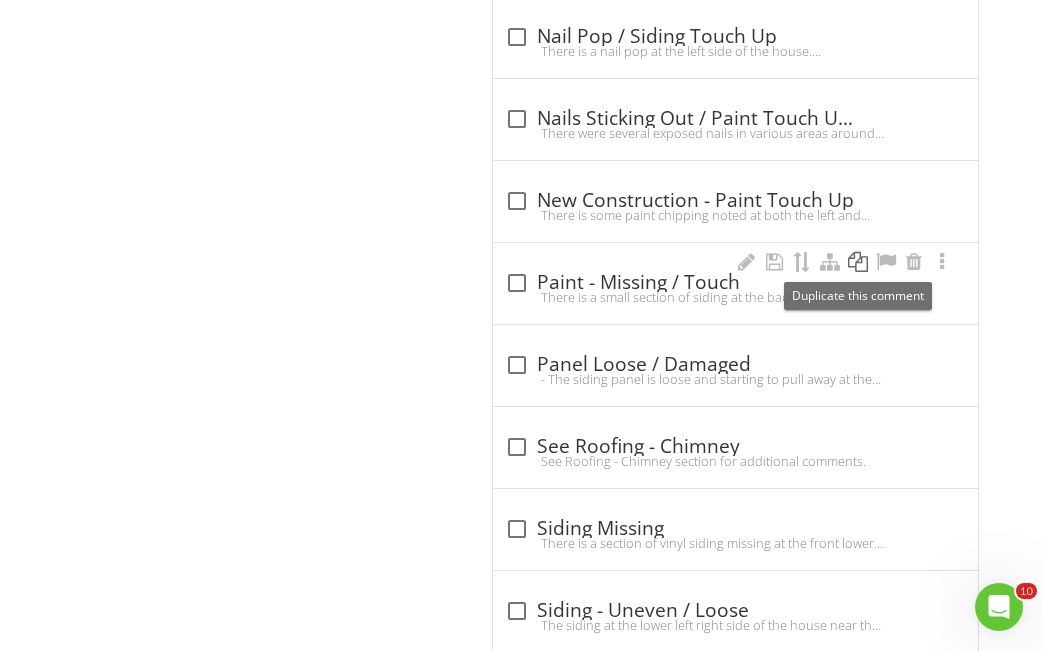 click at bounding box center [858, 262] 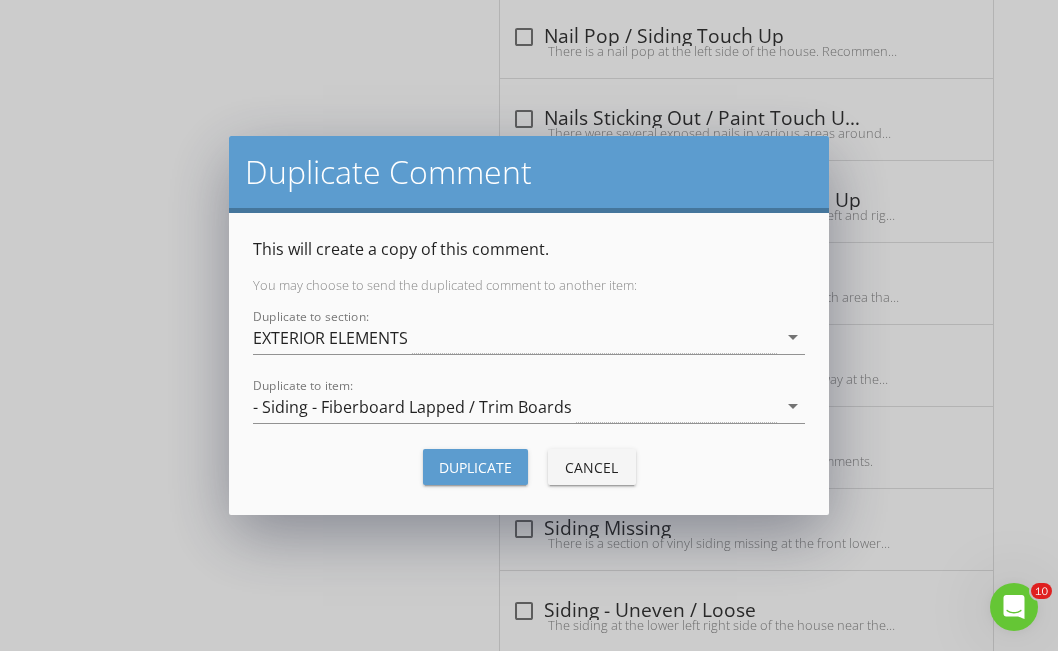 click on "Duplicate" at bounding box center (475, 467) 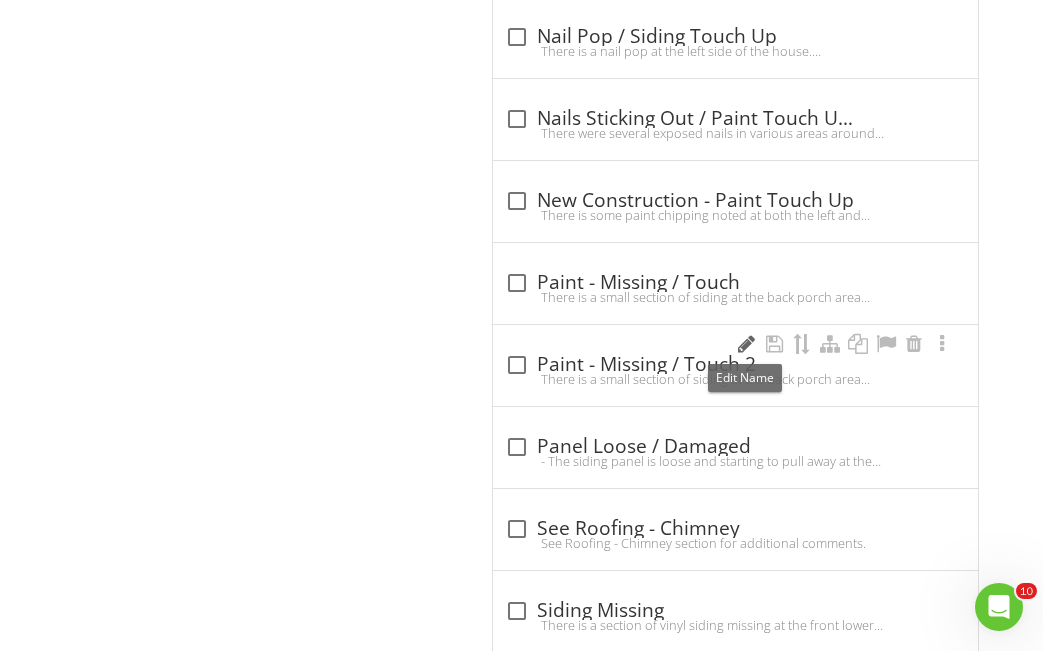 click at bounding box center [746, 344] 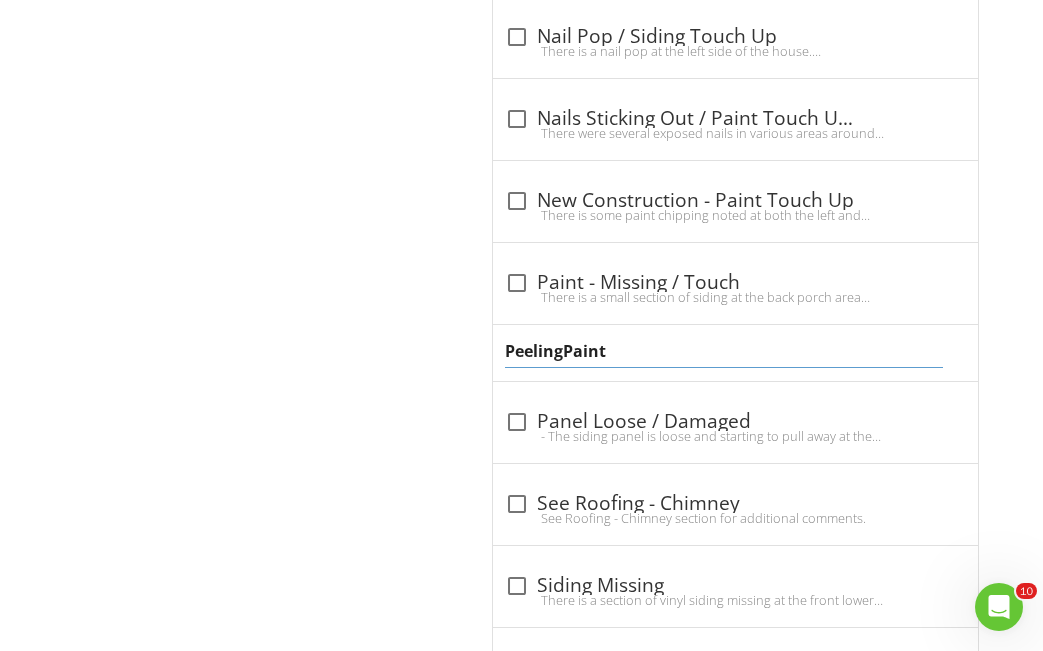 type on "Peeling Paint" 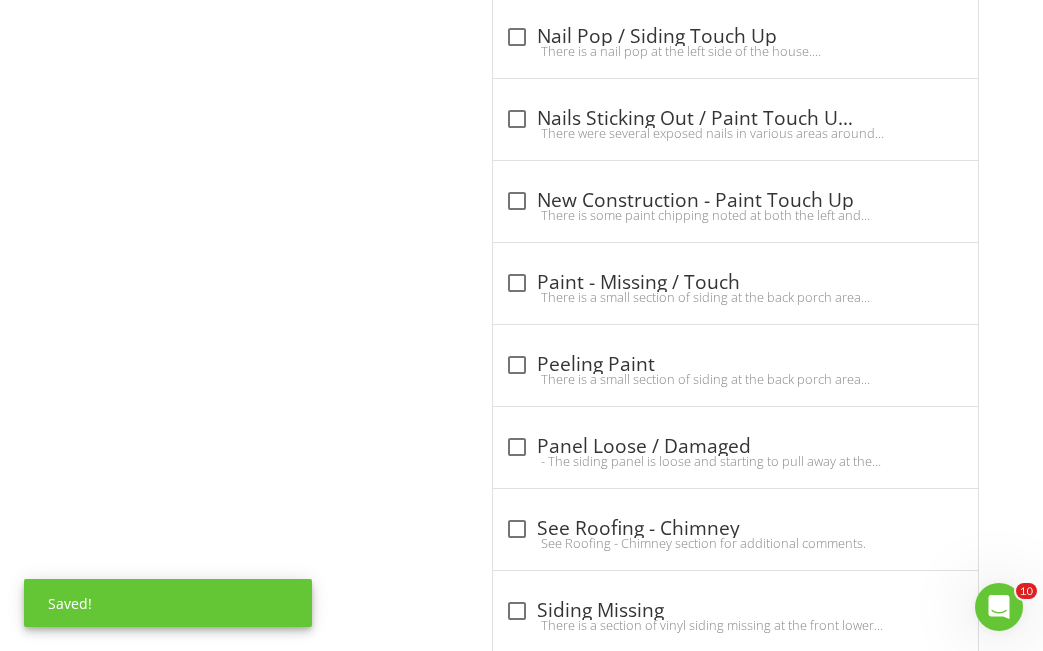 click on "EXTERIOR ELEMENTS
GENERAL INFO | SIDING / WALL CLADDING:
GENERAL INFO | PORCHES / DECKS:
GENERAL INFO | CHIMNEYS / VENTS:
IMPORTANT NOTES:
- Chimney / Vents
- Siding - Brick Veneer
- Siding - Fiberboard Lapped / Trim Boards
- Windows
- Entry Doors
- Stairs / Stoops
- Front Porch
- Rear Porch
- Railings
- Vent Covers
- Electric / GFCI Outlets
- Exterior Faucets
- Special Note
ADDITIONAL INFORMATION:
Item
- Siding - Fiberboard Lapped / Trim Boards
S   Satisfactory F   Fair P   Poor NI" at bounding box center [652, -506] 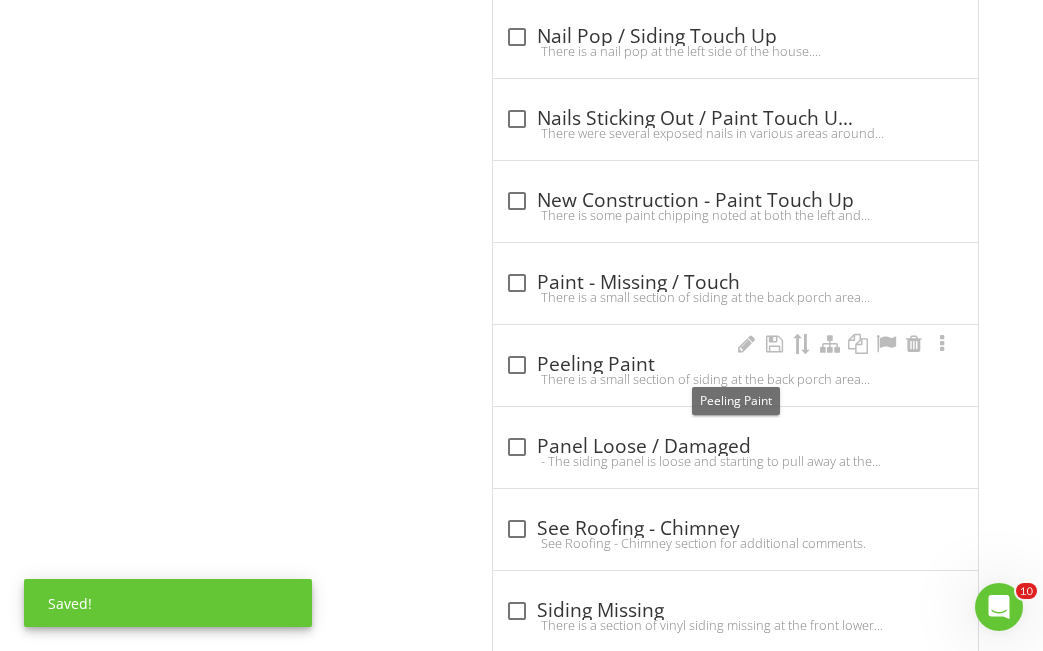 click at bounding box center [517, 365] 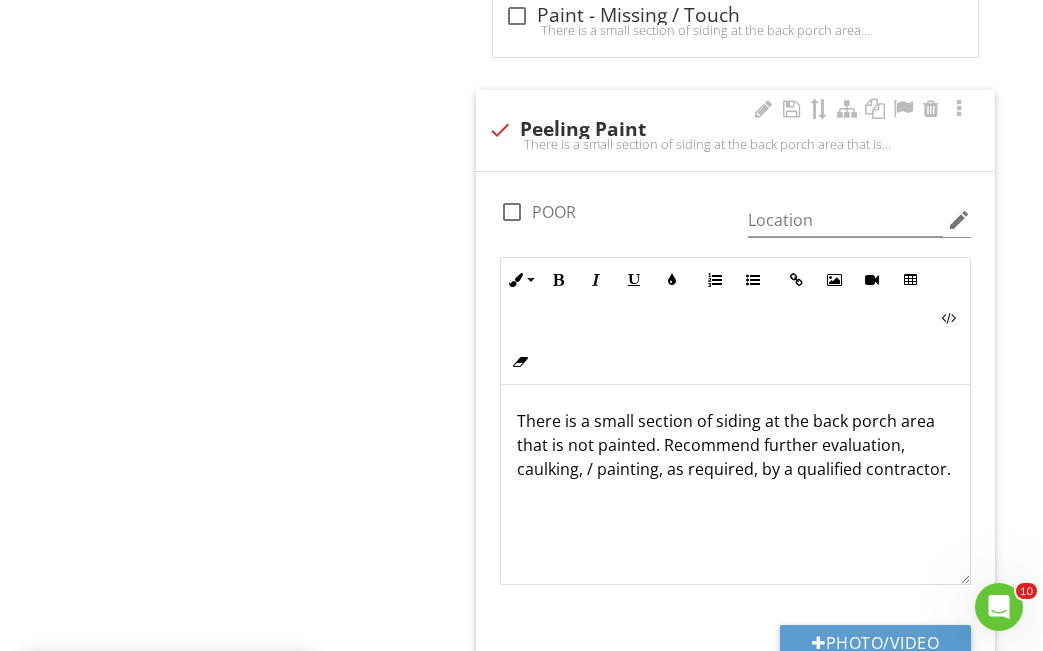 scroll, scrollTop: 3486, scrollLeft: 0, axis: vertical 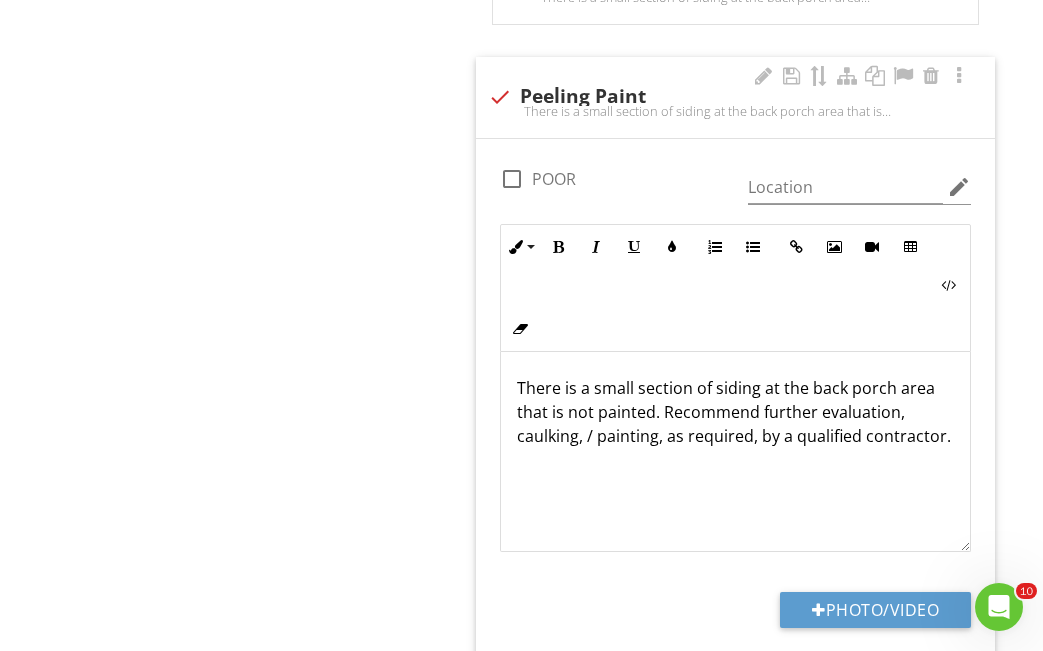 click on "There is a small section of siding at the back porch area that is not painted. Recommend further evaluation, caulking, / painting, as required, by a qualified contractor." at bounding box center [735, 412] 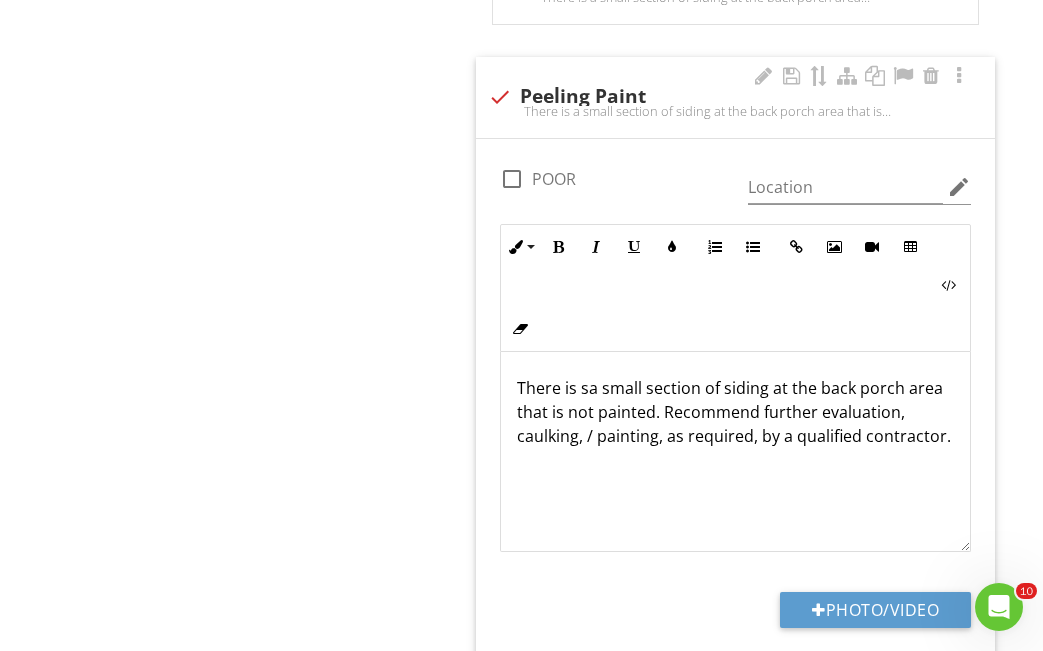 type 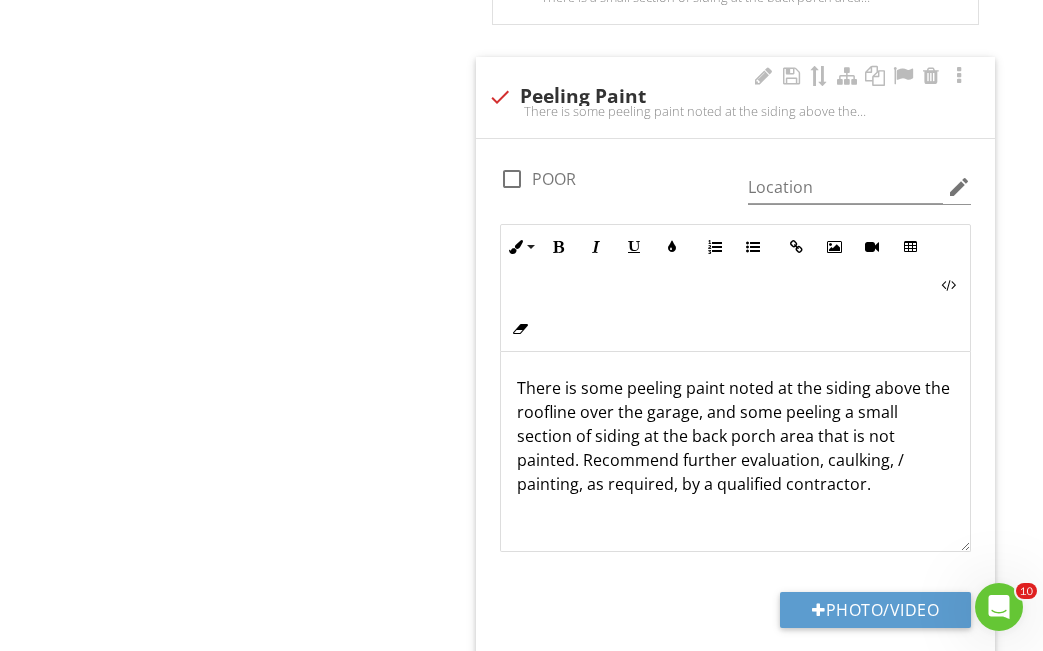 click on "There is some peeling paint noted at the siding above the roofline over the garage, and some peeling a small section of siding at the back porch area that is not painted. Recommend further evaluation, caulking, / painting, as required, by a qualified contractor." at bounding box center [735, 436] 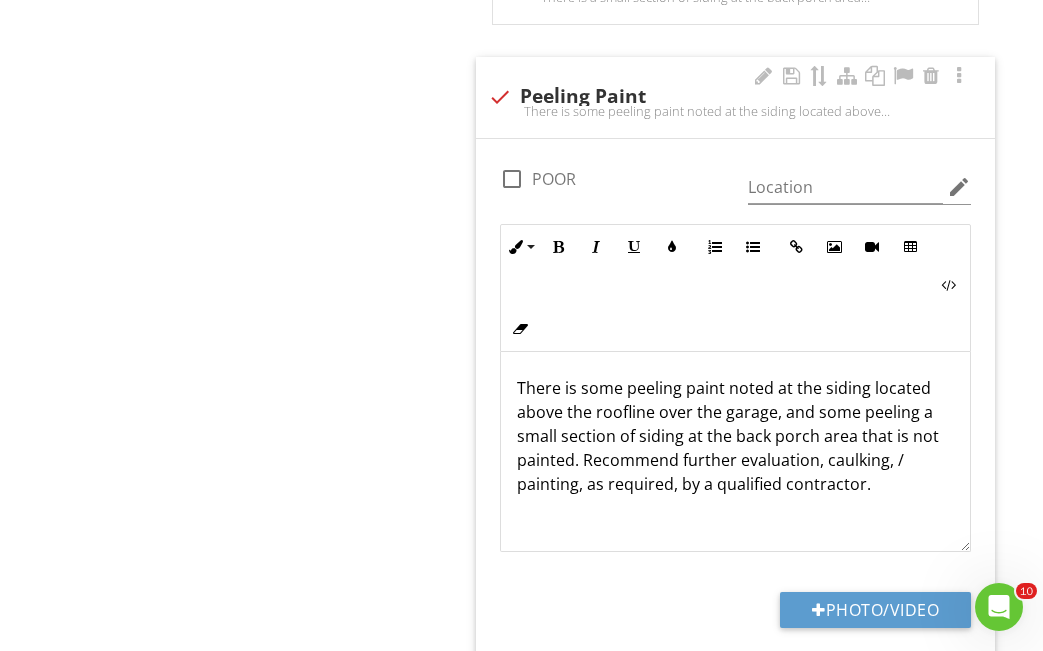 click on "There is some peeling paint noted at the siding located above the roofline over the garage, and some peeling a small section of siding at the back porch area that is not painted. Recommend further evaluation, caulking, / painting, as required, by a qualified contractor." at bounding box center [735, 436] 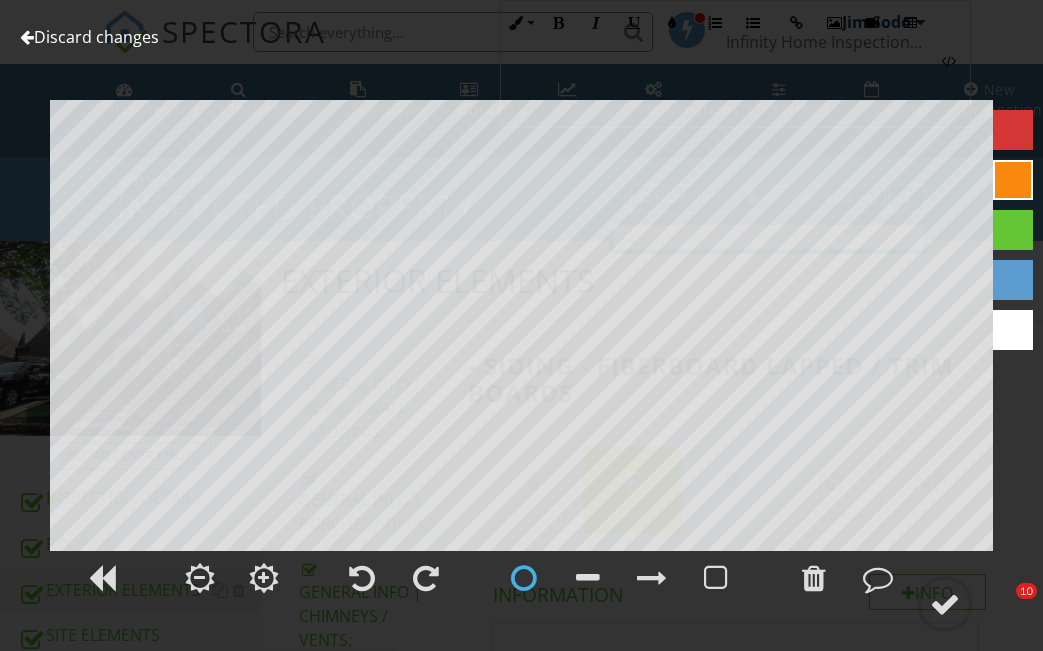 scroll, scrollTop: 3886, scrollLeft: 0, axis: vertical 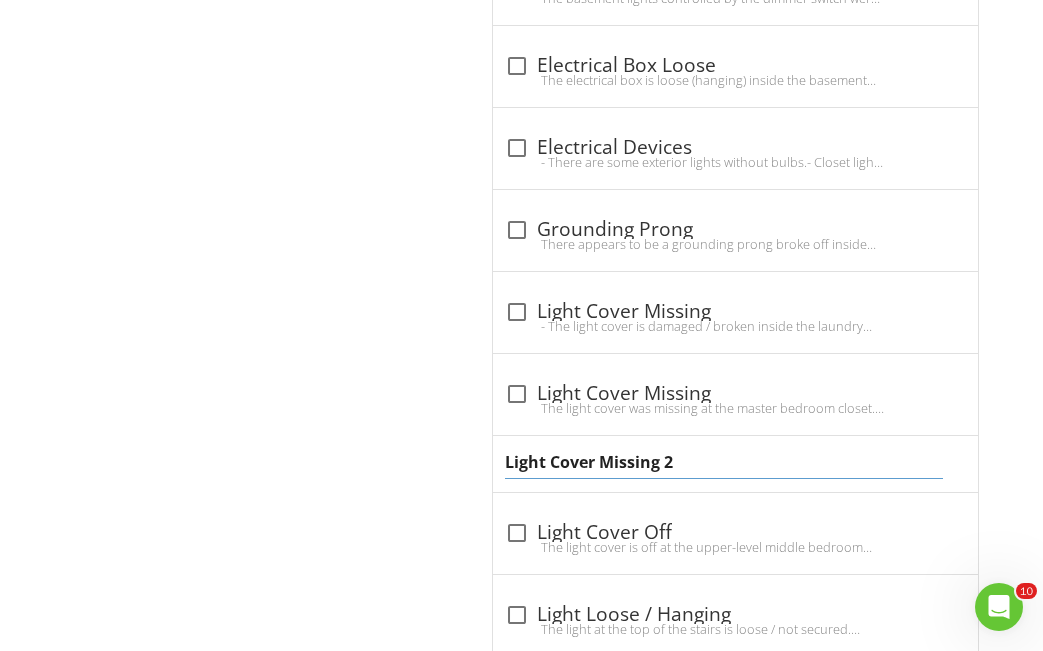 type on "Light Cover Missing" 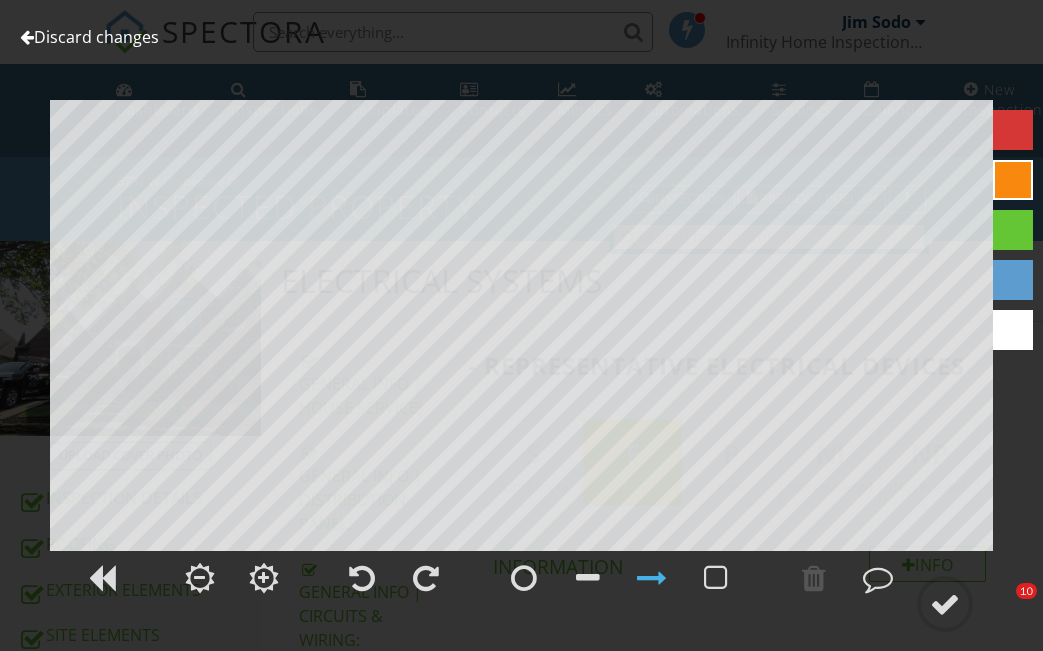 scroll, scrollTop: 2500, scrollLeft: 0, axis: vertical 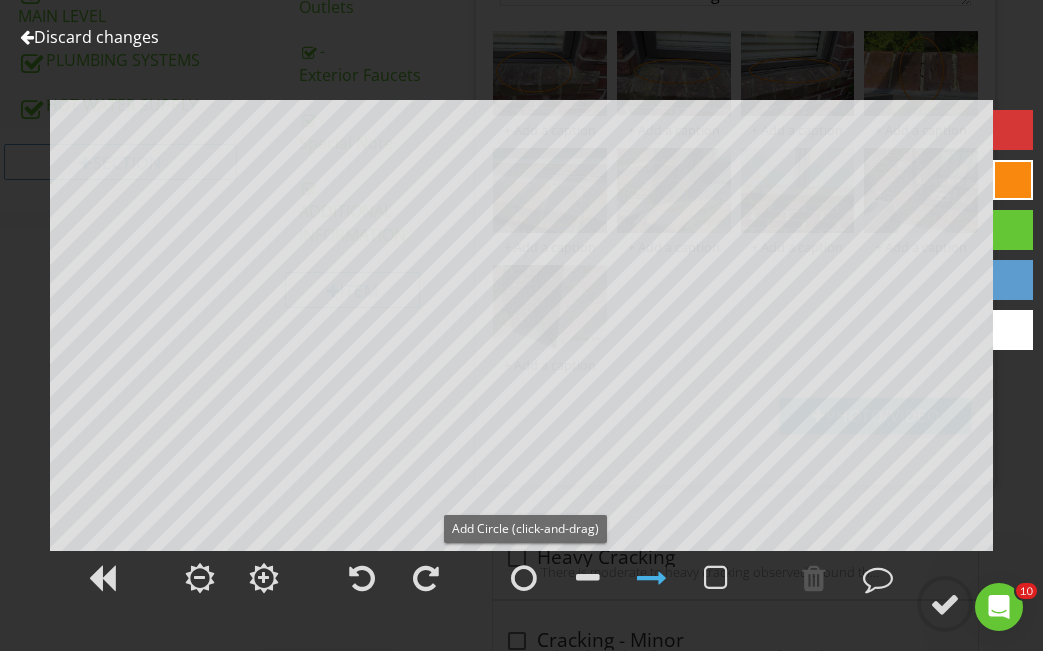 click at bounding box center [524, 578] 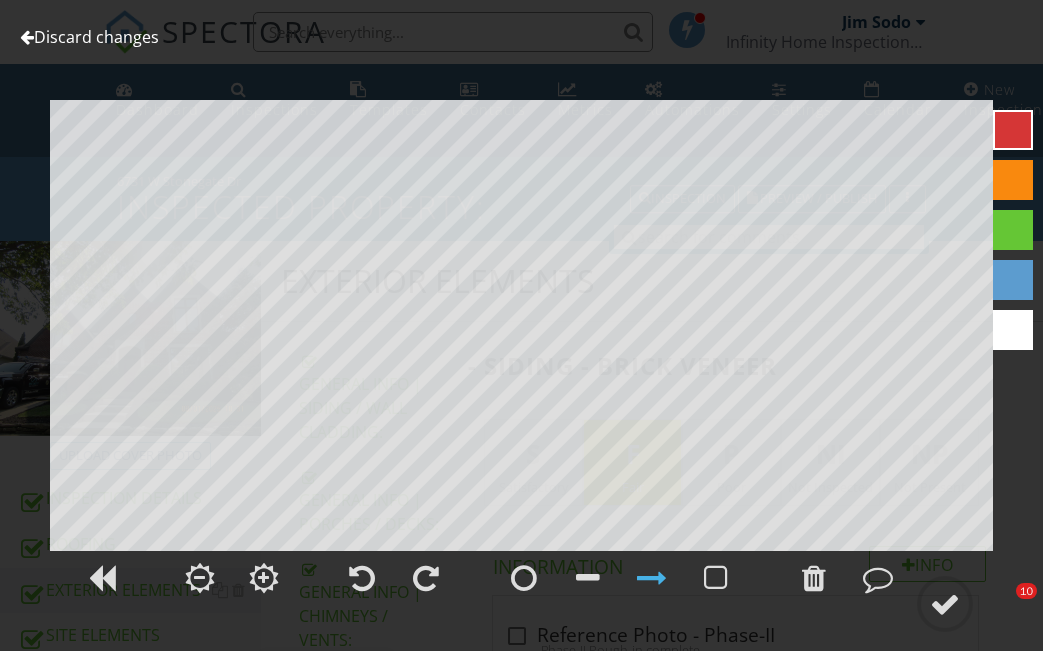 scroll, scrollTop: 1545, scrollLeft: 0, axis: vertical 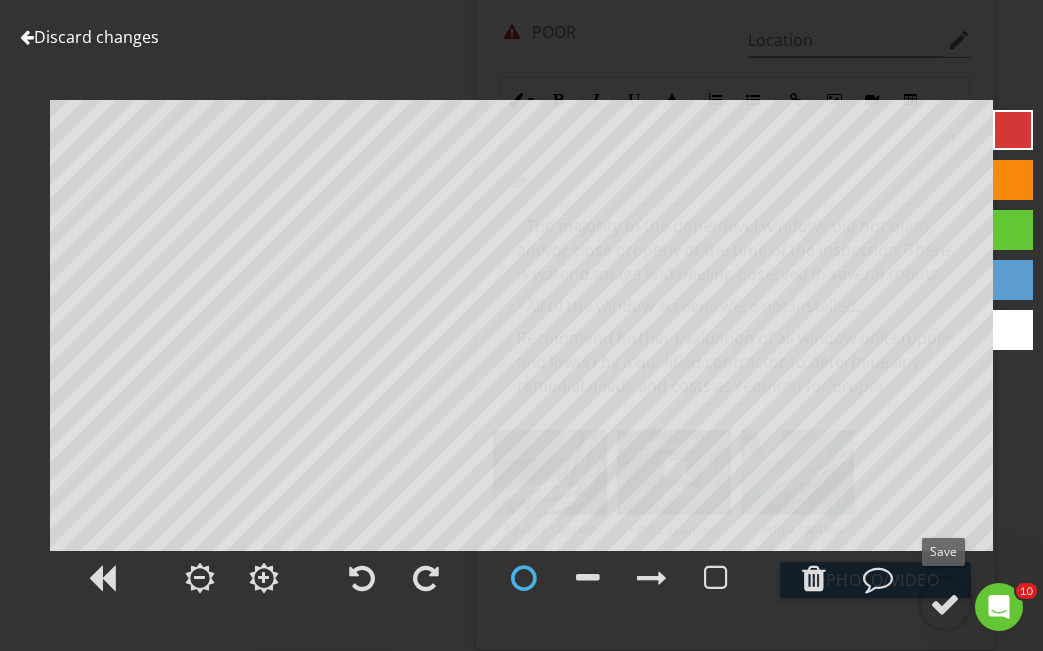 click at bounding box center [945, 604] 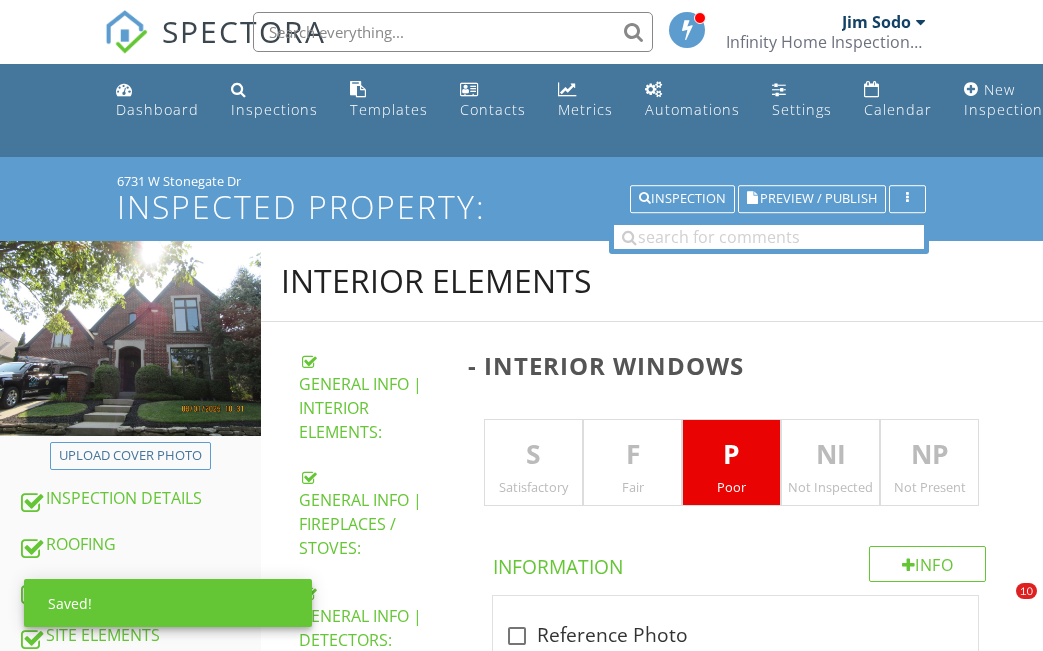 scroll, scrollTop: 3332, scrollLeft: 0, axis: vertical 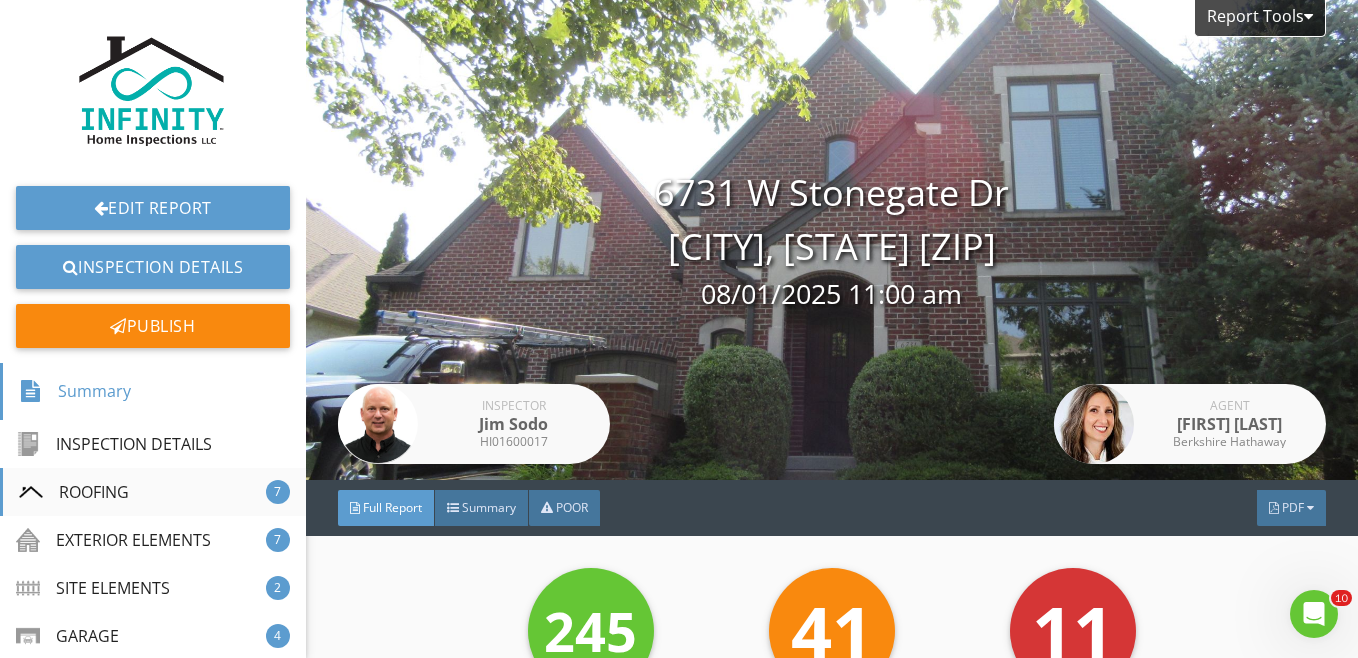 click on "ROOFING" at bounding box center [74, 492] 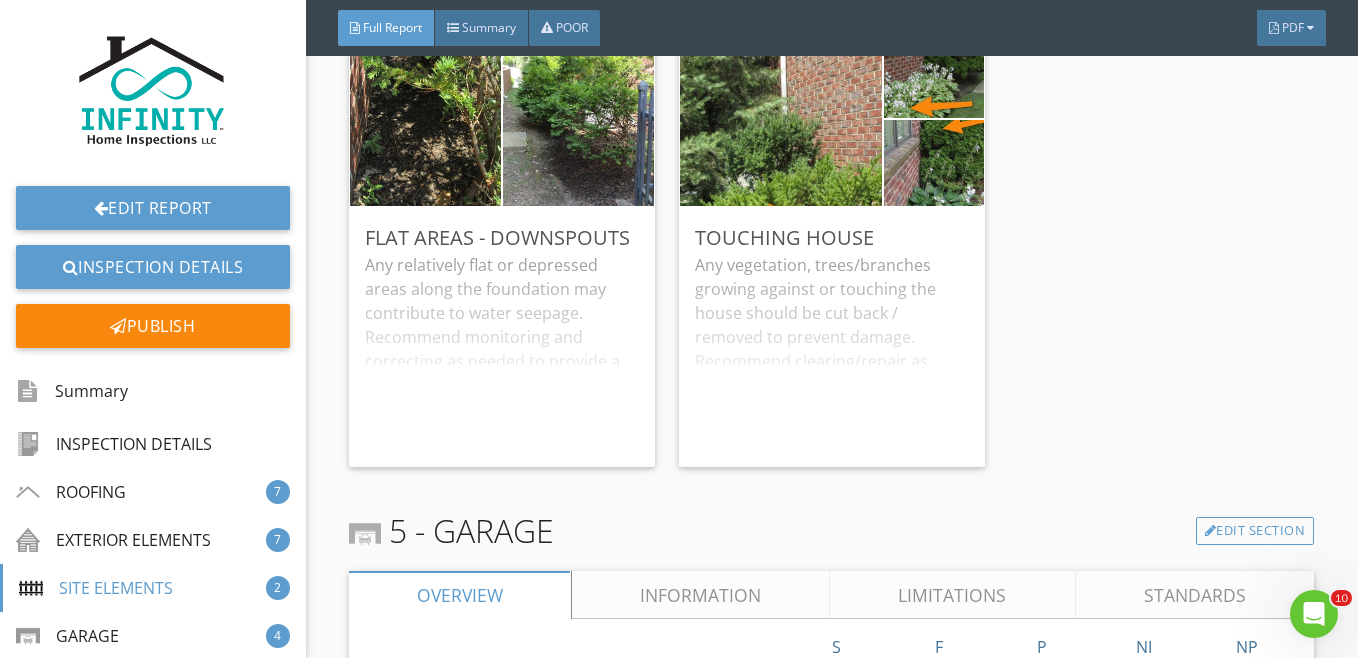 scroll, scrollTop: 7902, scrollLeft: 0, axis: vertical 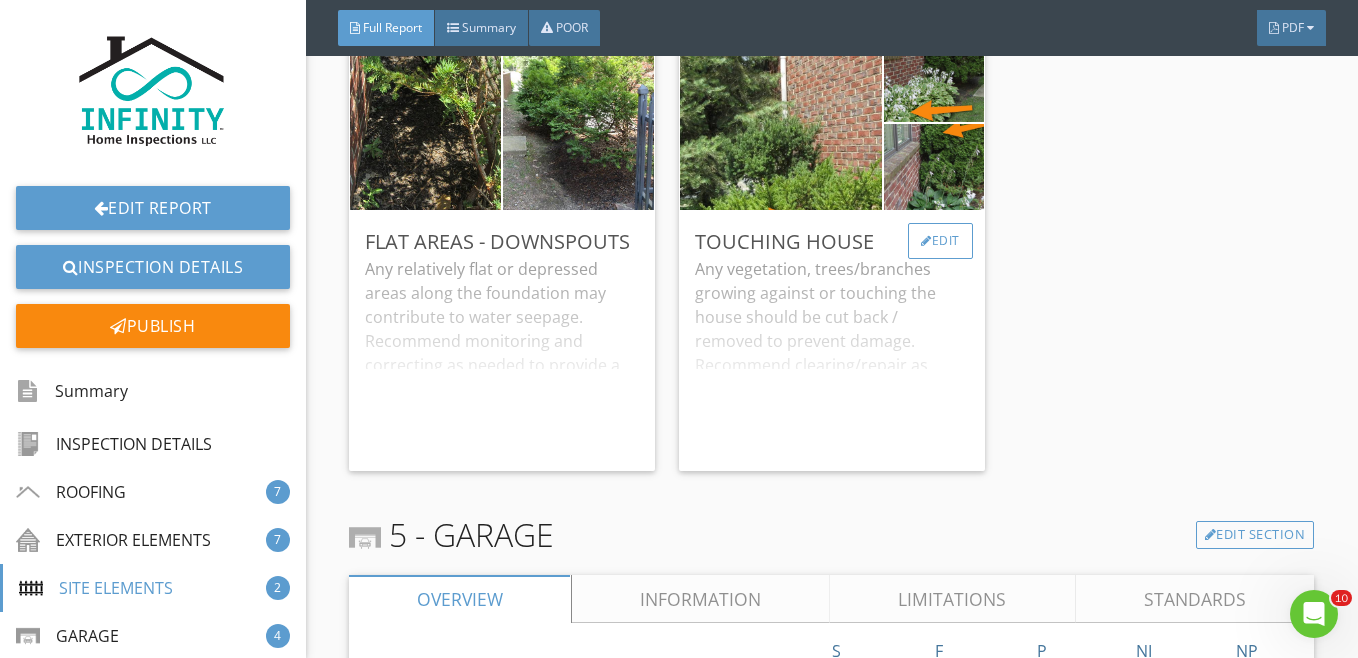 click on "Edit" at bounding box center [940, 241] 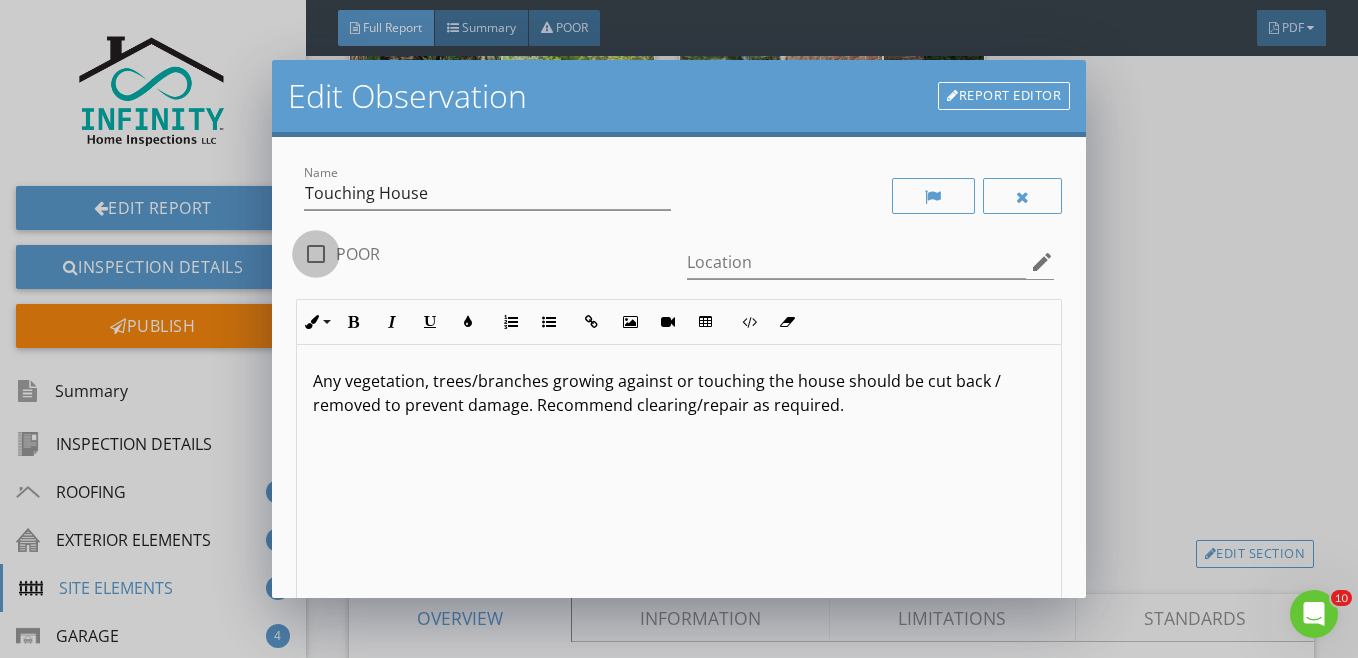 click at bounding box center [316, 254] 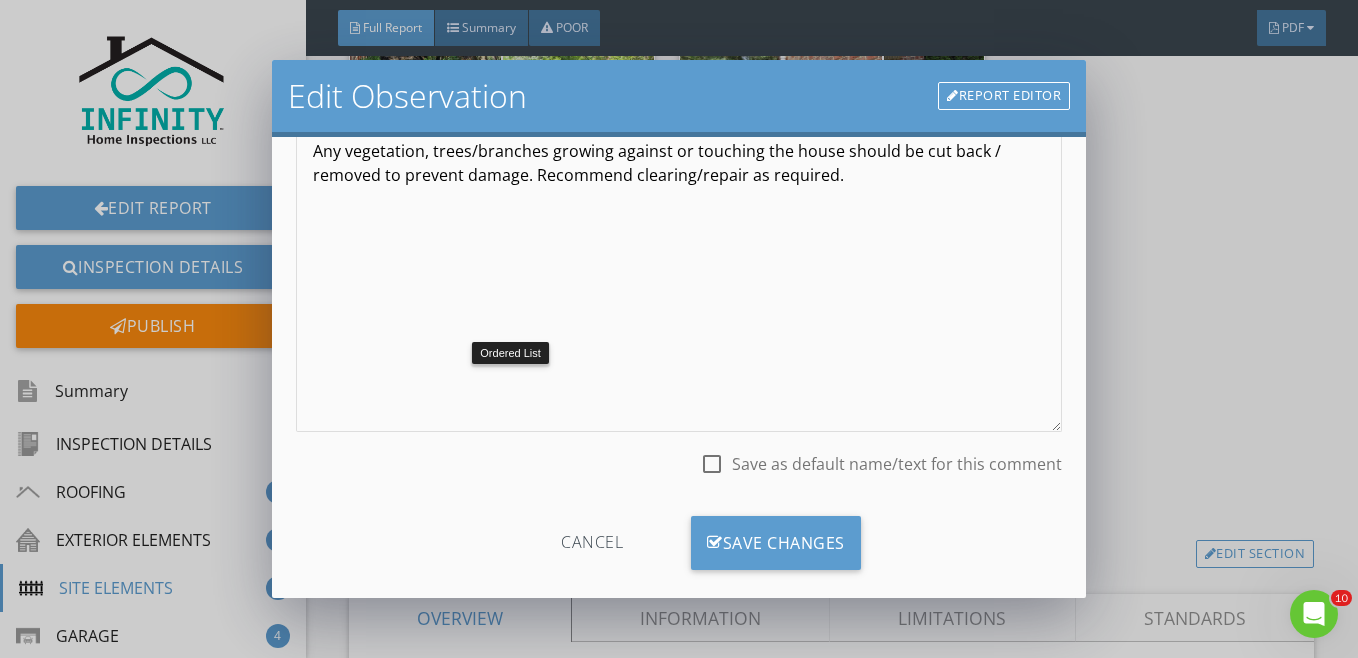 scroll, scrollTop: 257, scrollLeft: 0, axis: vertical 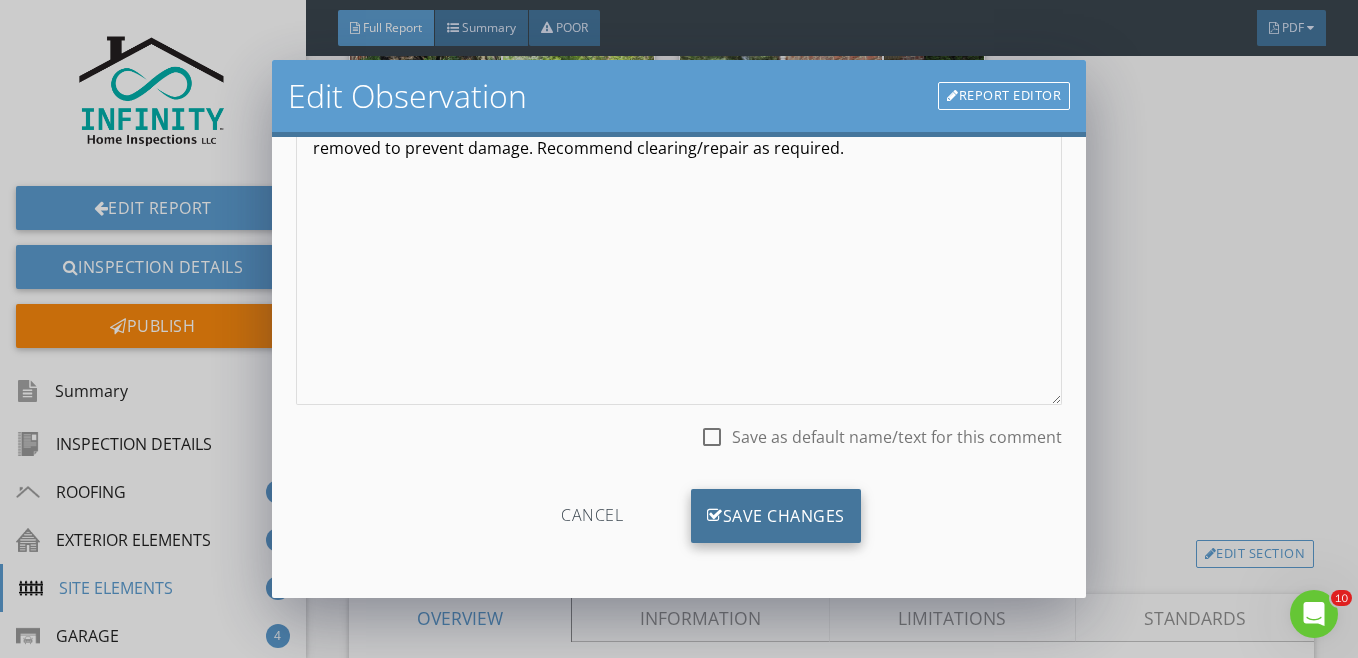 click on "Save Changes" at bounding box center (776, 516) 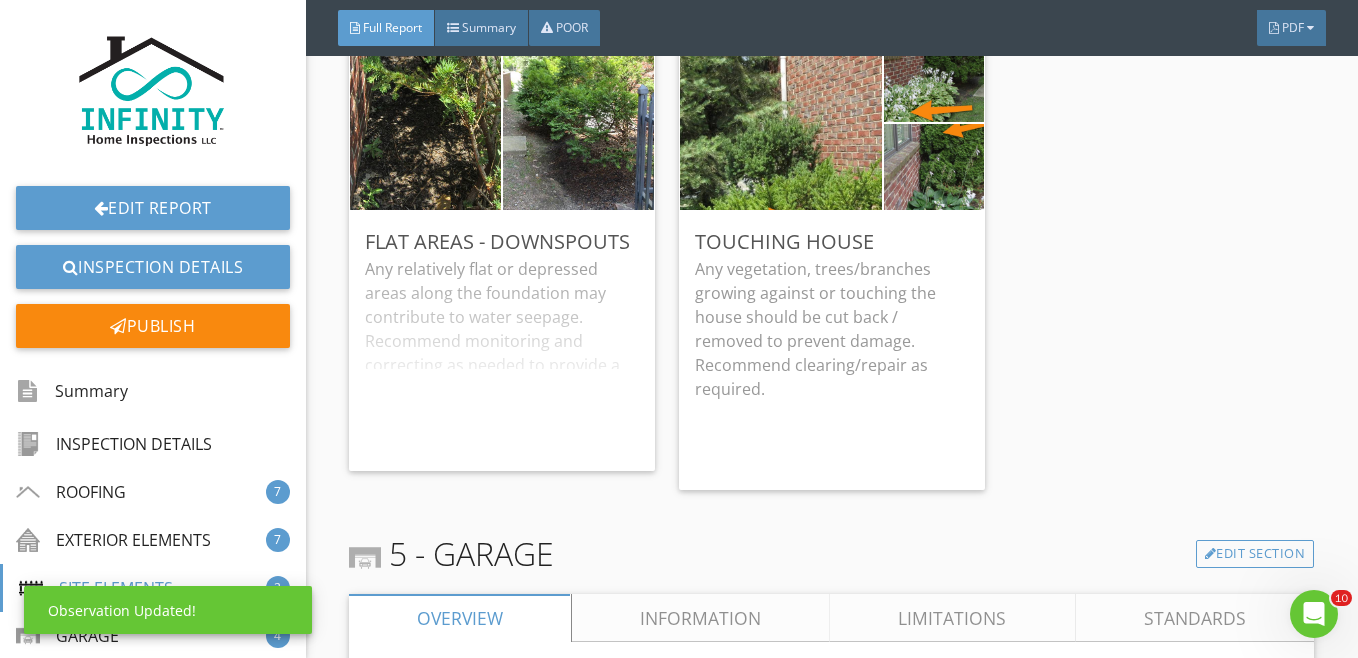 scroll, scrollTop: 20, scrollLeft: 0, axis: vertical 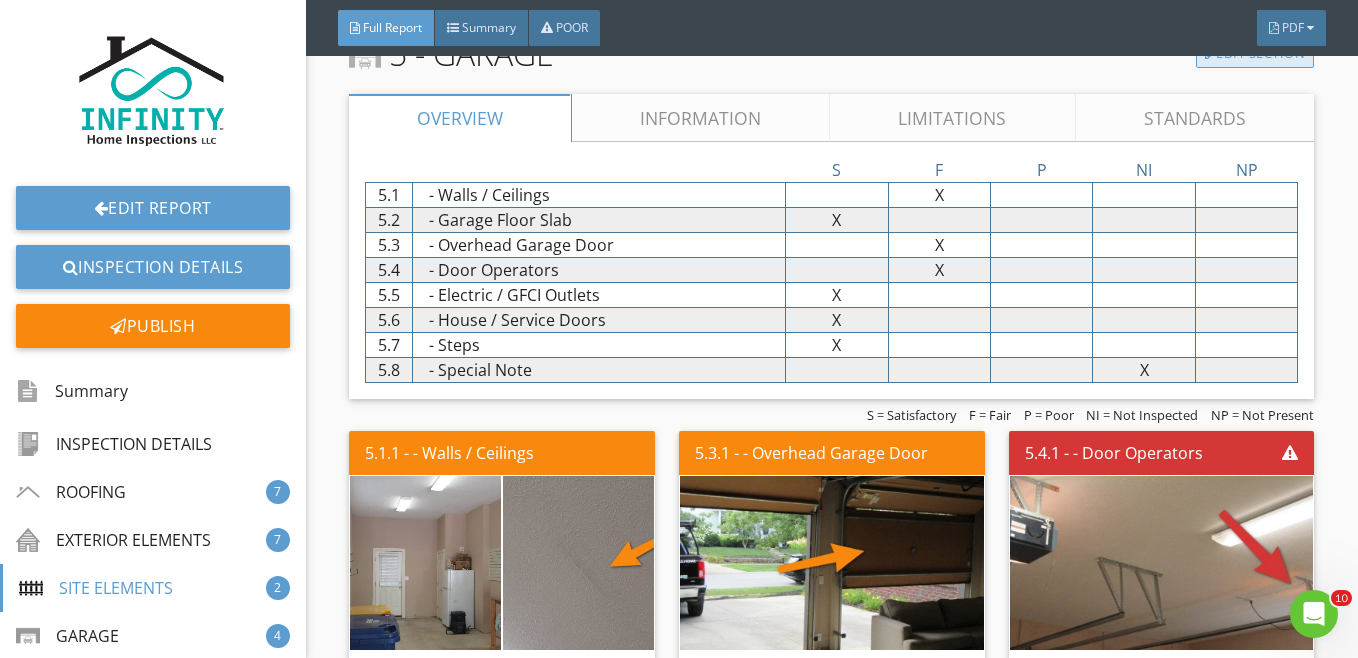 click on "Edit Section" at bounding box center [1255, 54] 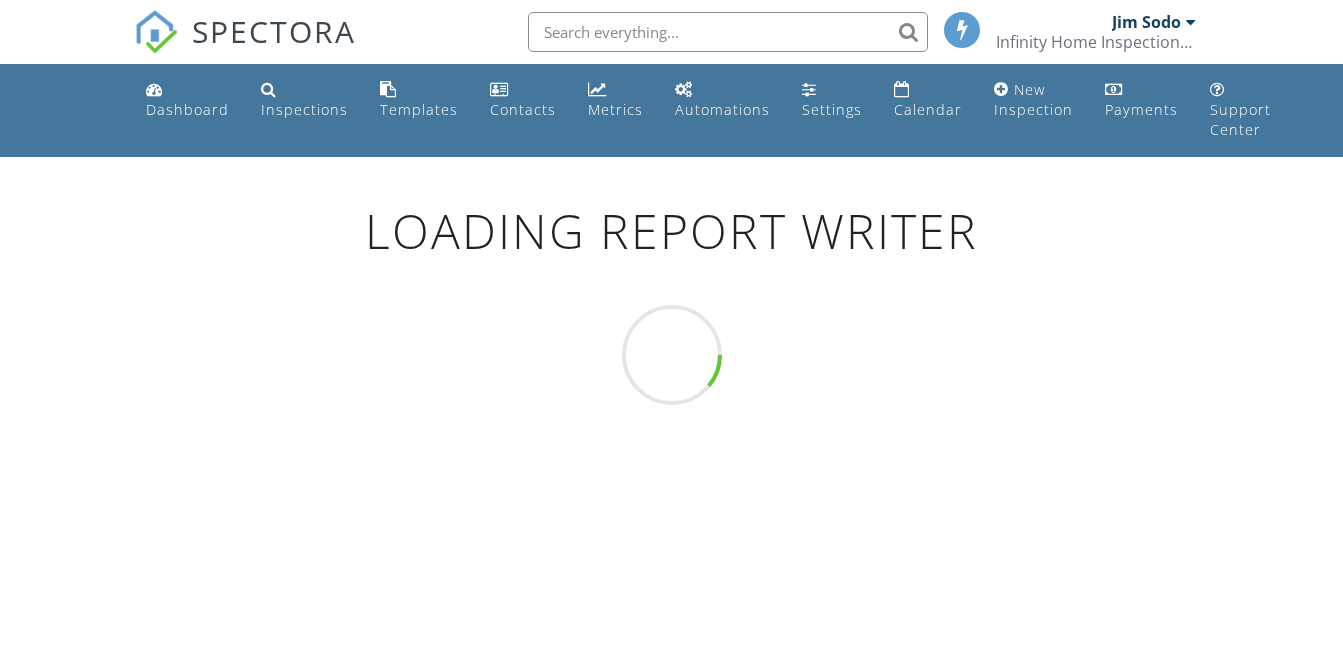 scroll, scrollTop: 0, scrollLeft: 0, axis: both 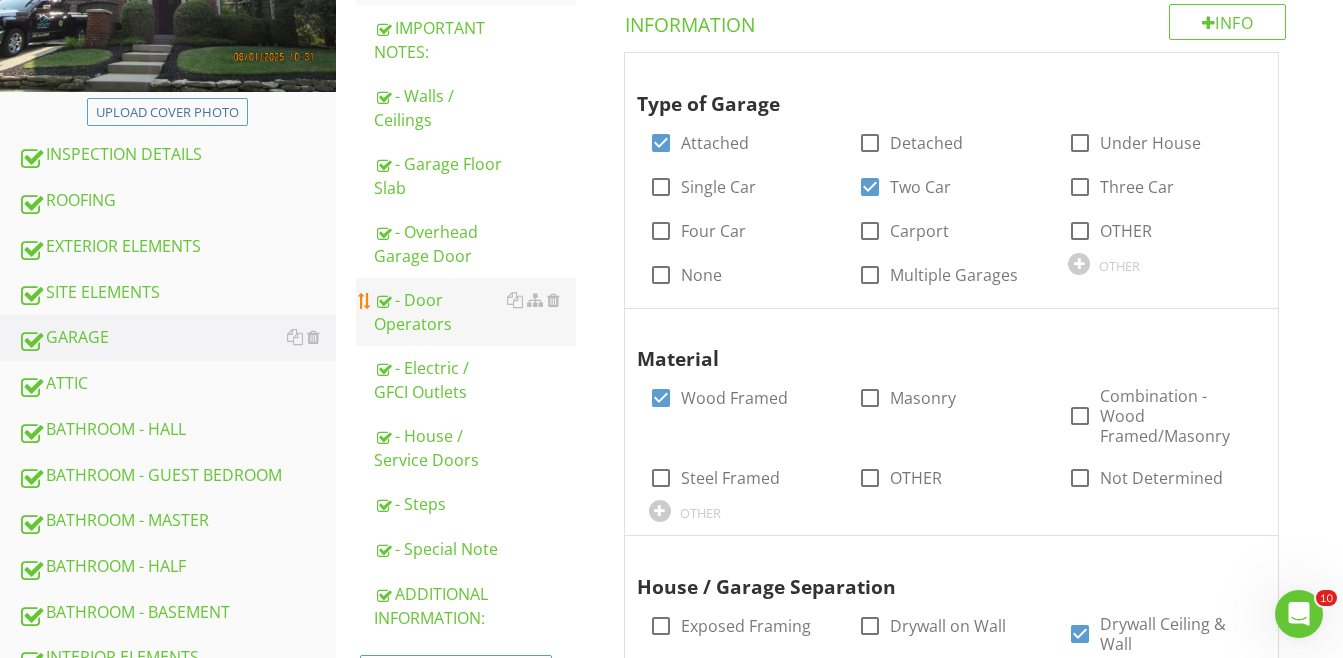 click on "- Door Operators" at bounding box center (475, 312) 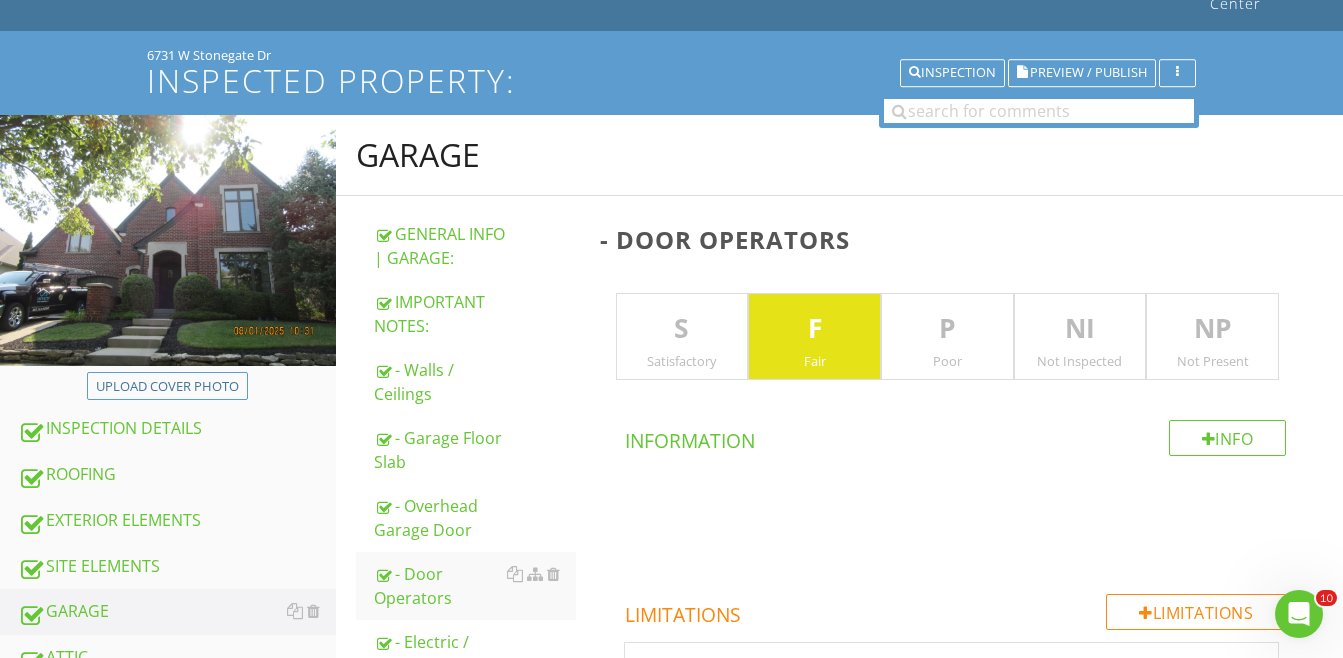 scroll, scrollTop: 100, scrollLeft: 0, axis: vertical 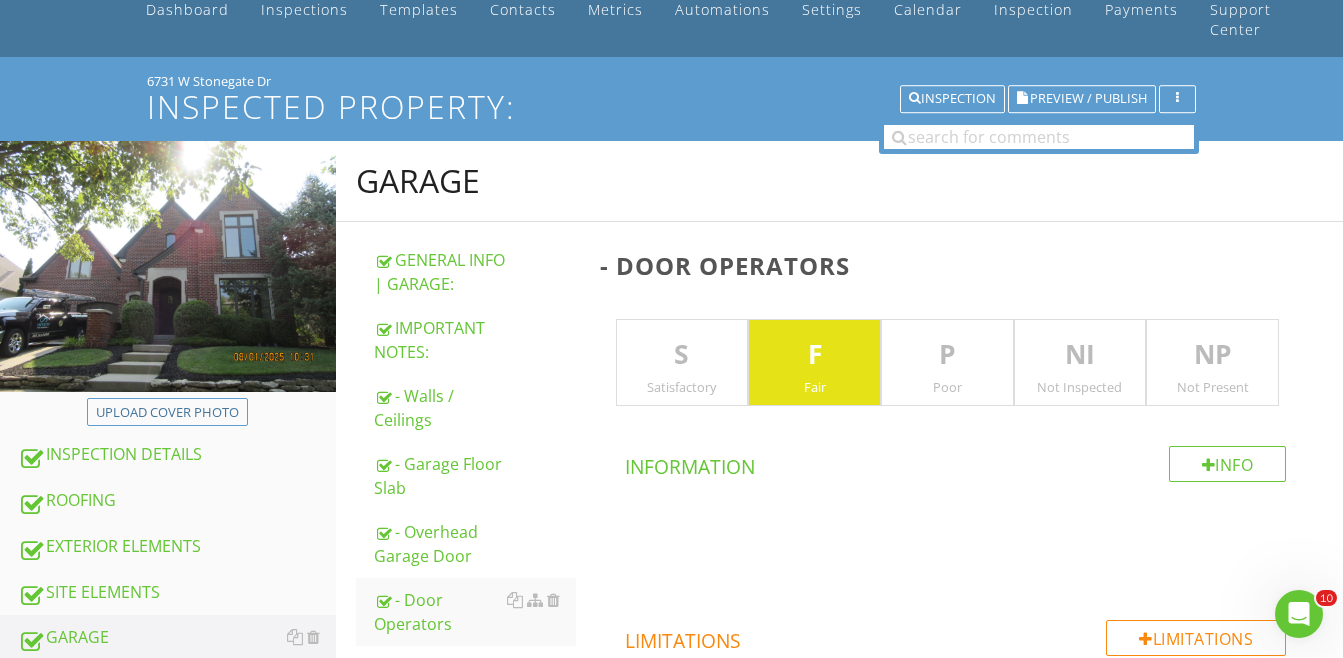 click on "P" at bounding box center [947, 355] 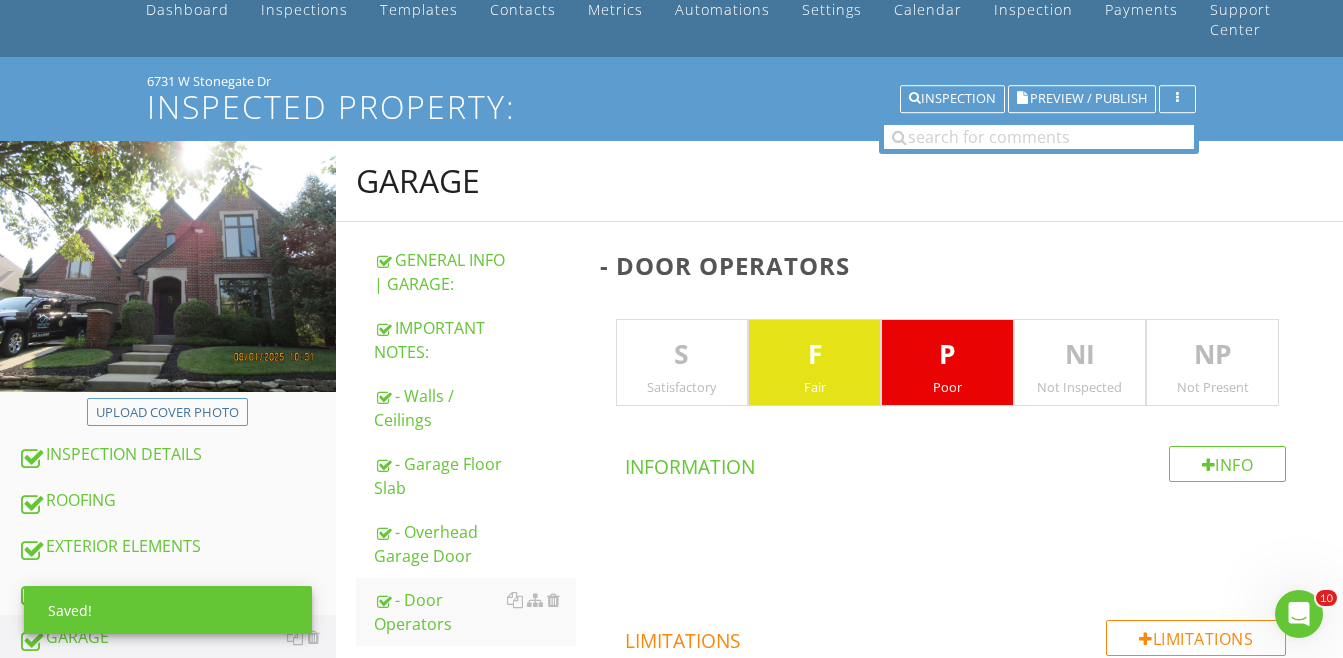 click on "F" at bounding box center [814, 355] 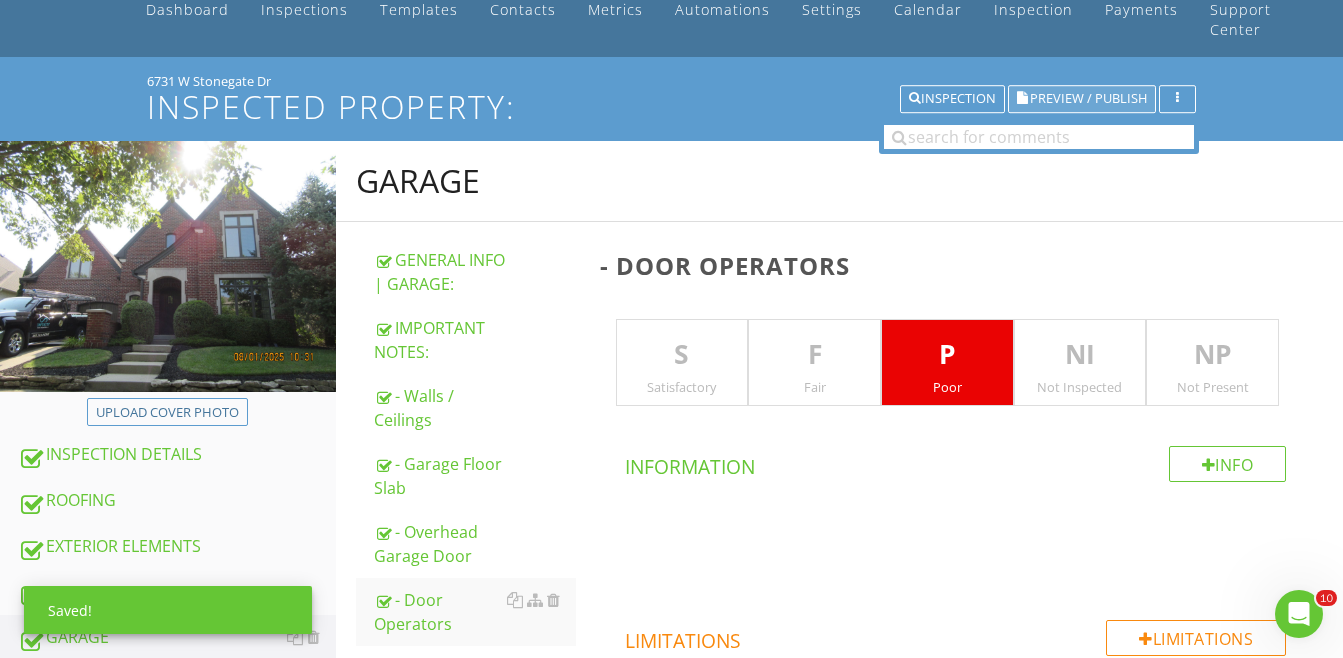 click on "Preview / Publish" at bounding box center (1088, 99) 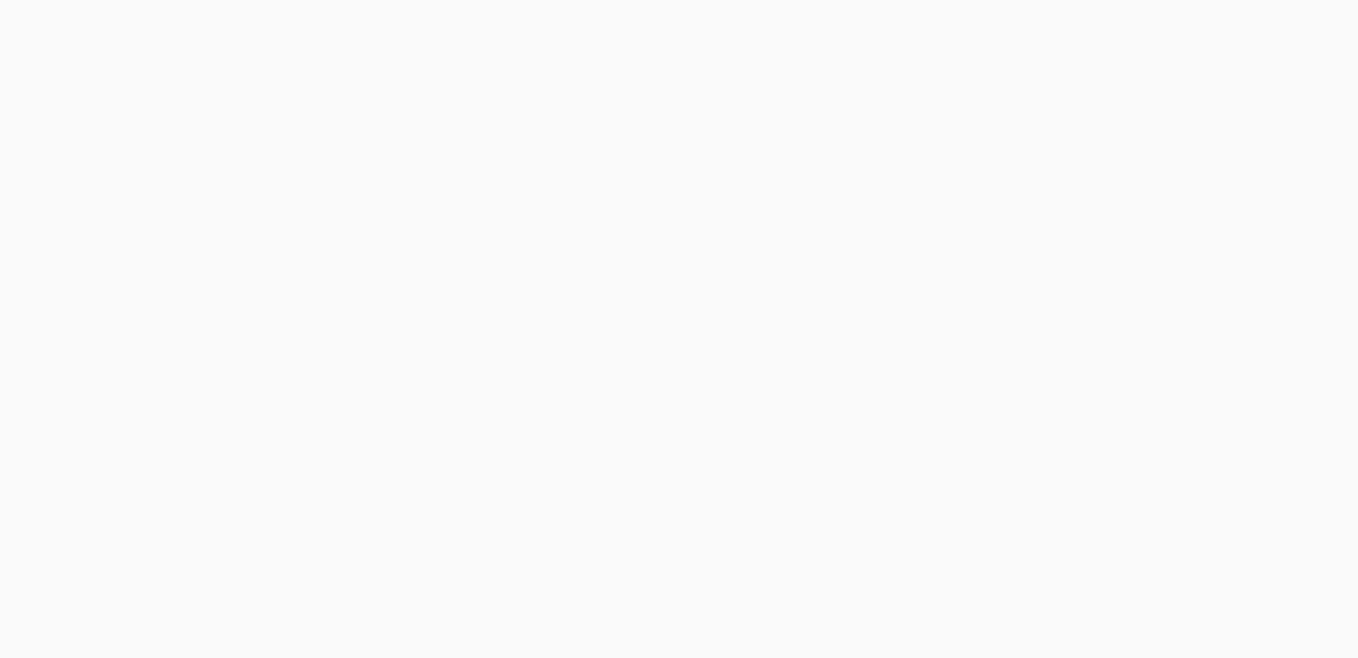 scroll, scrollTop: 0, scrollLeft: 0, axis: both 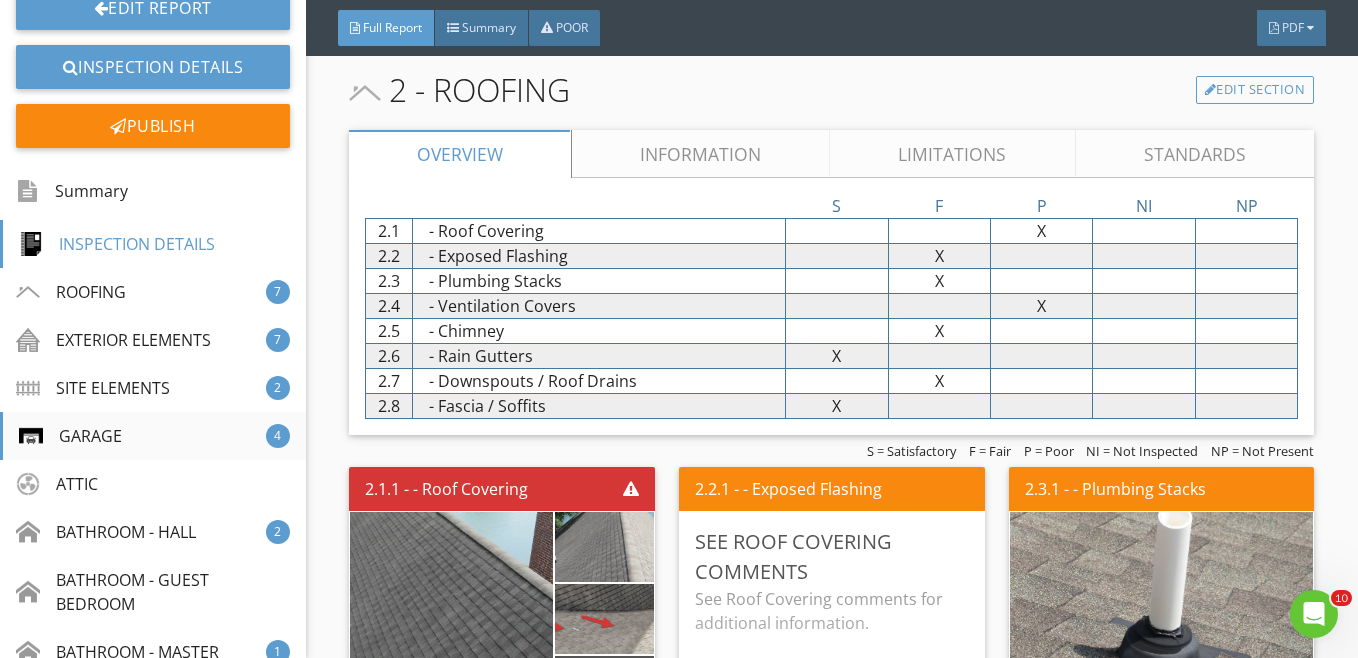 click on "GARAGE" at bounding box center [70, 436] 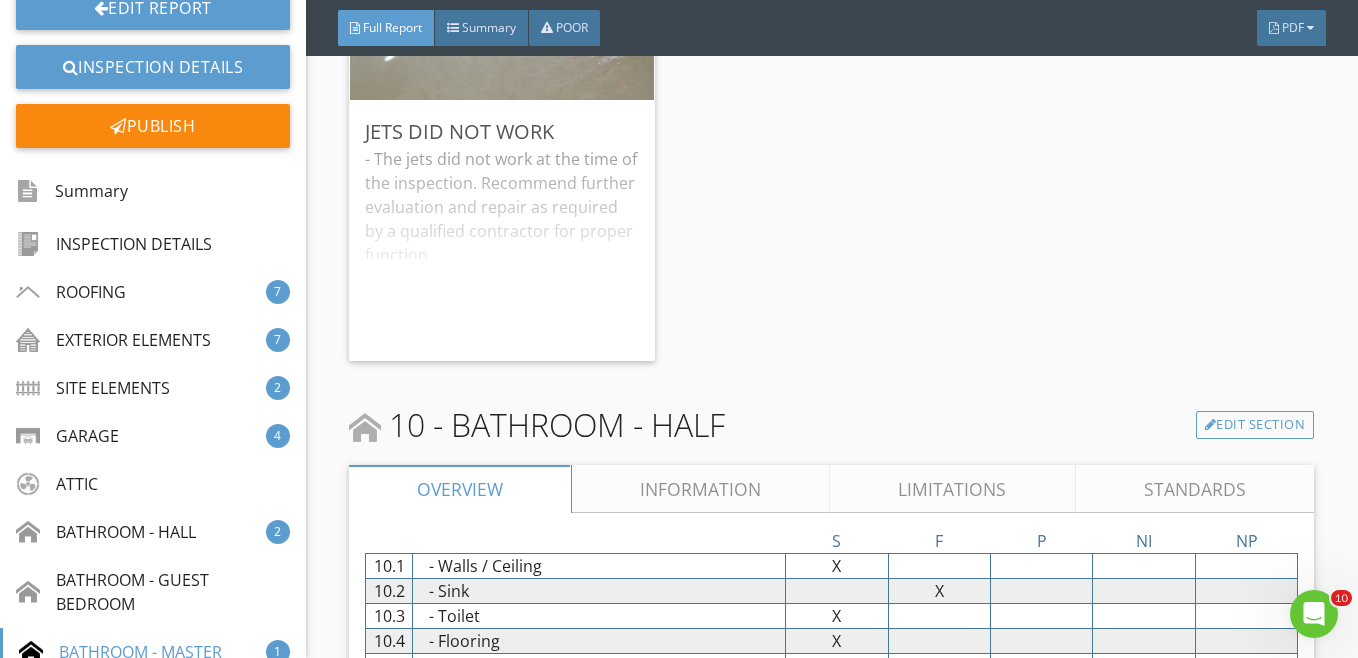 scroll, scrollTop: 12093, scrollLeft: 0, axis: vertical 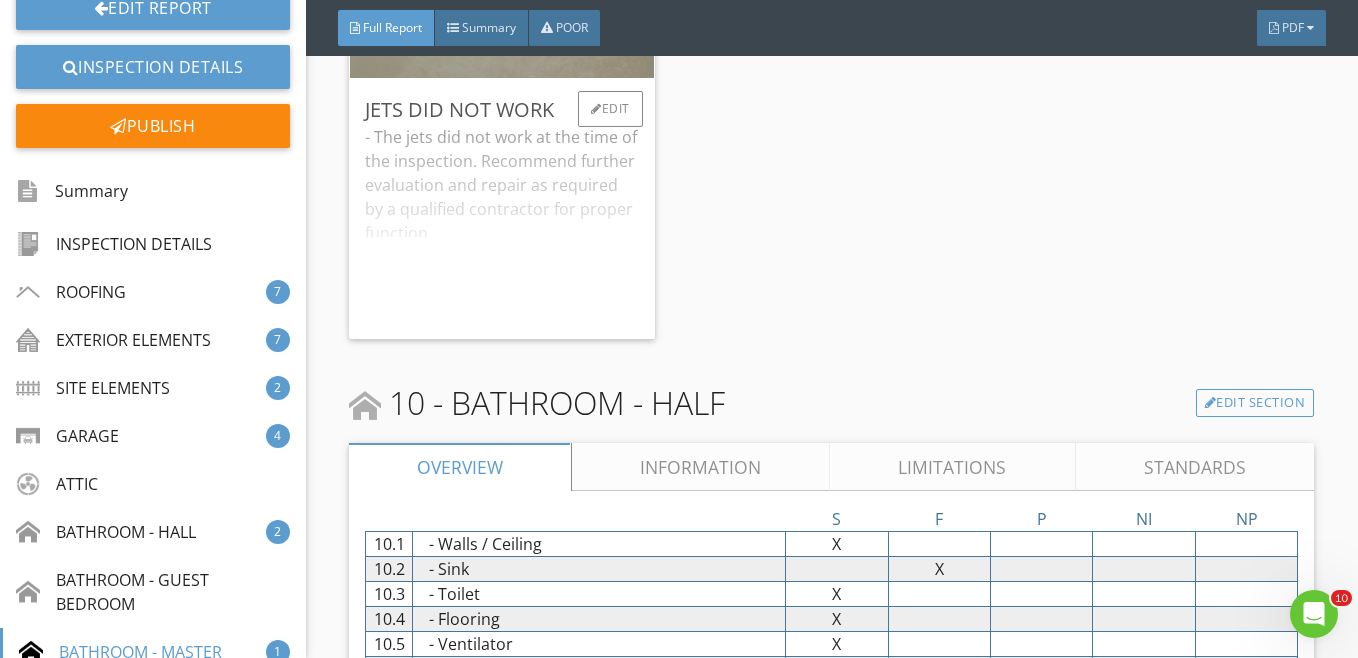 click on "- The jets did not work at the time of the inspection. Recommend further evaluation and repair as required by a qualified contractor for proper function.  - See Electrical Systems - Panel for any additional information." at bounding box center [502, 224] 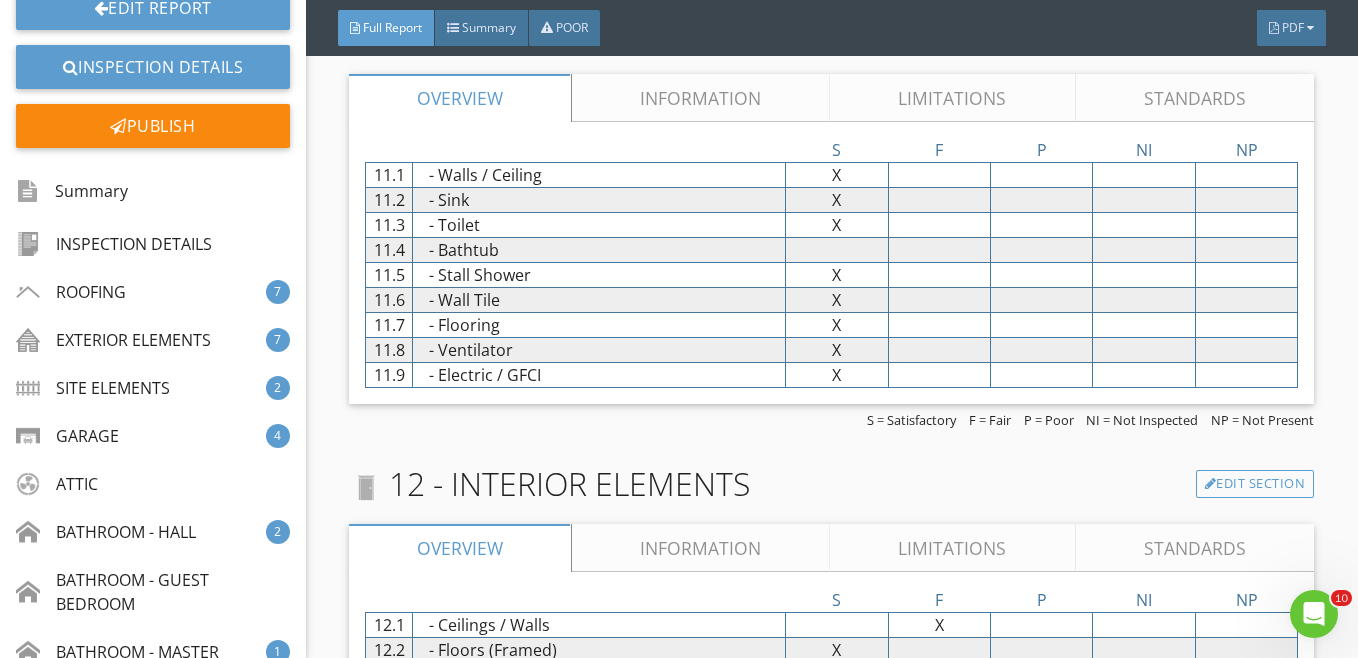 scroll, scrollTop: 13393, scrollLeft: 0, axis: vertical 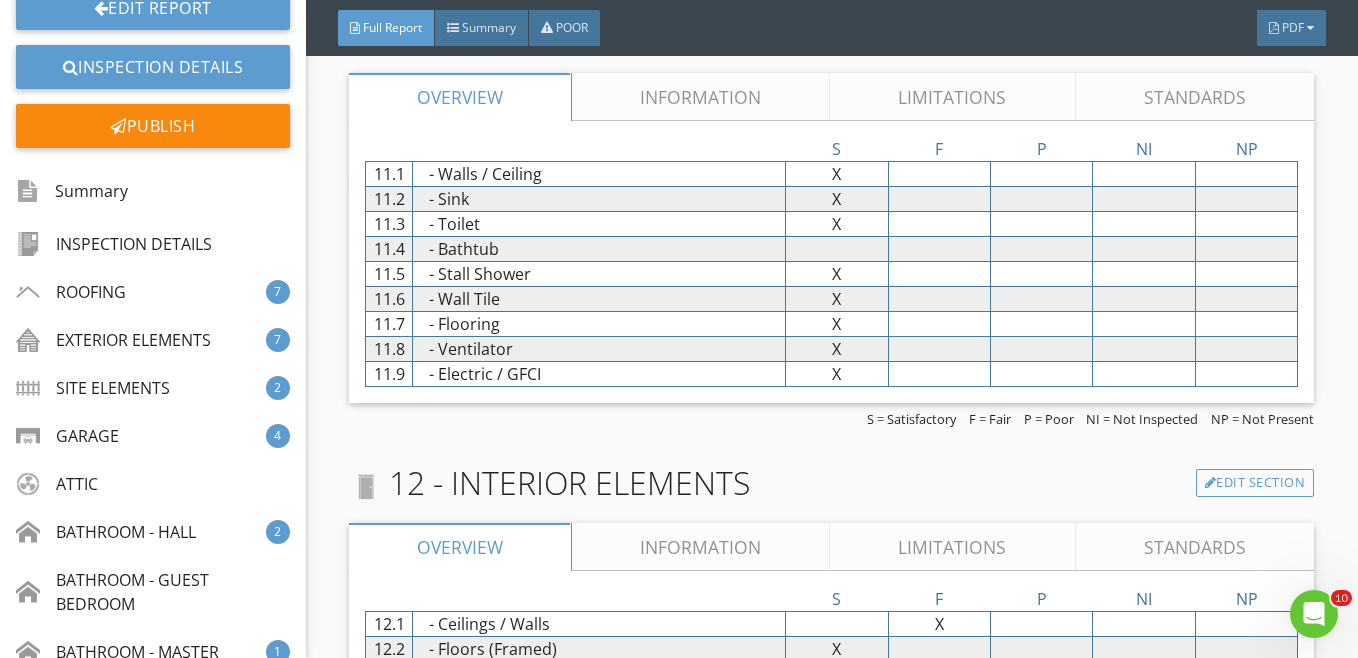 click on "Edit Section" at bounding box center (1255, 33) 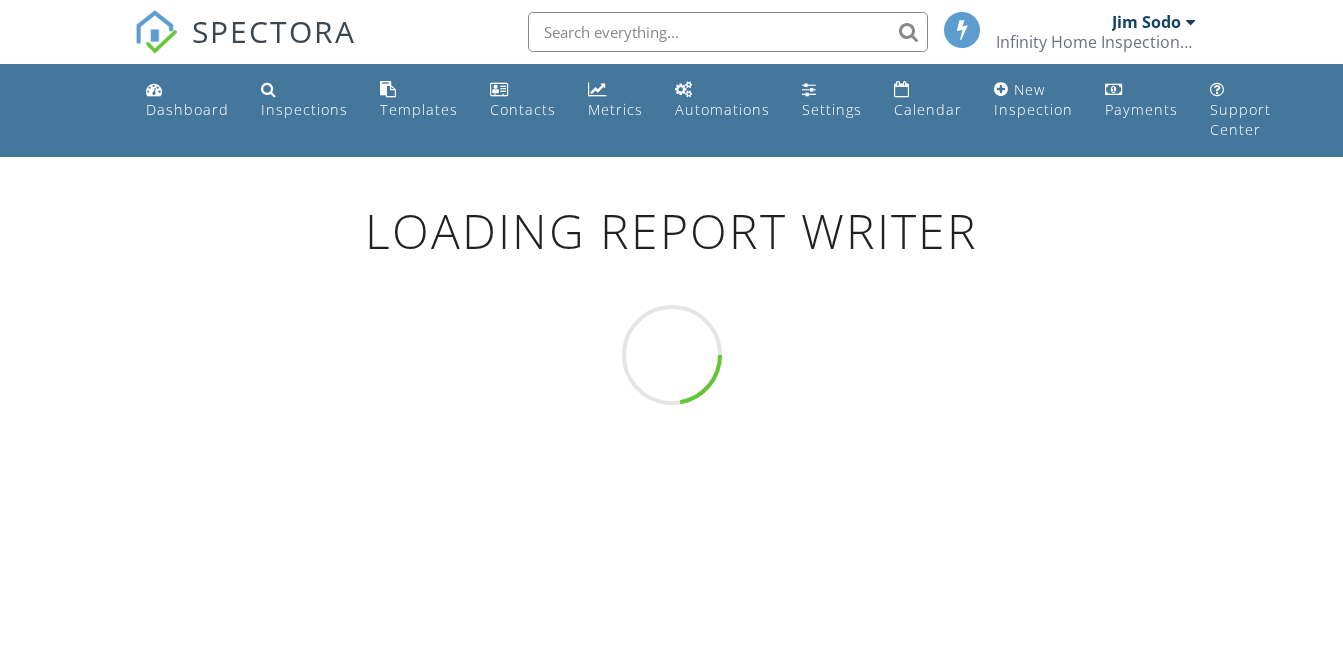 scroll, scrollTop: 0, scrollLeft: 0, axis: both 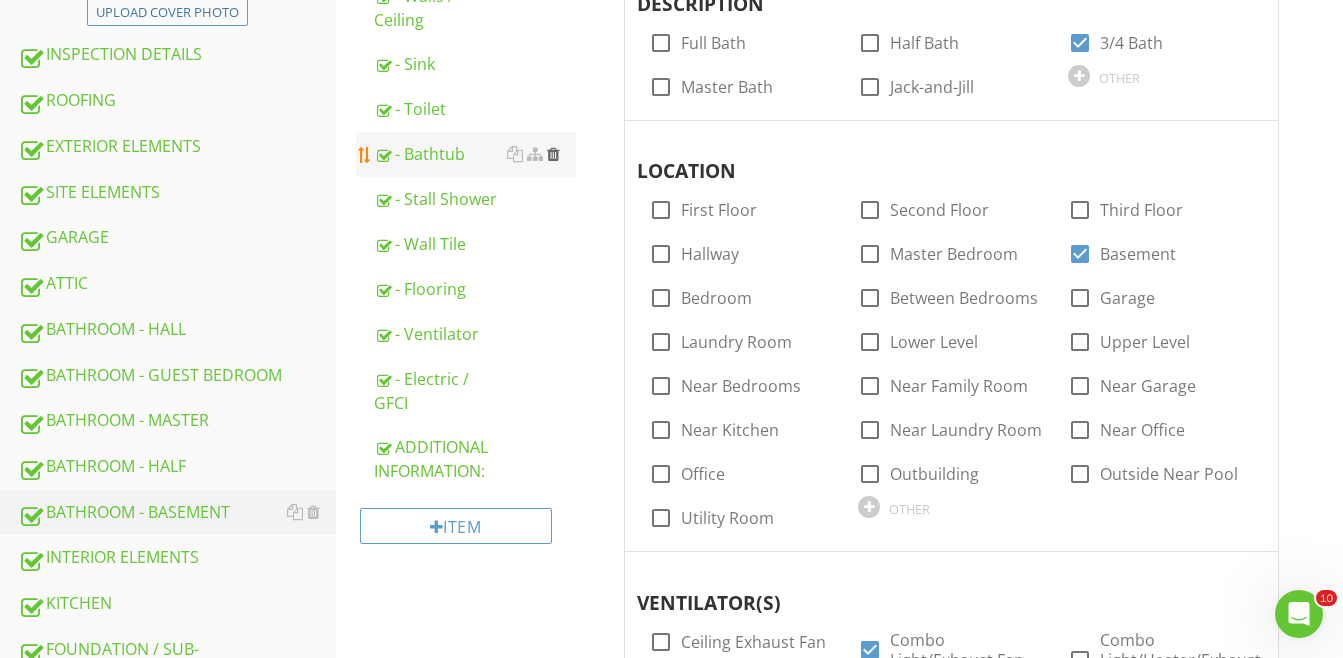 click at bounding box center (553, 154) 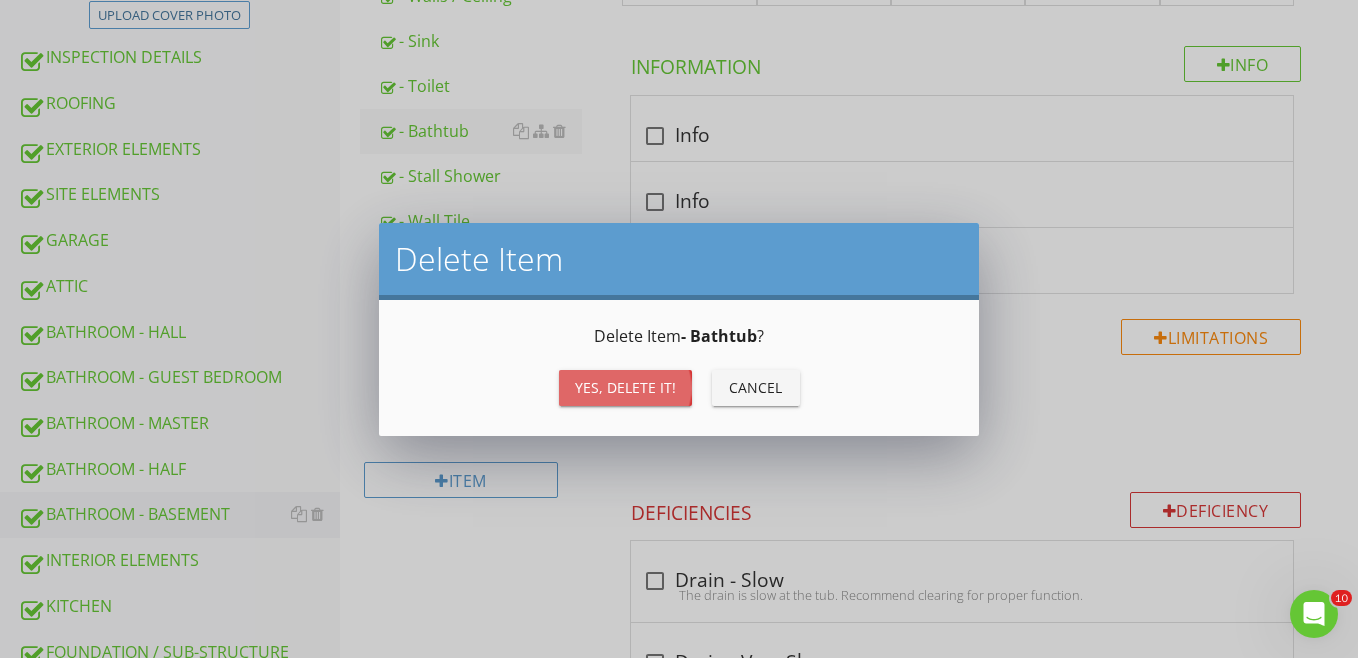 click on "Yes, Delete it!" at bounding box center [625, 387] 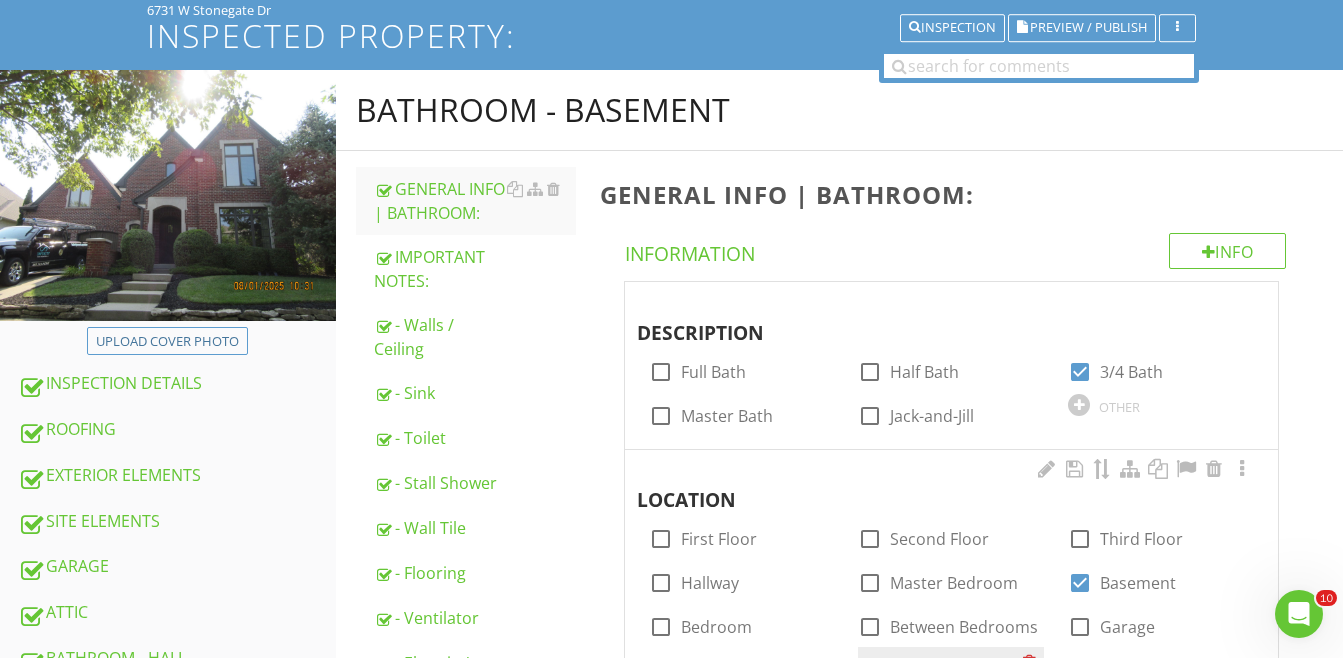 scroll, scrollTop: 100, scrollLeft: 0, axis: vertical 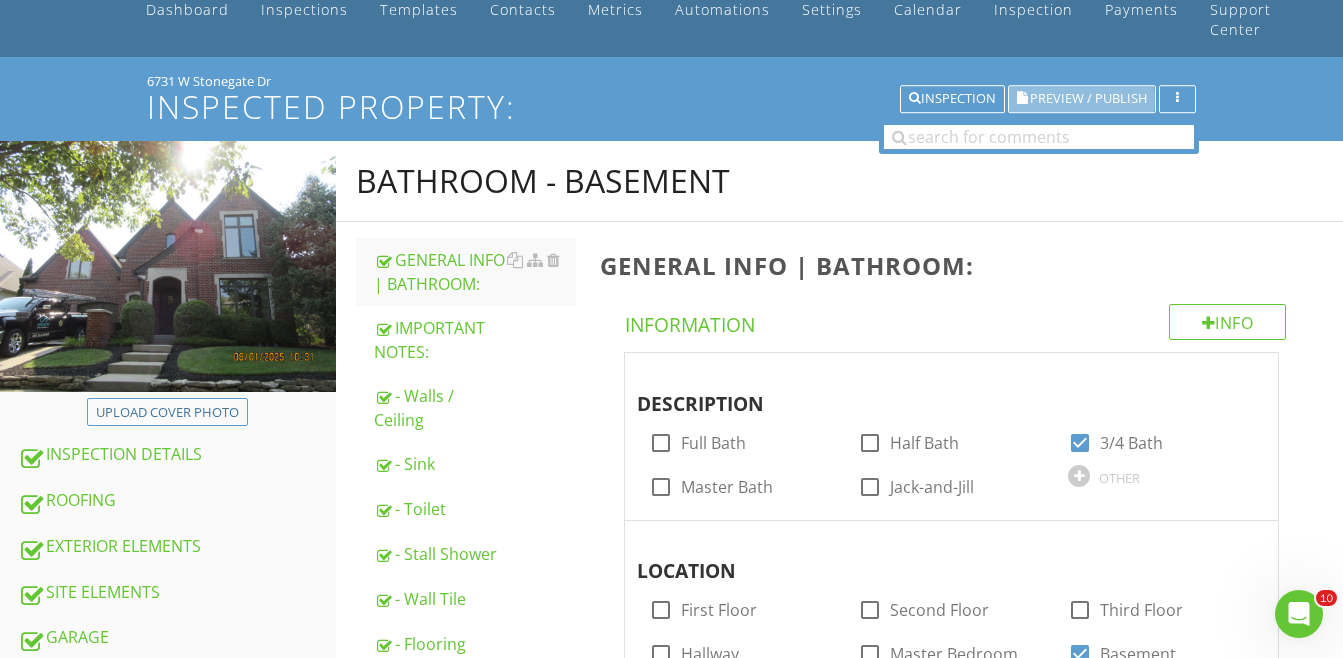 click on "Preview / Publish" at bounding box center [1088, 99] 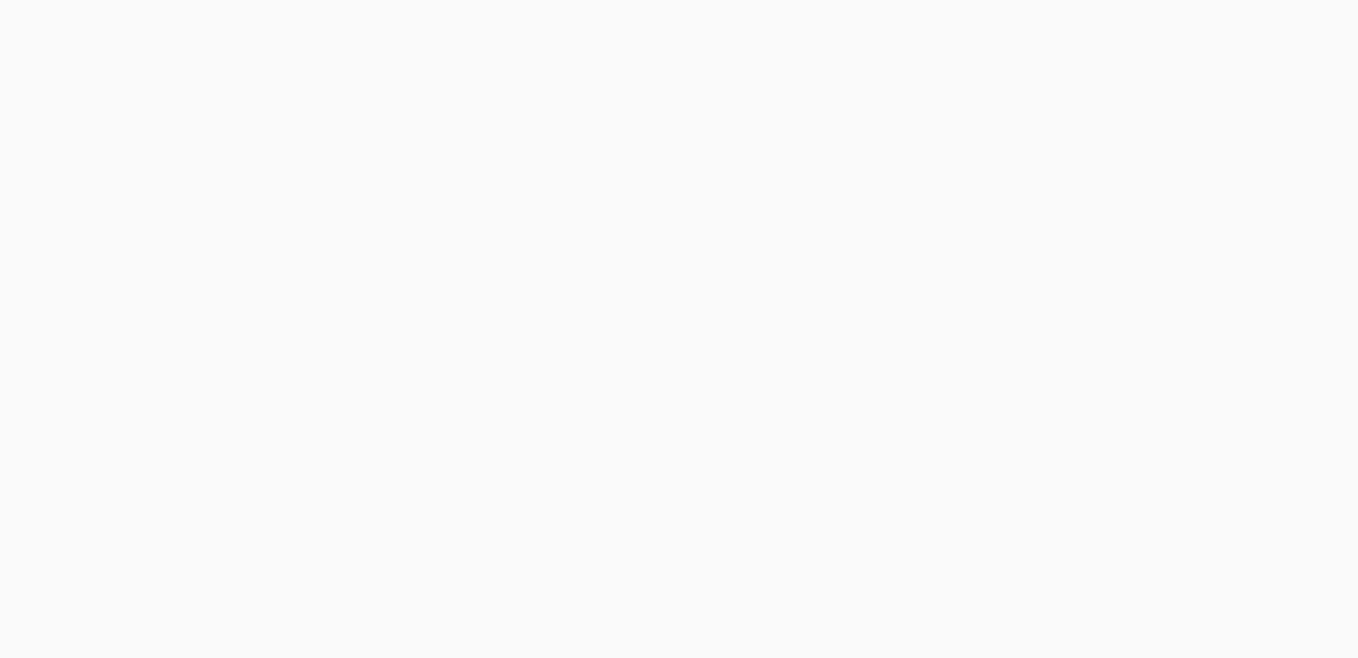 scroll, scrollTop: 0, scrollLeft: 0, axis: both 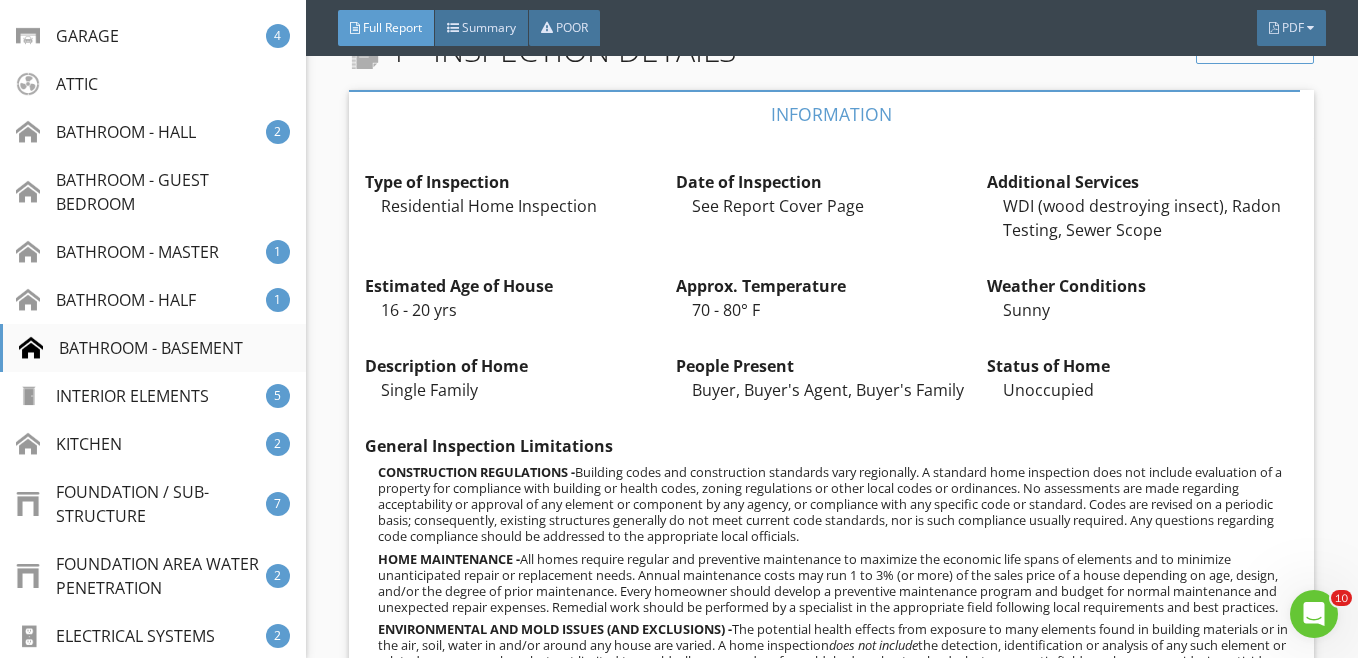 click on "BATHROOM - BASEMENT" at bounding box center [131, 348] 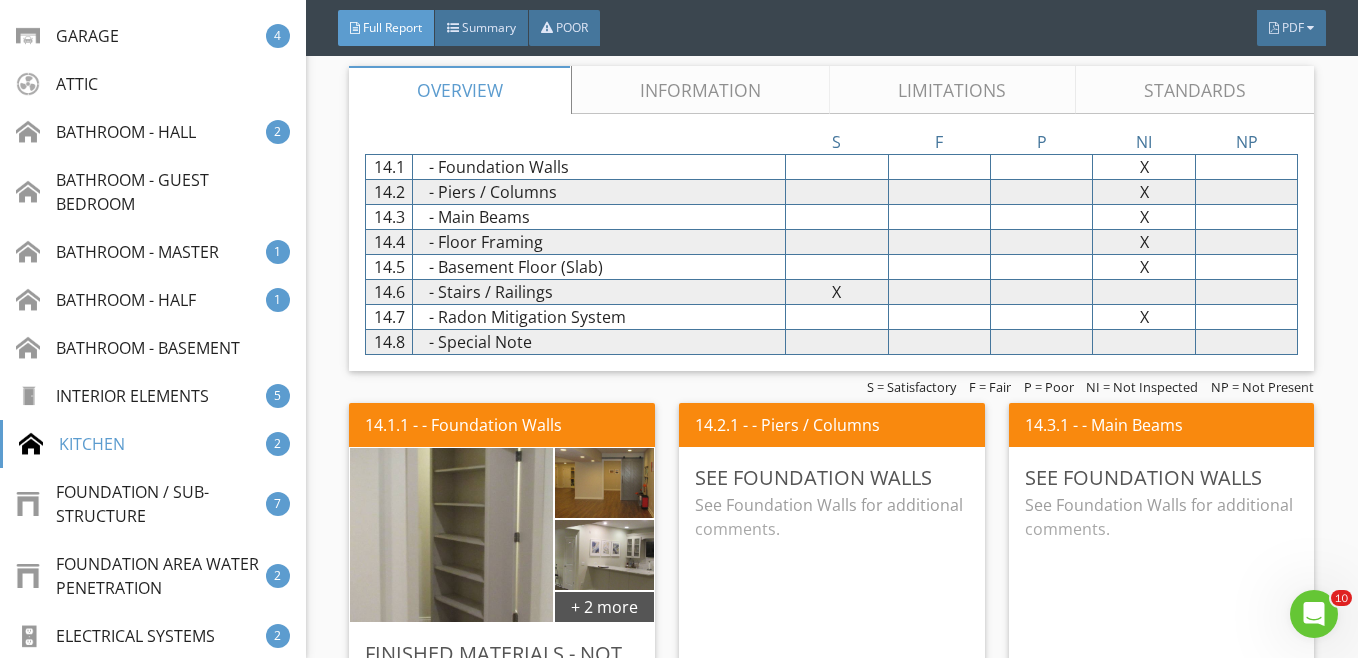 scroll, scrollTop: 16223, scrollLeft: 0, axis: vertical 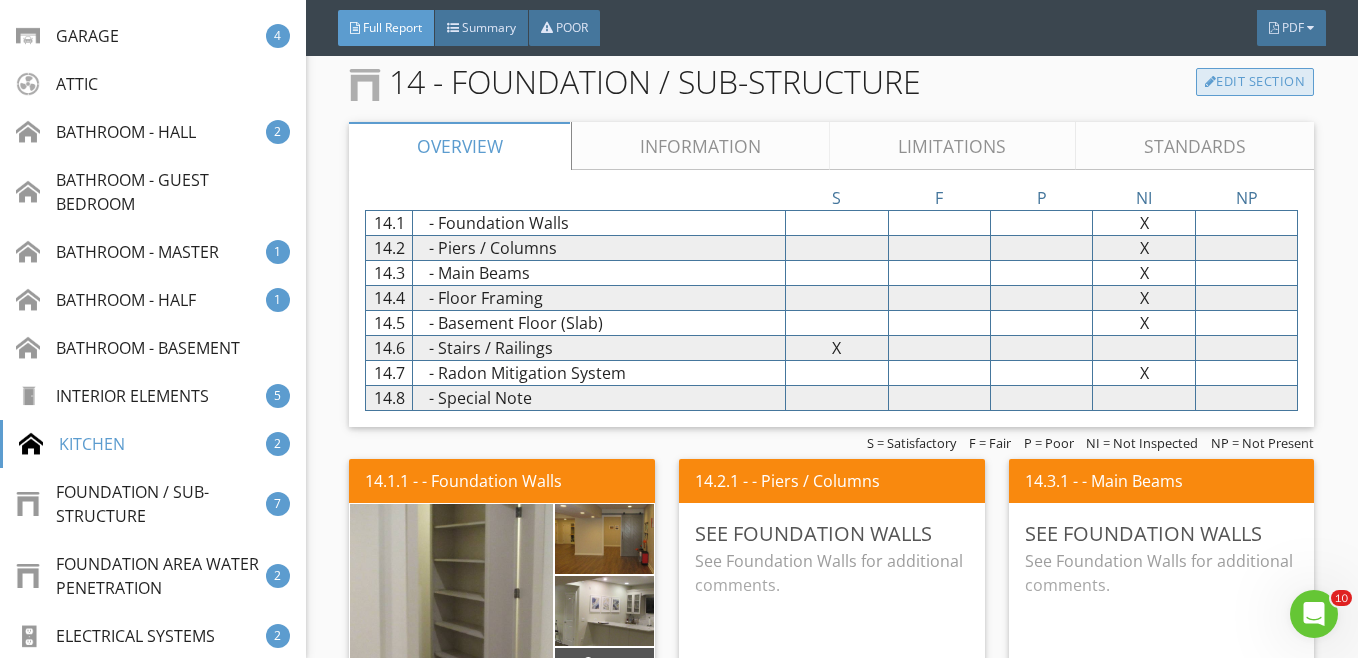 click on "Edit Section" at bounding box center [1255, 82] 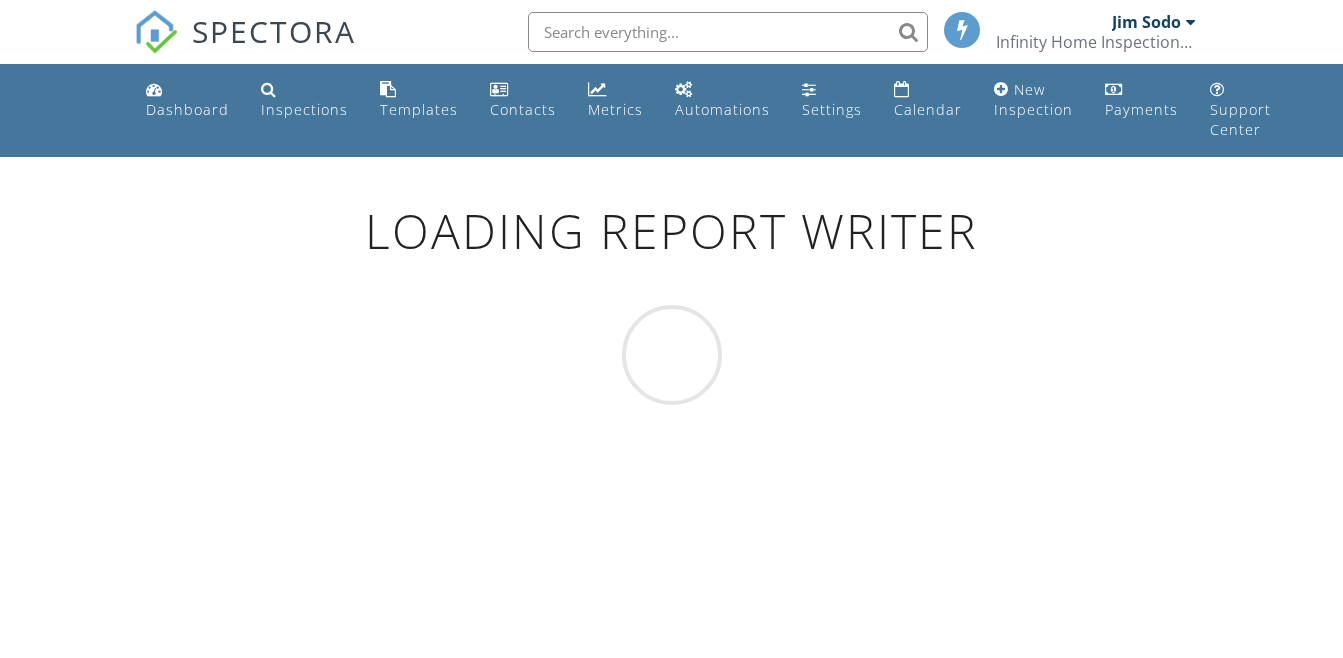 scroll, scrollTop: 0, scrollLeft: 0, axis: both 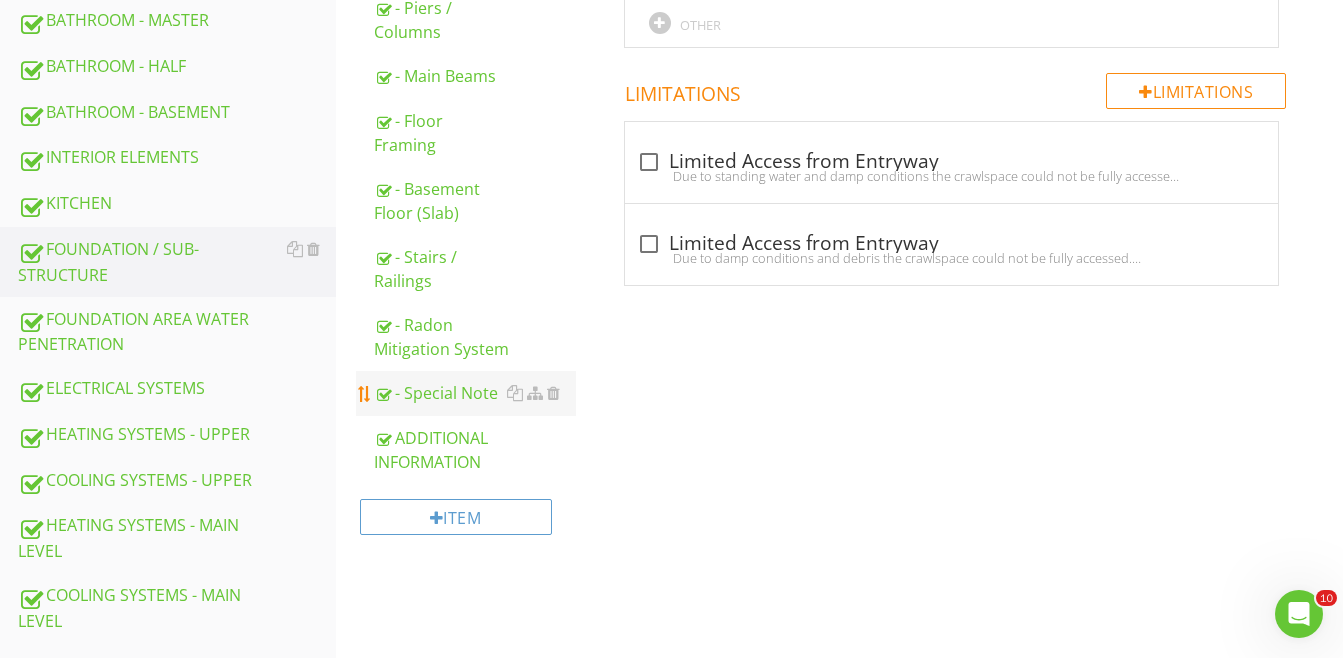click on "- Special Note" at bounding box center (475, 393) 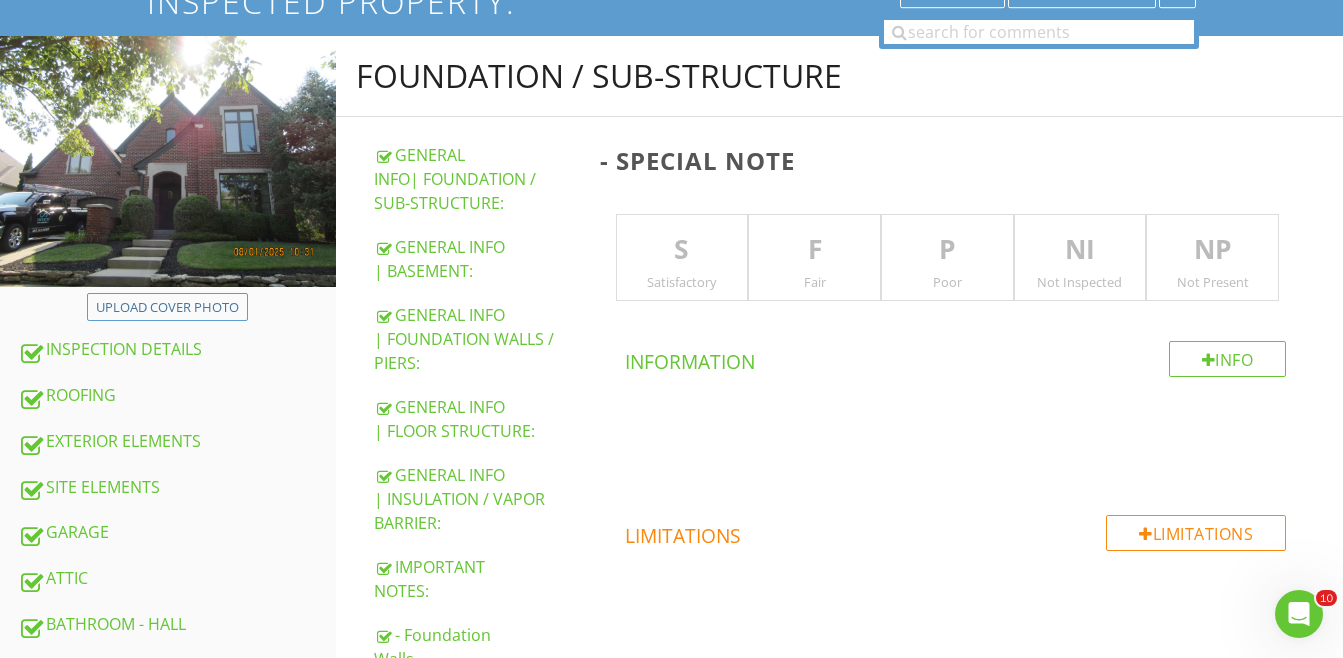scroll, scrollTop: 200, scrollLeft: 0, axis: vertical 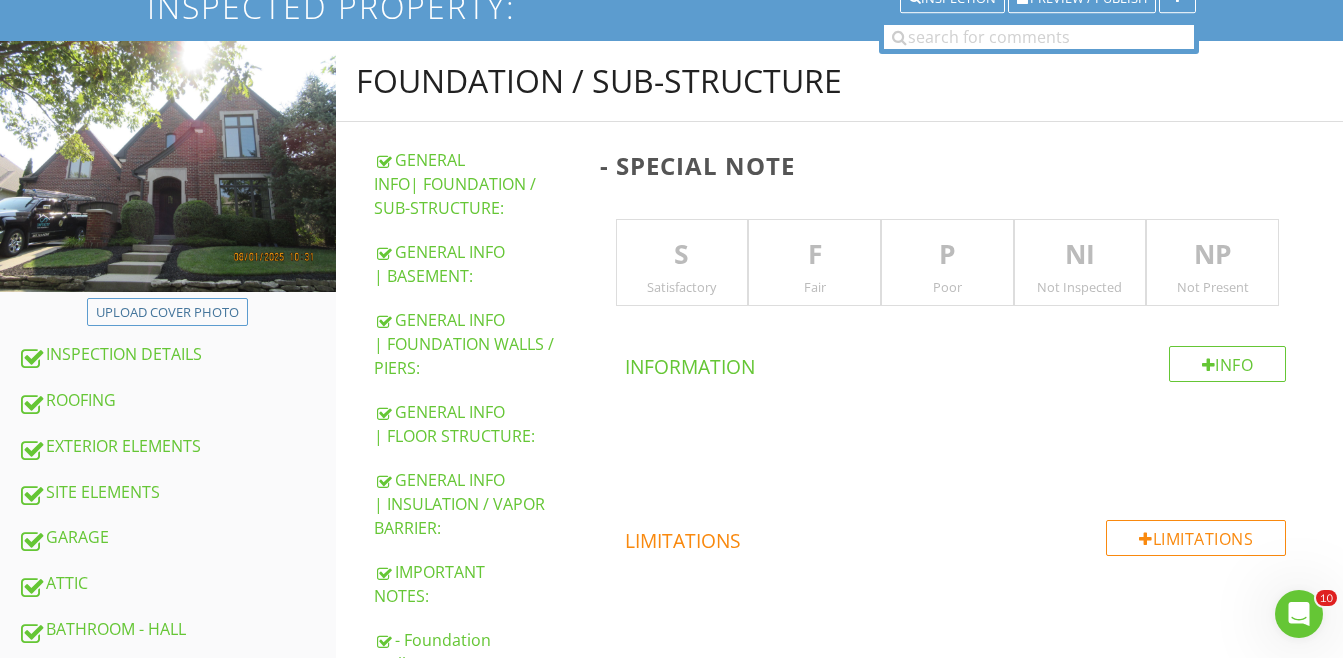 click on "Fair" at bounding box center (814, 287) 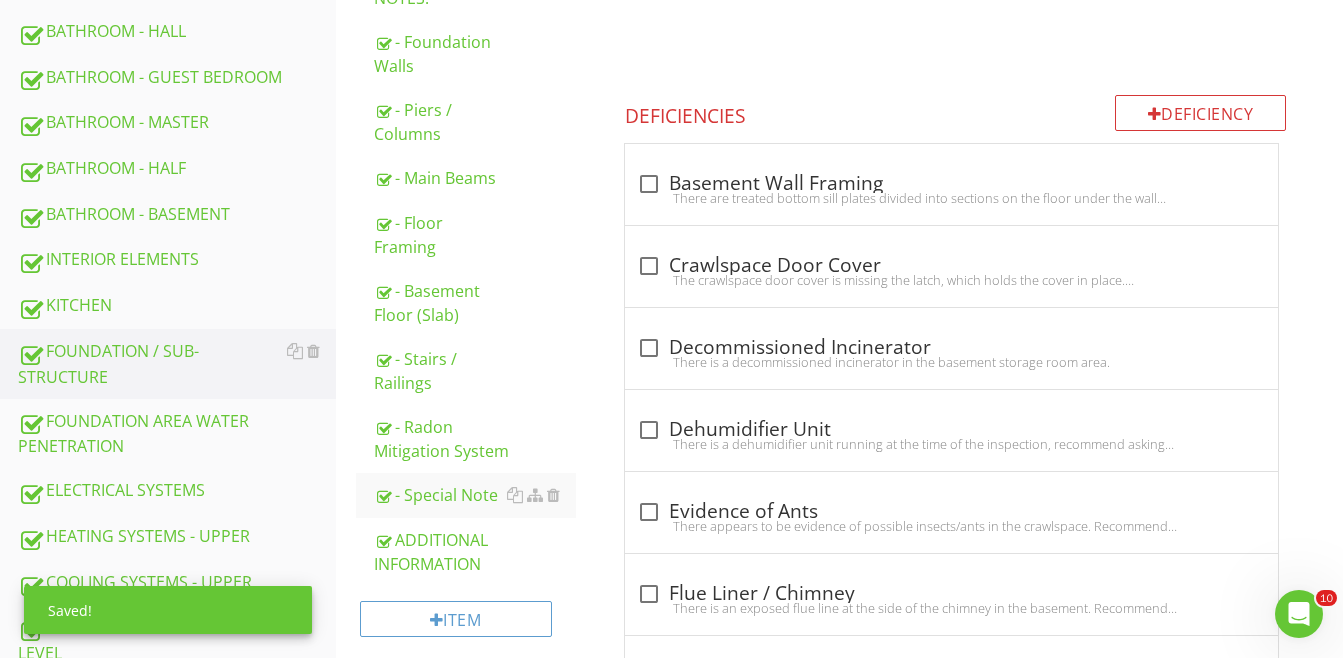 scroll, scrollTop: 800, scrollLeft: 0, axis: vertical 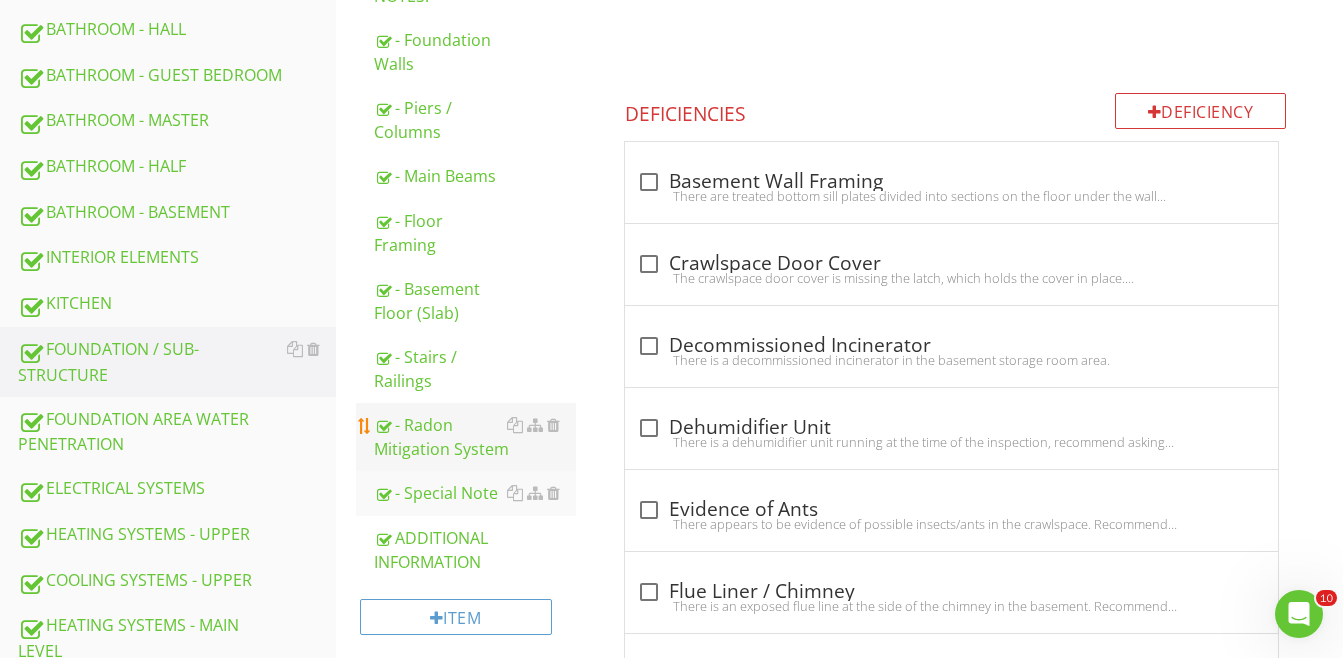 click on "- Radon Mitigation System" at bounding box center [475, 437] 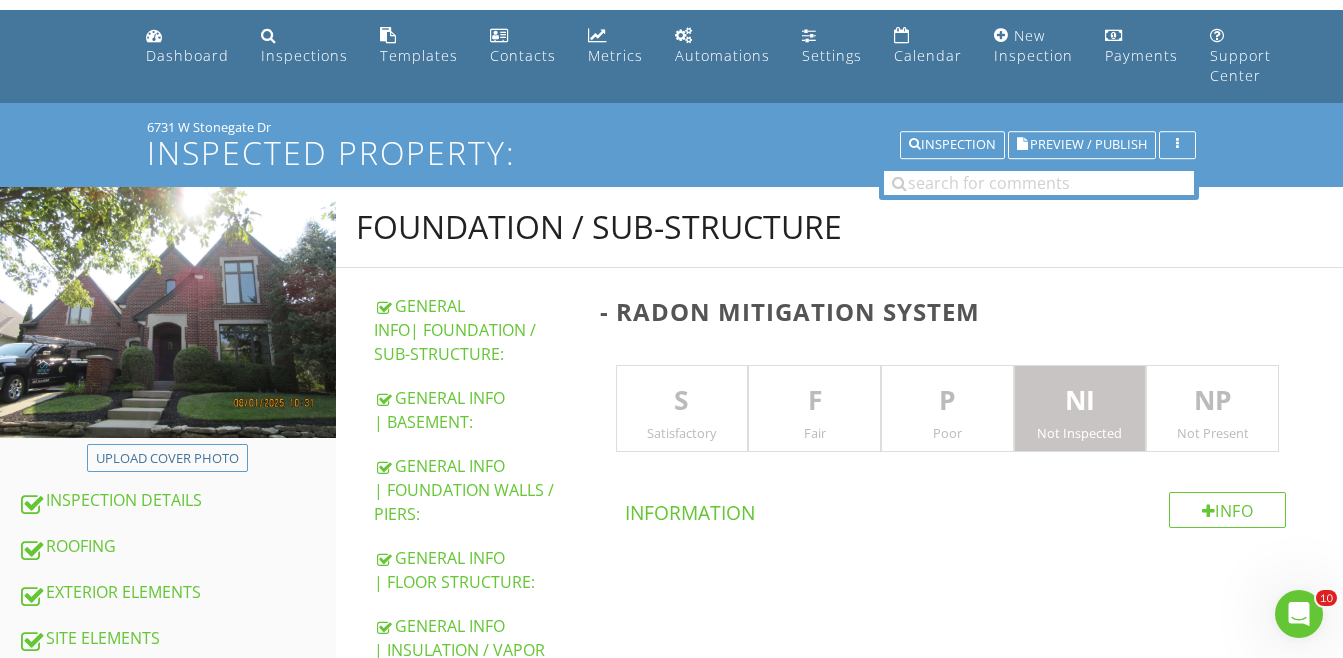 scroll, scrollTop: 52, scrollLeft: 0, axis: vertical 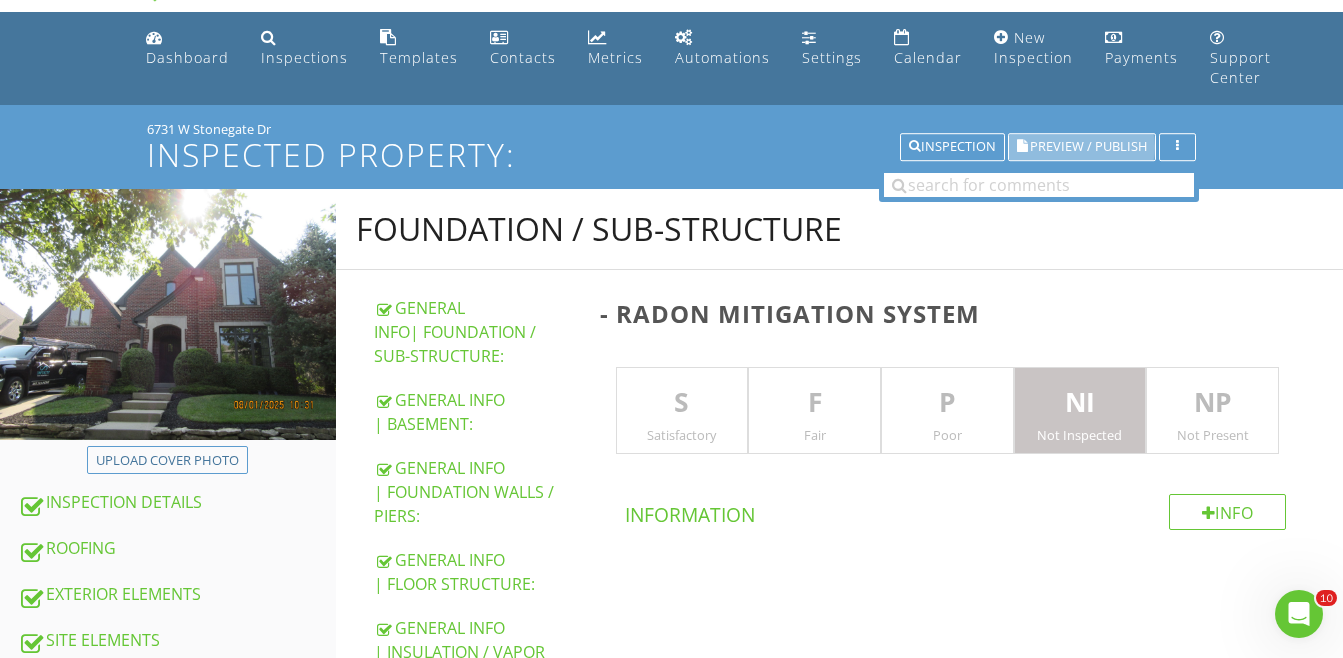 click on "Preview / Publish" at bounding box center (1088, 147) 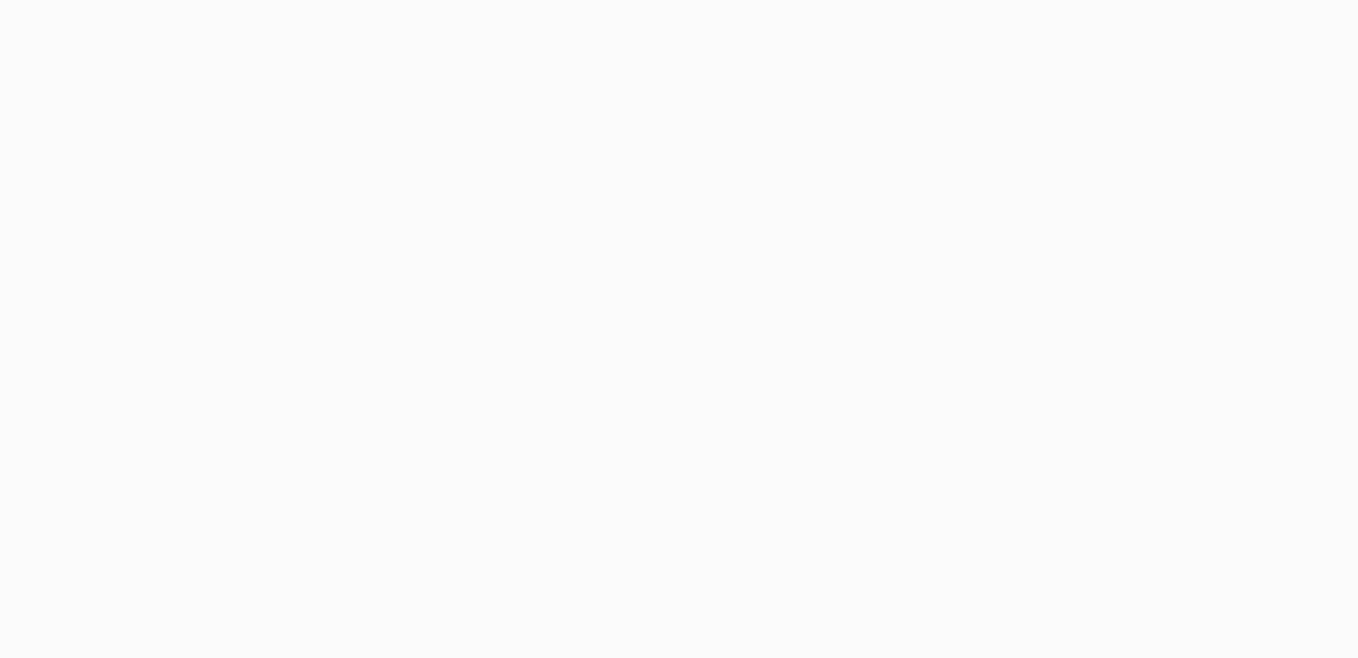 scroll, scrollTop: 0, scrollLeft: 0, axis: both 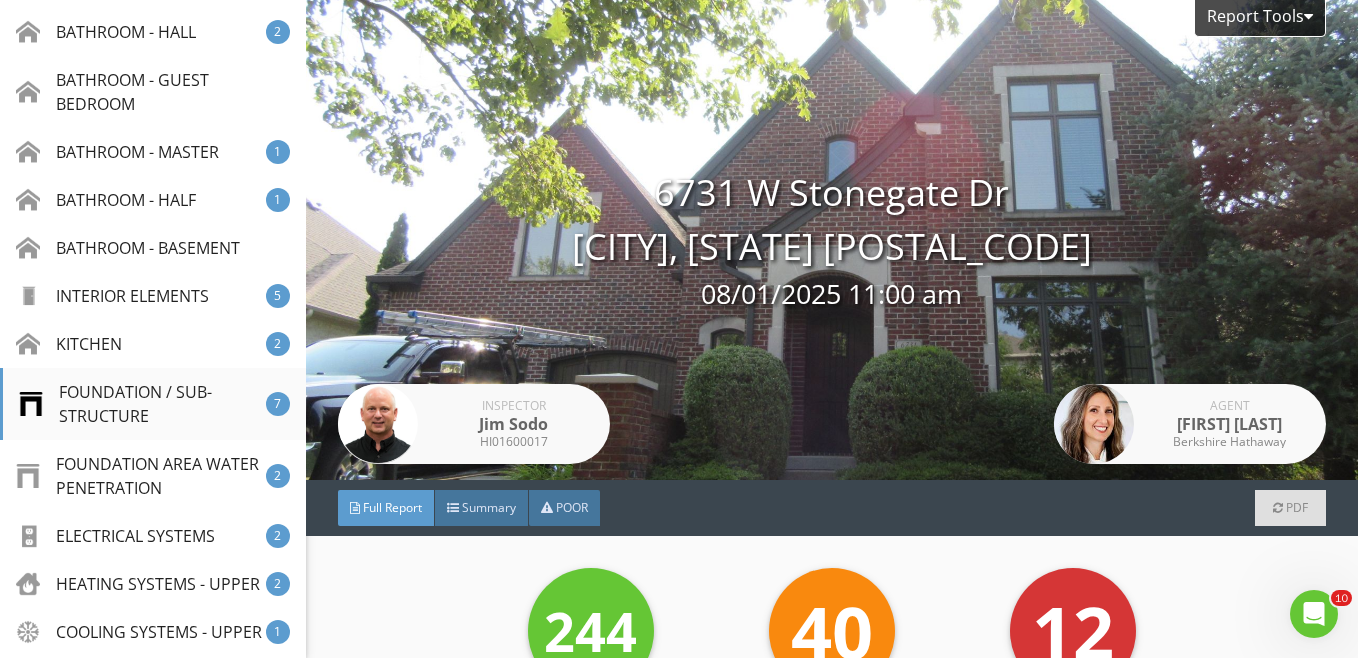 click on "FOUNDATION / SUB-STRUCTURE" at bounding box center [142, 404] 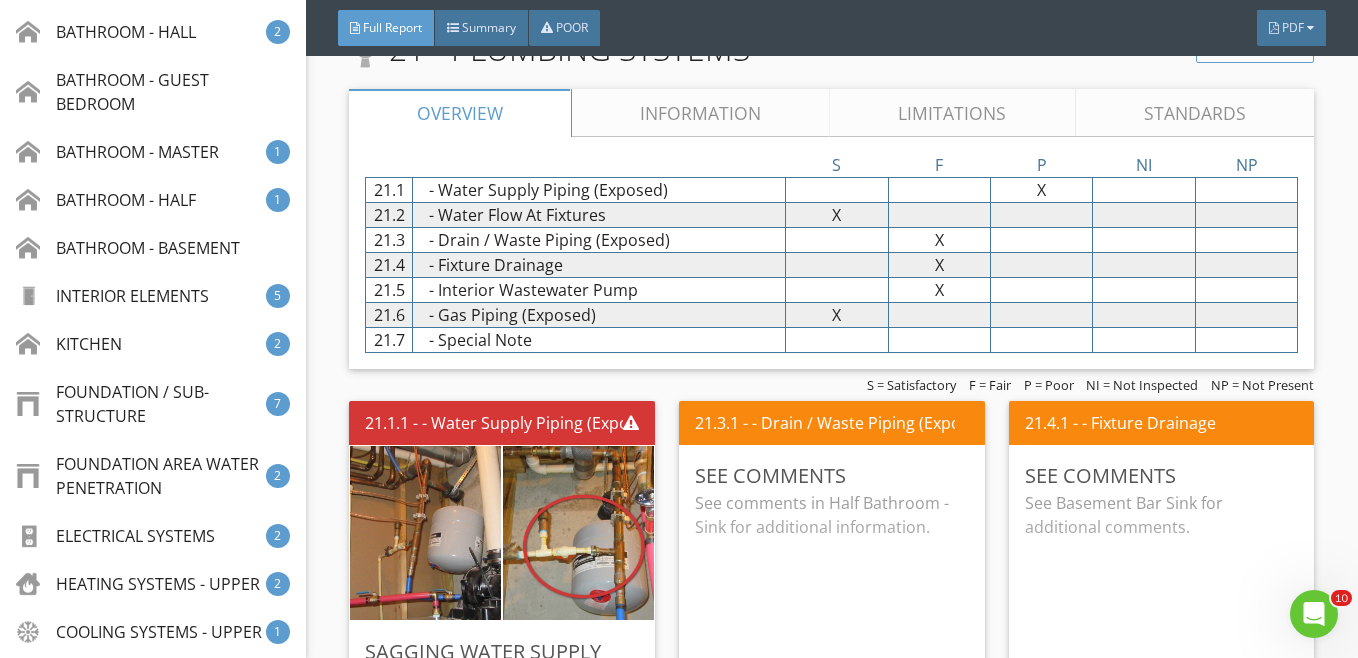 scroll, scrollTop: 23017, scrollLeft: 0, axis: vertical 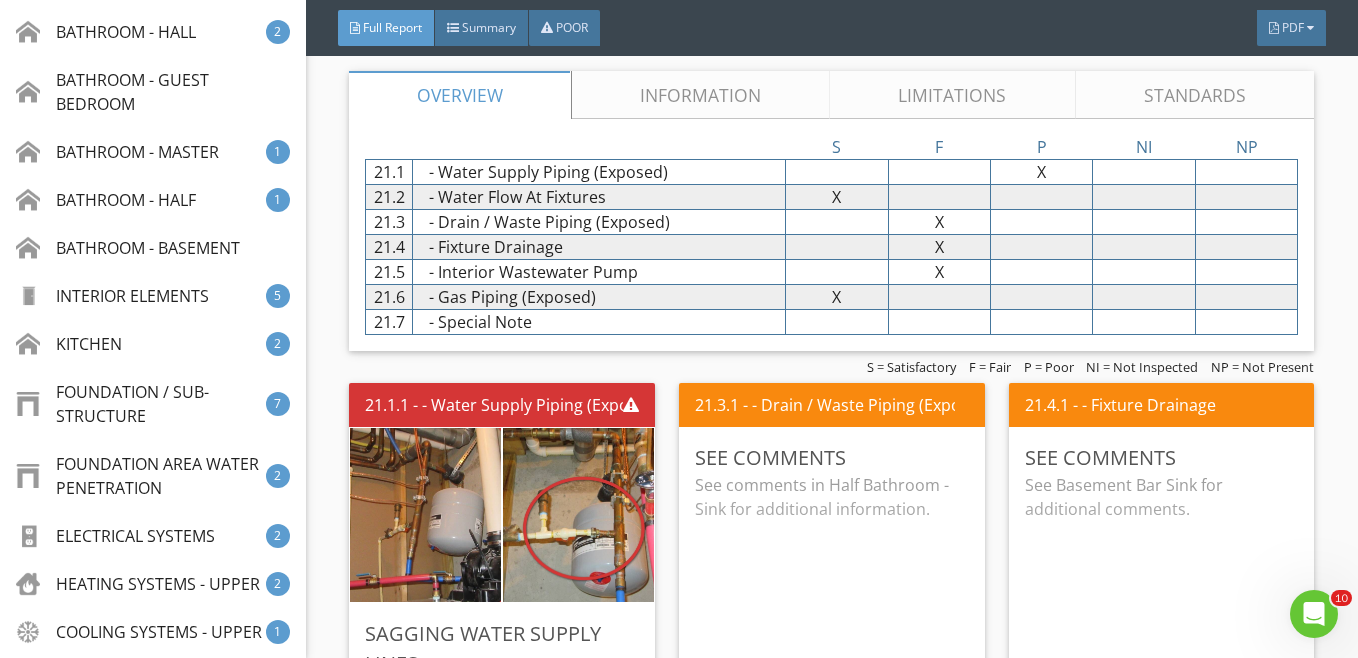 click on "Edit Section" at bounding box center [1255, 31] 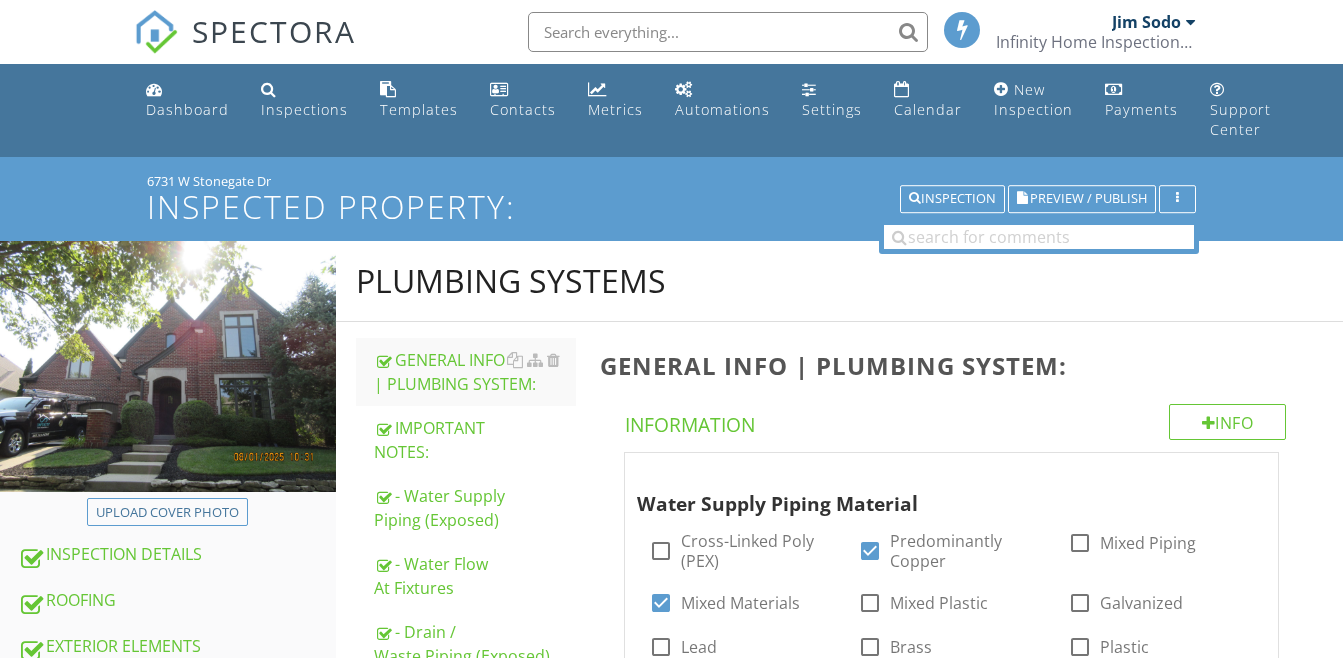 scroll, scrollTop: 353, scrollLeft: 0, axis: vertical 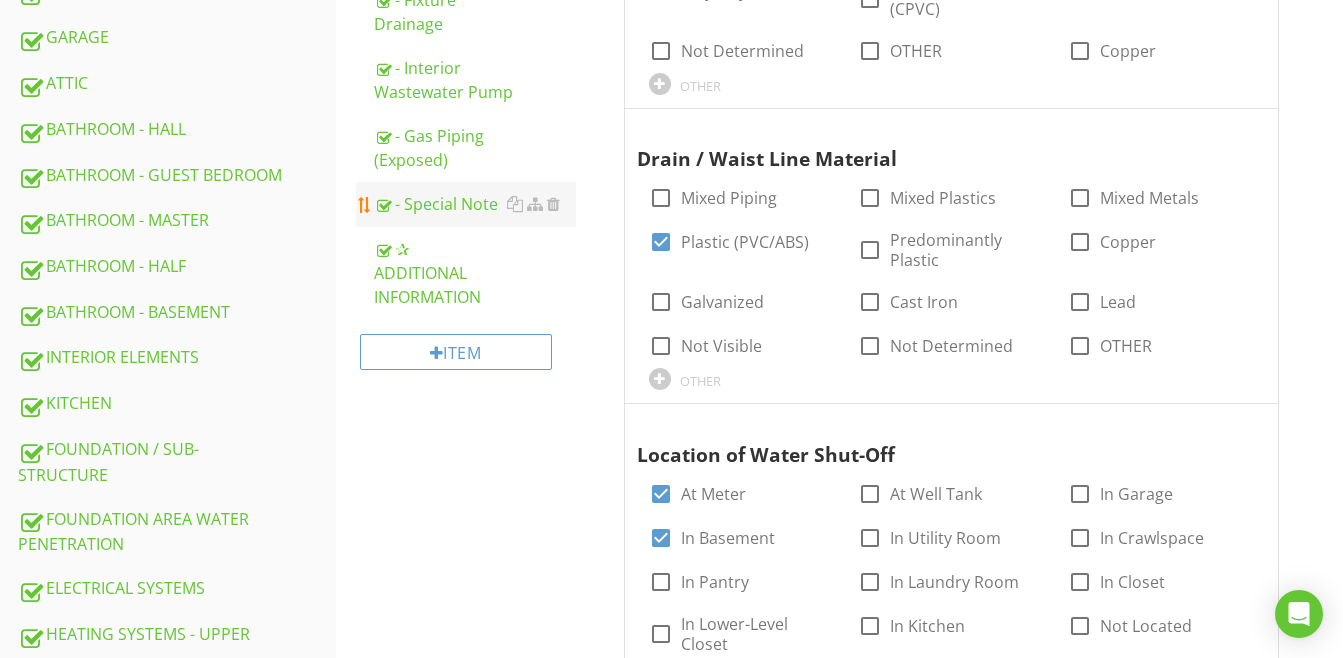 click on "- Special Note" at bounding box center (475, 204) 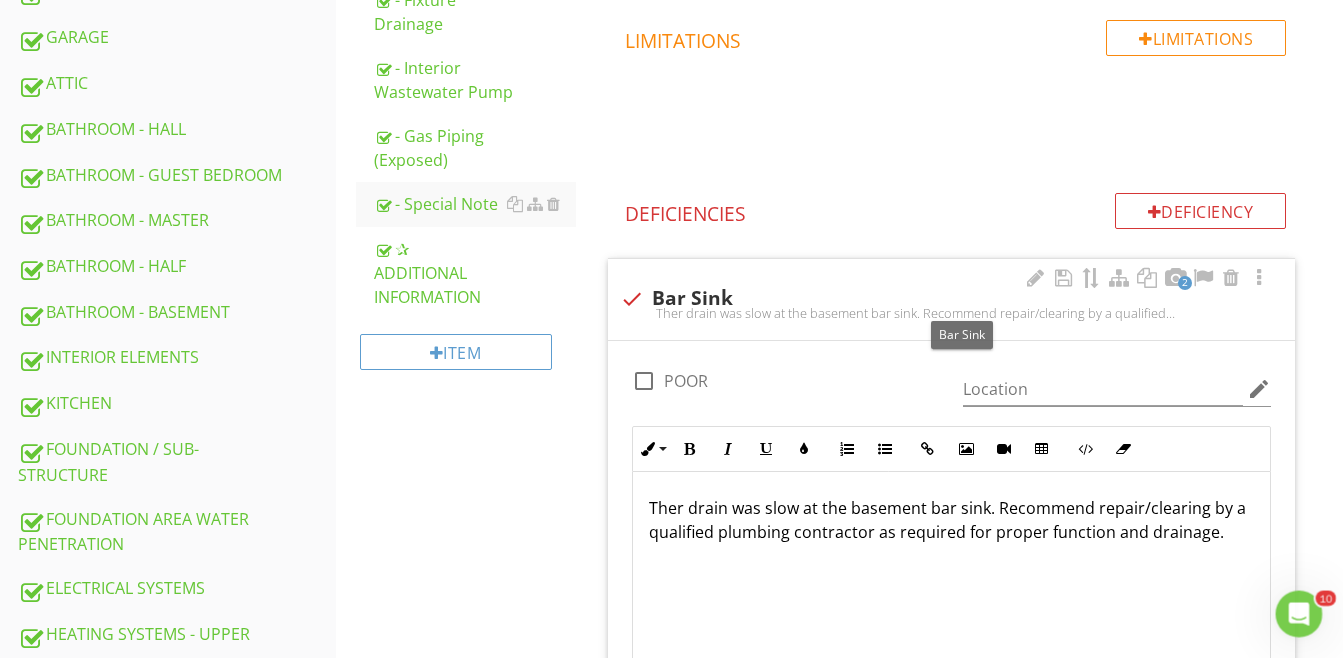 scroll, scrollTop: 0, scrollLeft: 0, axis: both 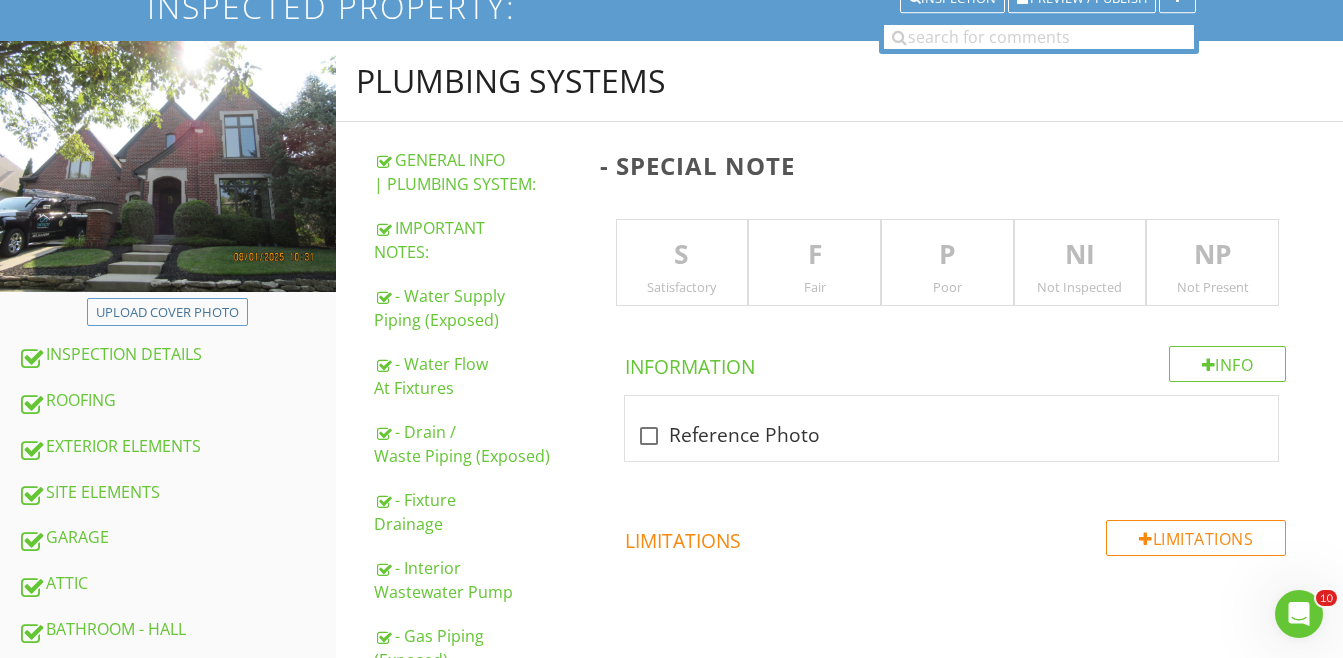 click on "F" at bounding box center [814, 255] 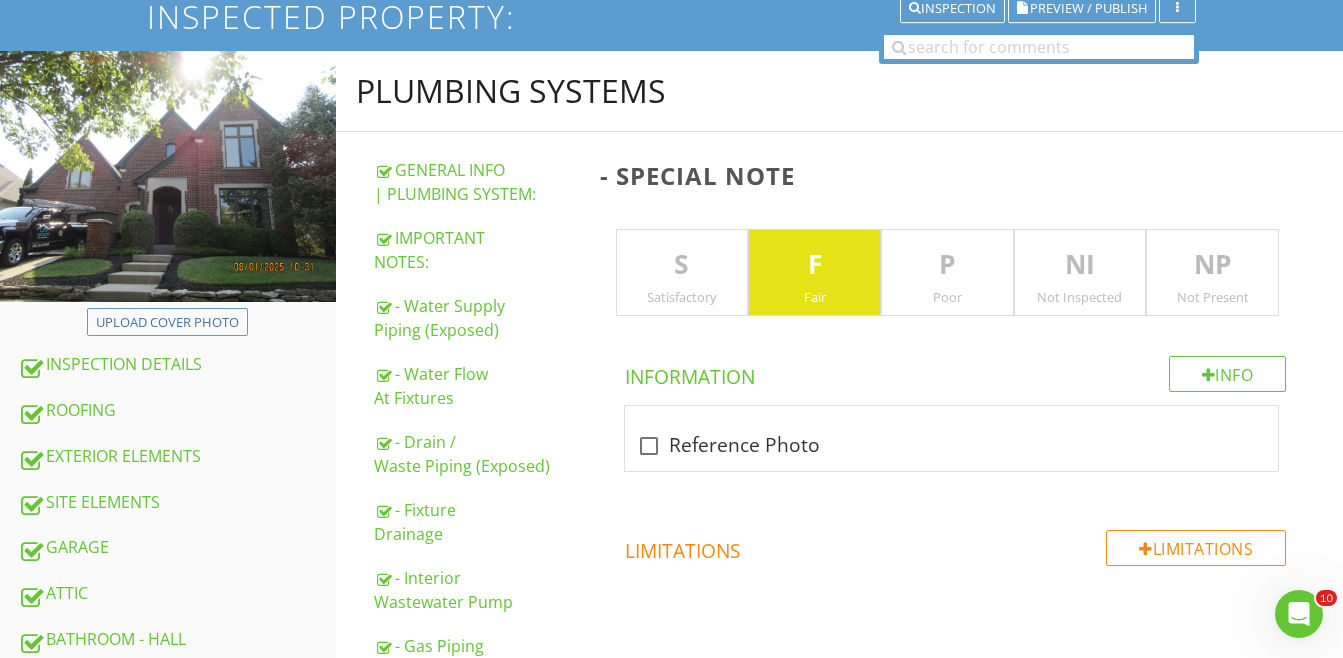 scroll, scrollTop: 0, scrollLeft: 0, axis: both 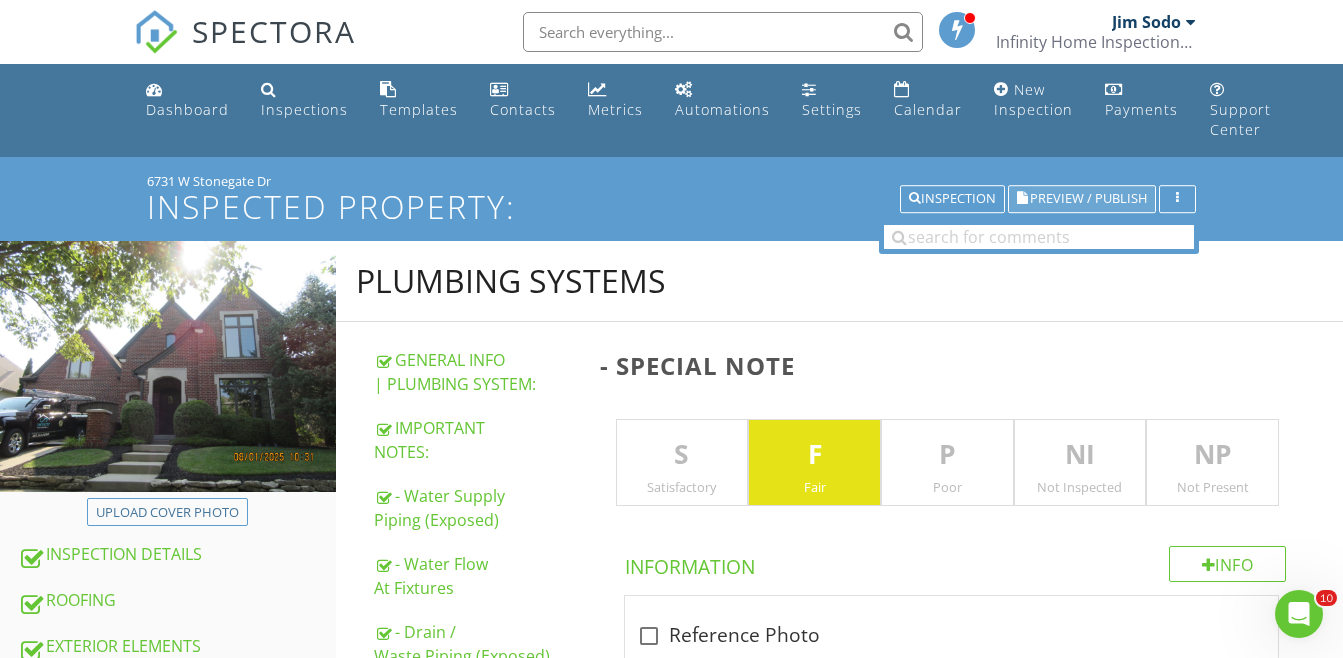click on "Preview / Publish" at bounding box center [1088, 199] 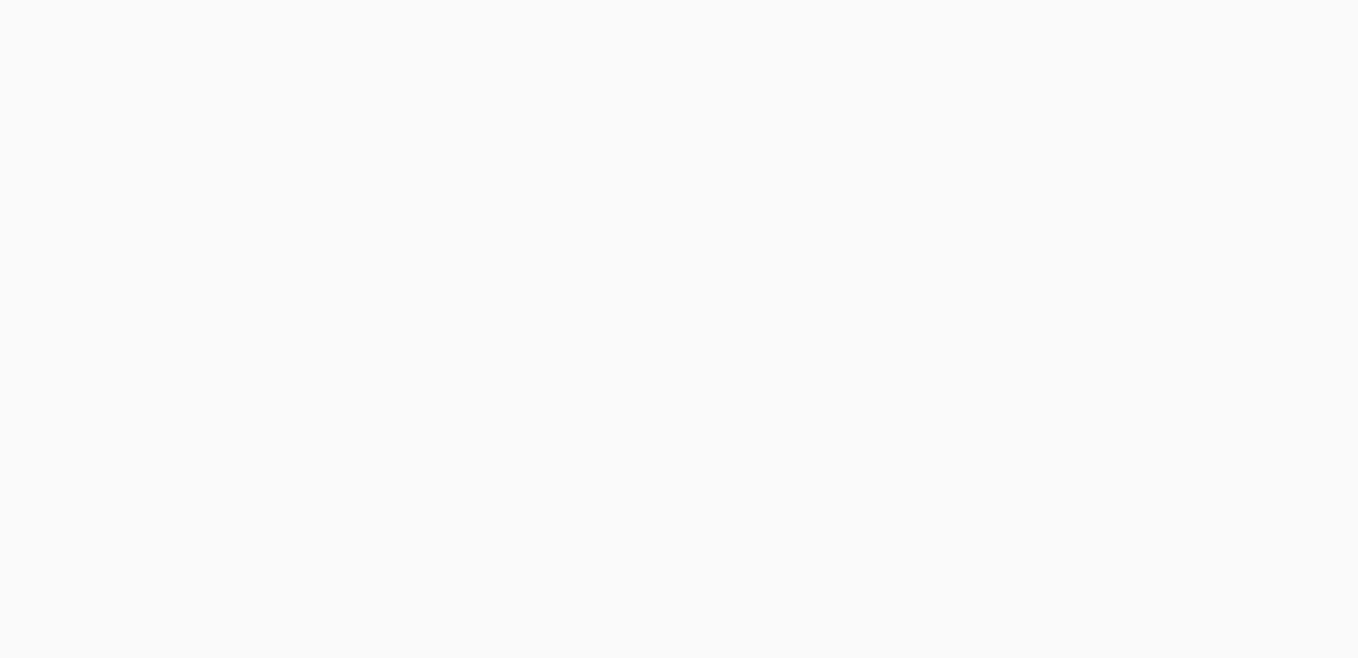 scroll, scrollTop: 0, scrollLeft: 0, axis: both 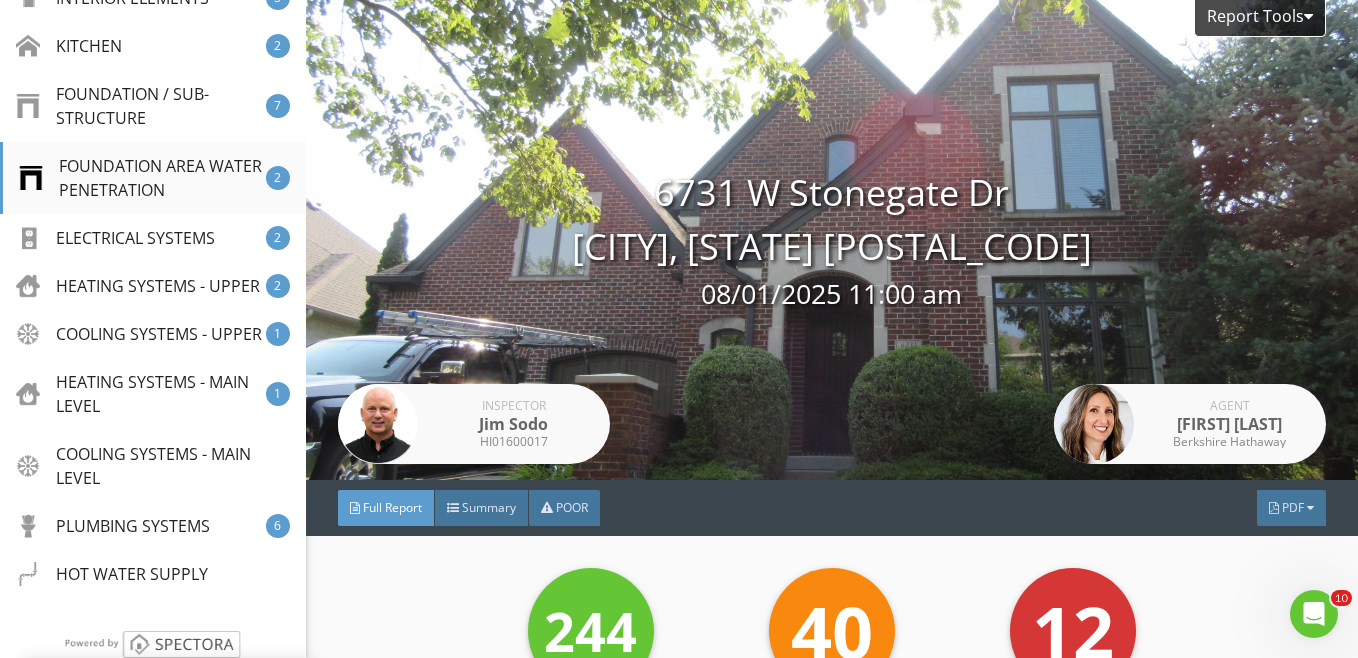 click on "FOUNDATION AREA WATER PENETRATION" at bounding box center (142, 178) 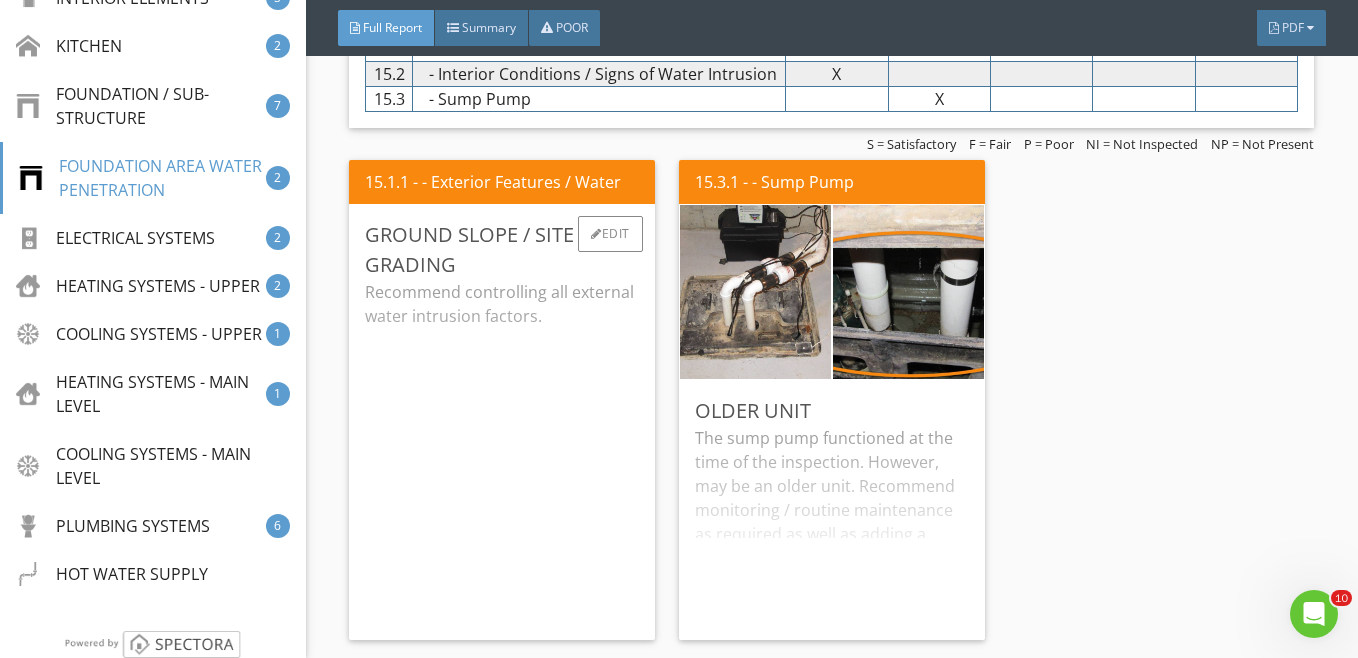 scroll, scrollTop: 18330, scrollLeft: 0, axis: vertical 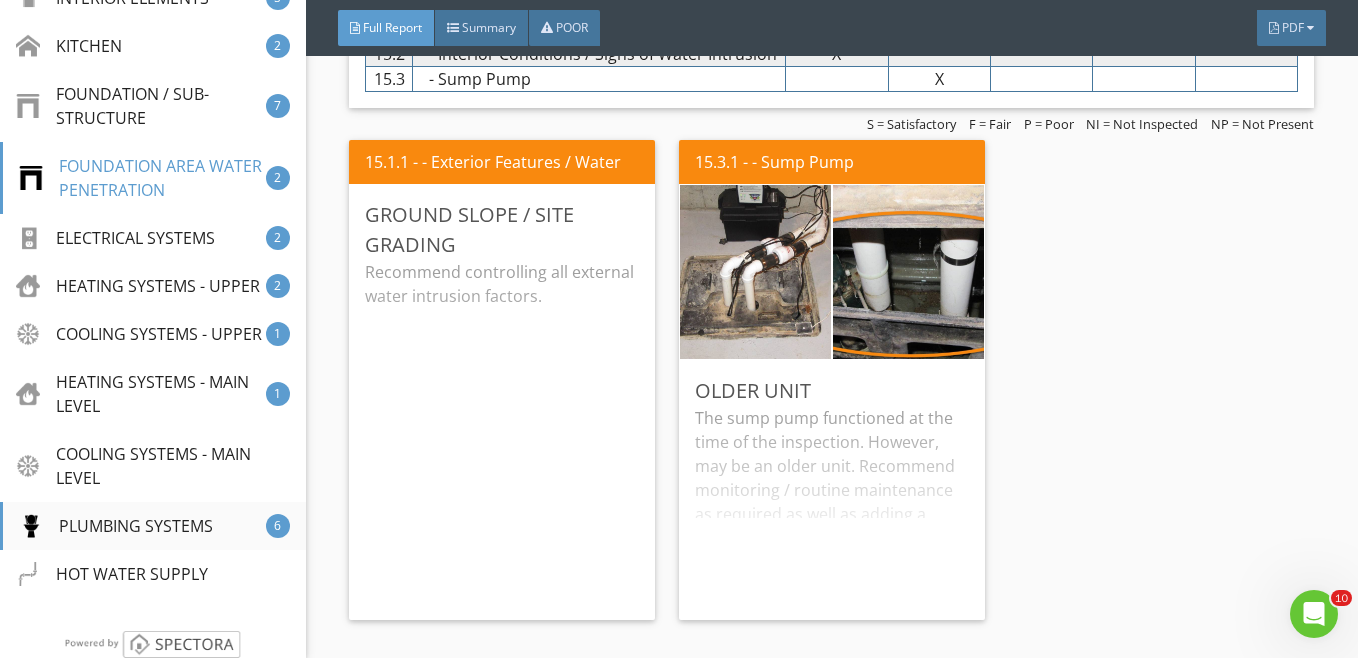 click on "PLUMBING SYSTEMS" at bounding box center [116, 526] 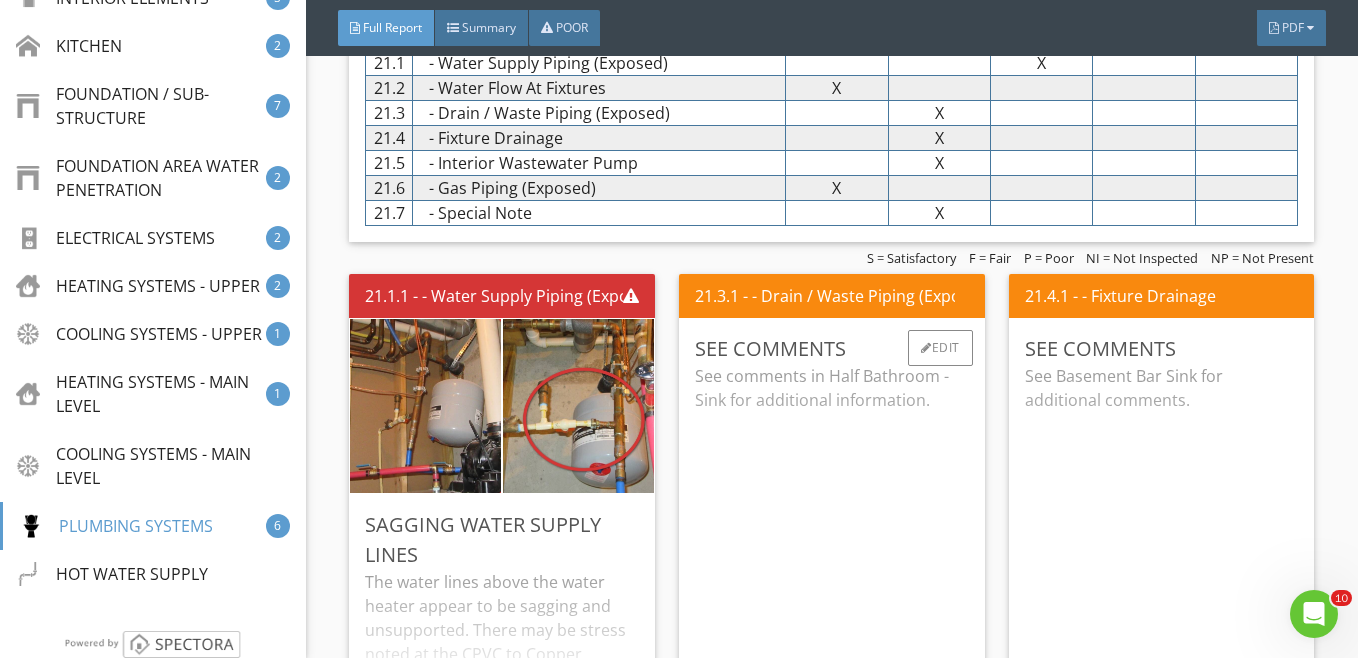 scroll, scrollTop: 22972, scrollLeft: 0, axis: vertical 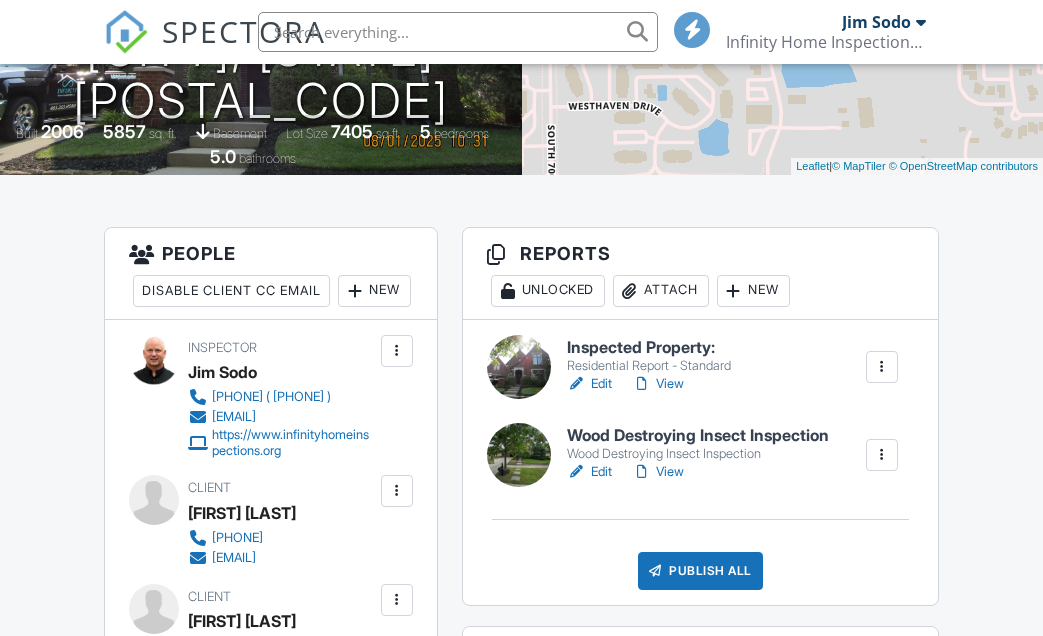 click on "Edit" at bounding box center [589, 384] 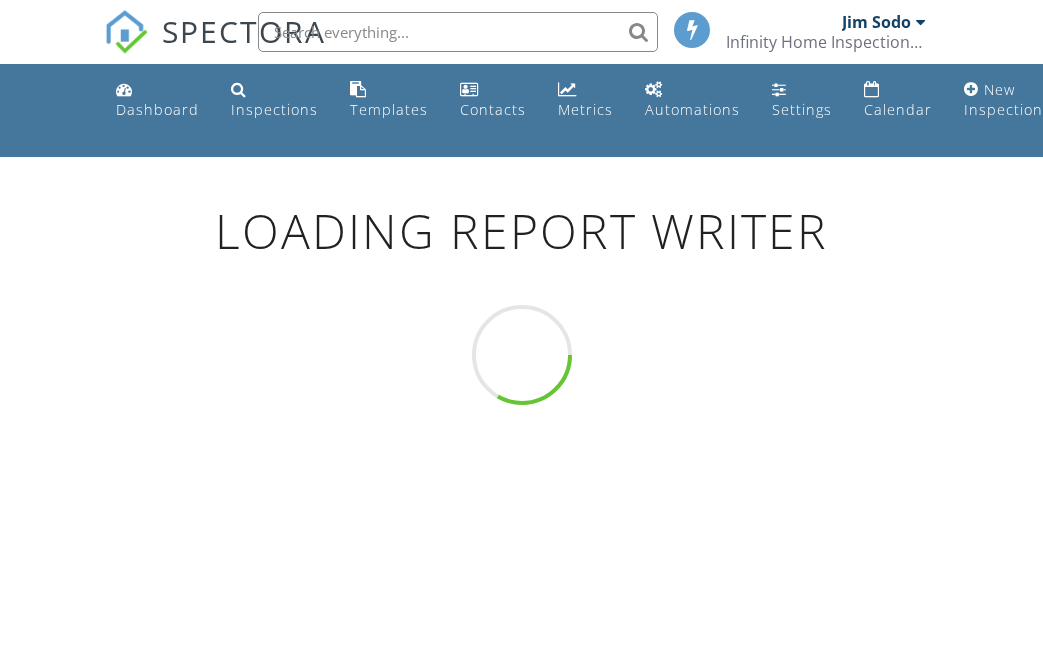 scroll, scrollTop: 0, scrollLeft: 0, axis: both 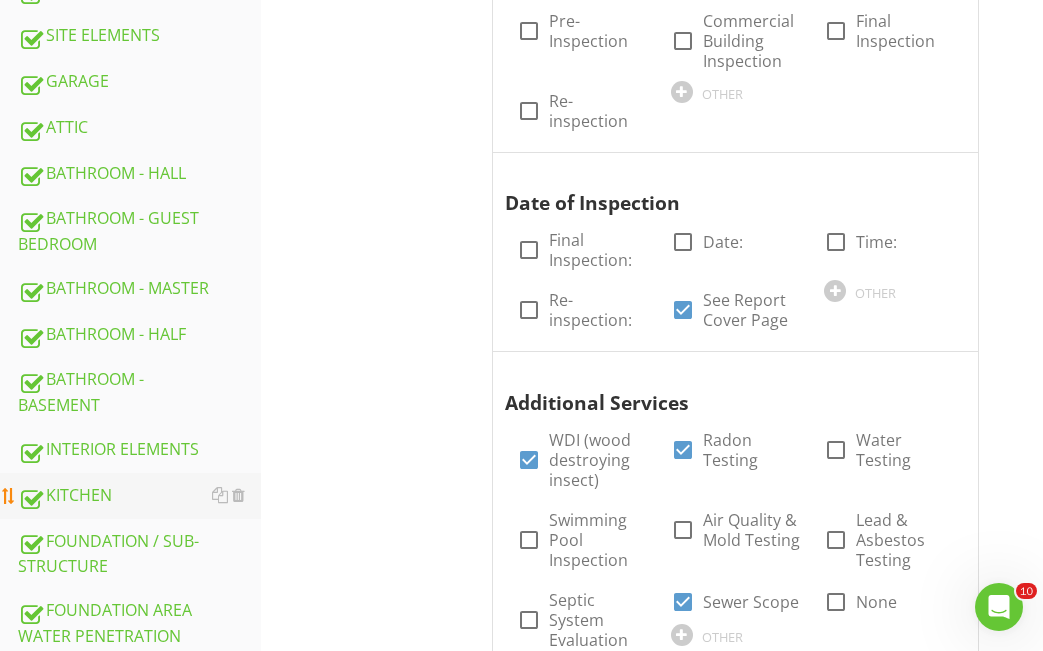 click on "KITCHEN" at bounding box center (139, 496) 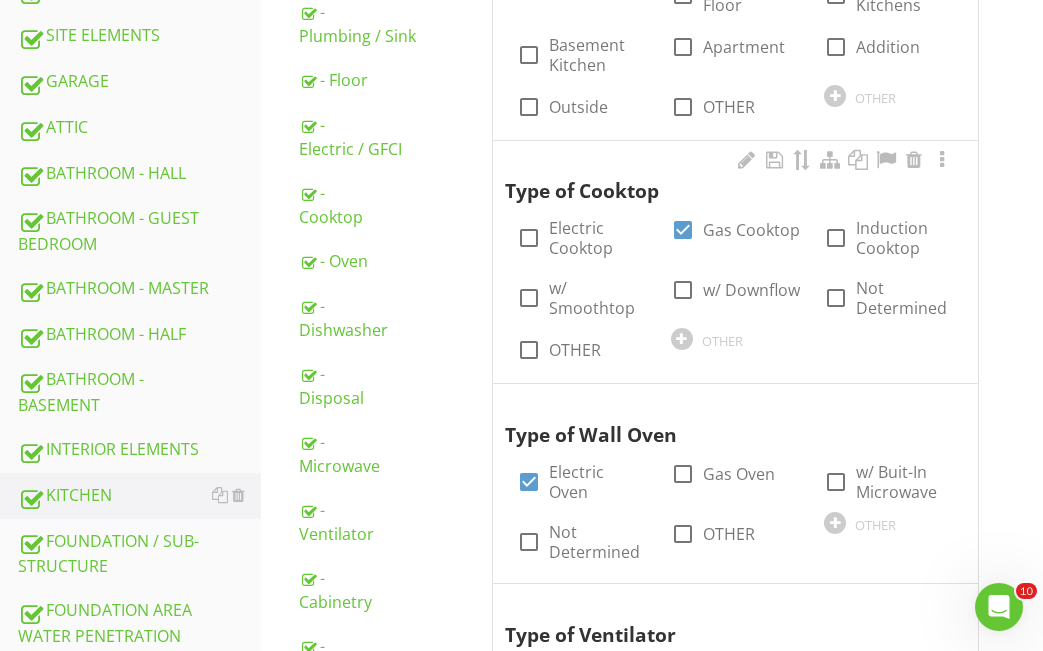 drag, startPoint x: 341, startPoint y: 459, endPoint x: 801, endPoint y: 250, distance: 505.2534 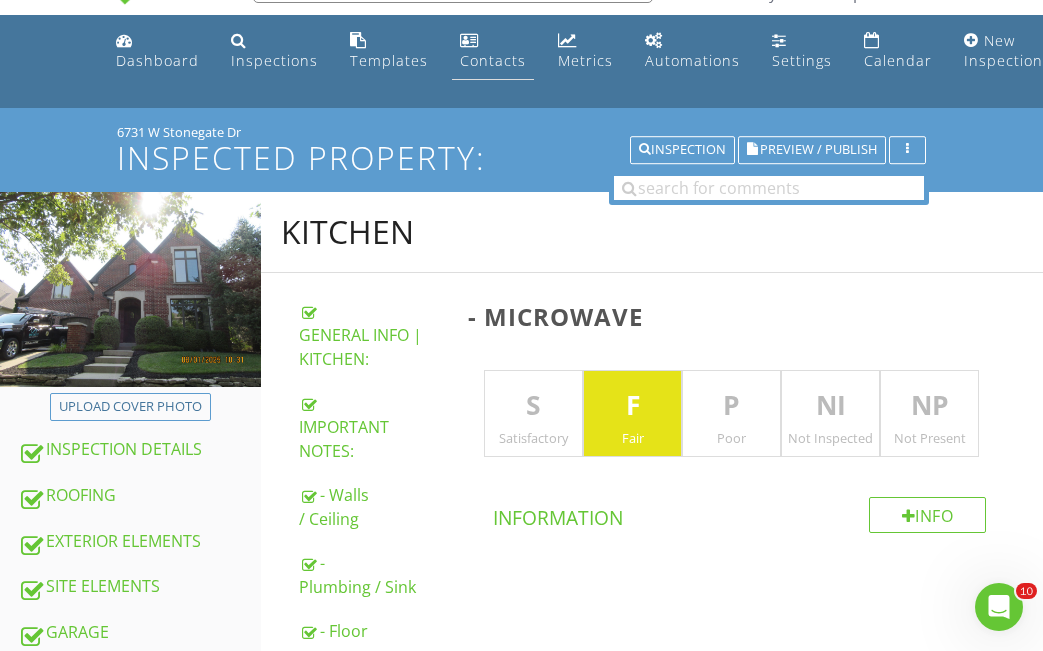 scroll, scrollTop: 0, scrollLeft: 0, axis: both 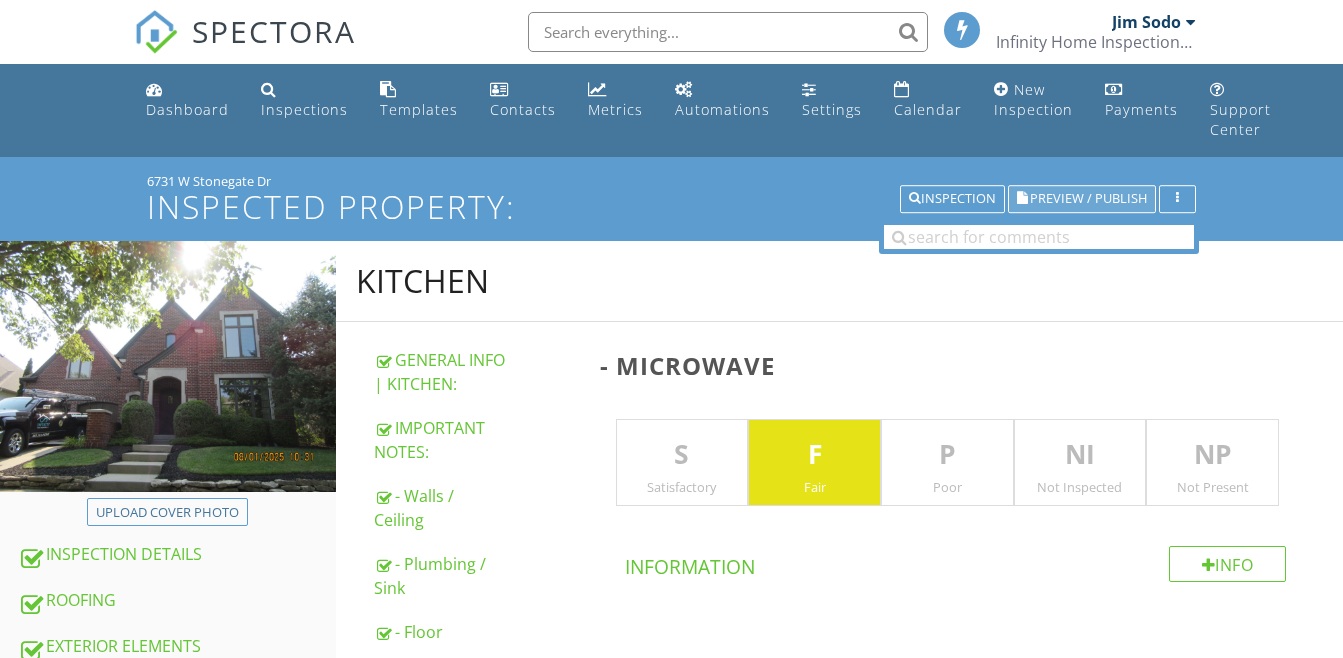 click on "Preview / Publish" at bounding box center (1088, 199) 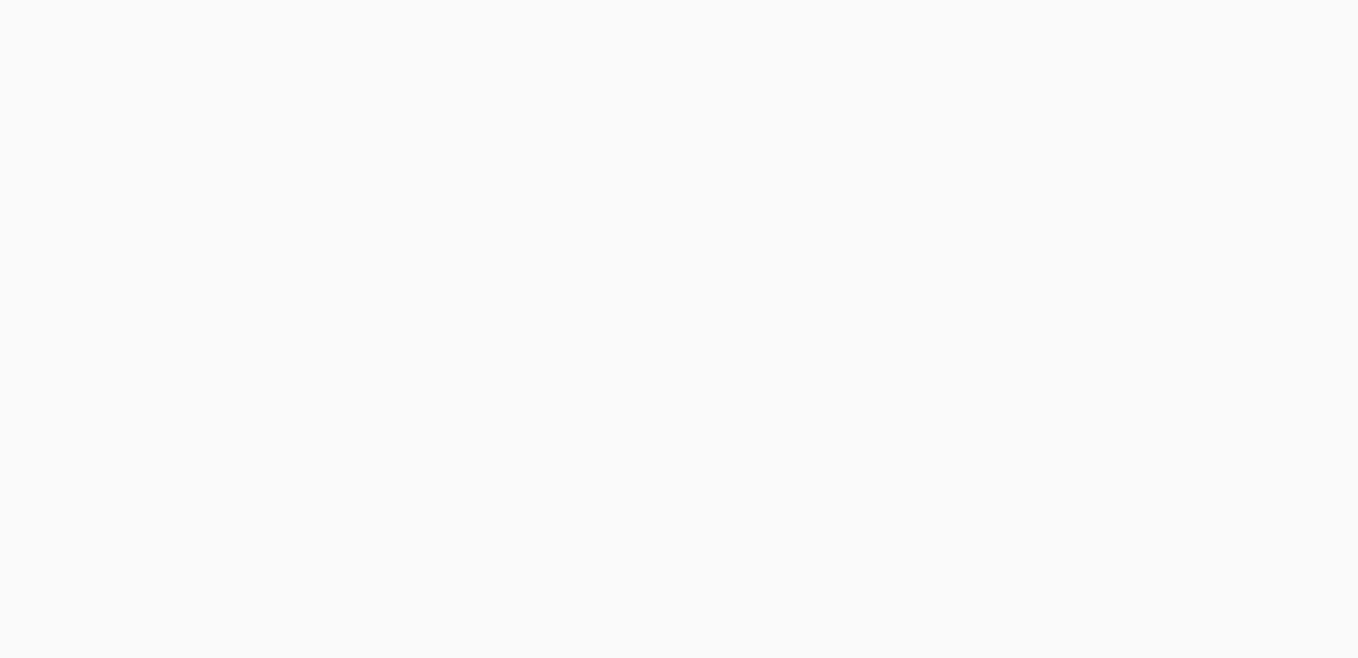 scroll, scrollTop: 0, scrollLeft: 0, axis: both 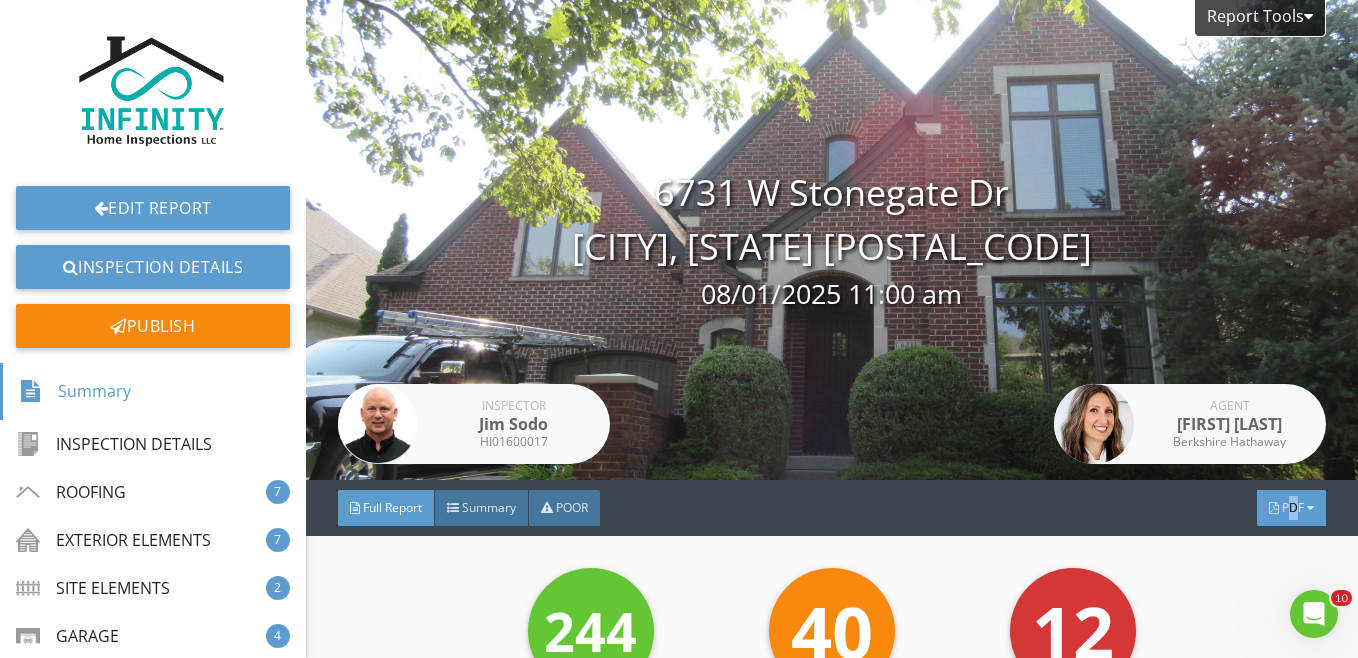 click on "PDF" at bounding box center (1293, 507) 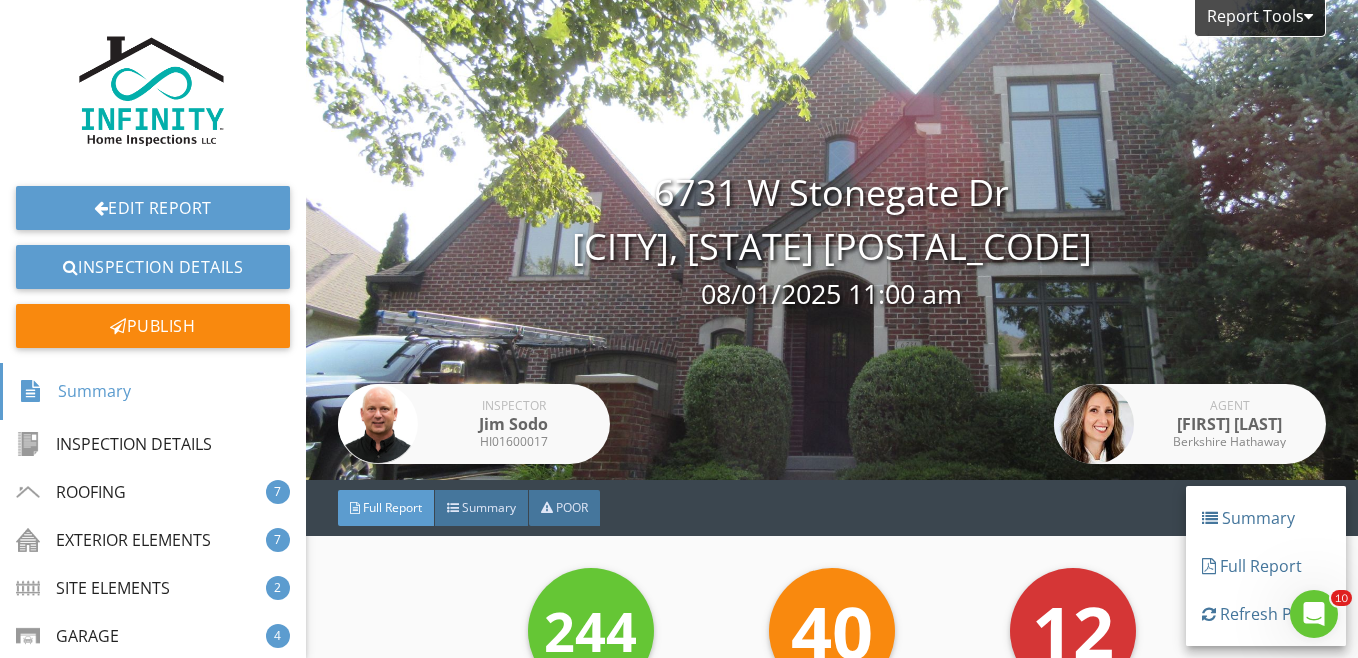 drag, startPoint x: 1278, startPoint y: 503, endPoint x: 1247, endPoint y: 567, distance: 71.11259 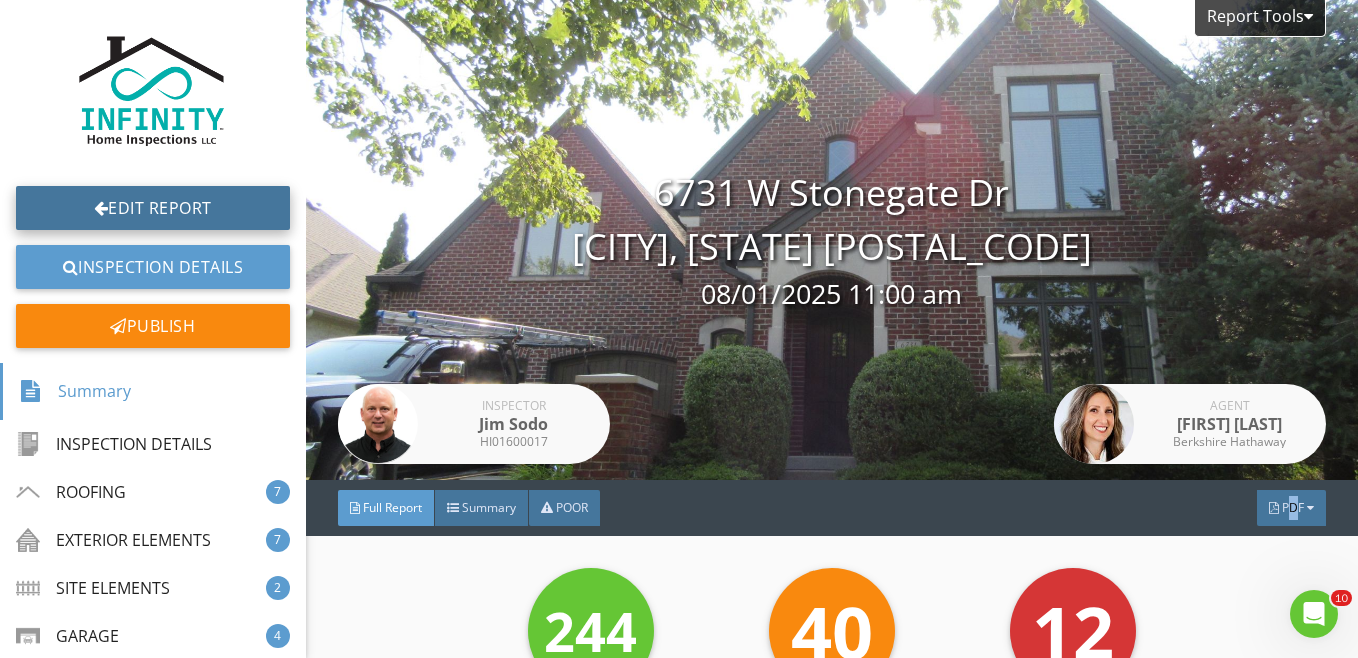click on "Edit Report" at bounding box center [153, 208] 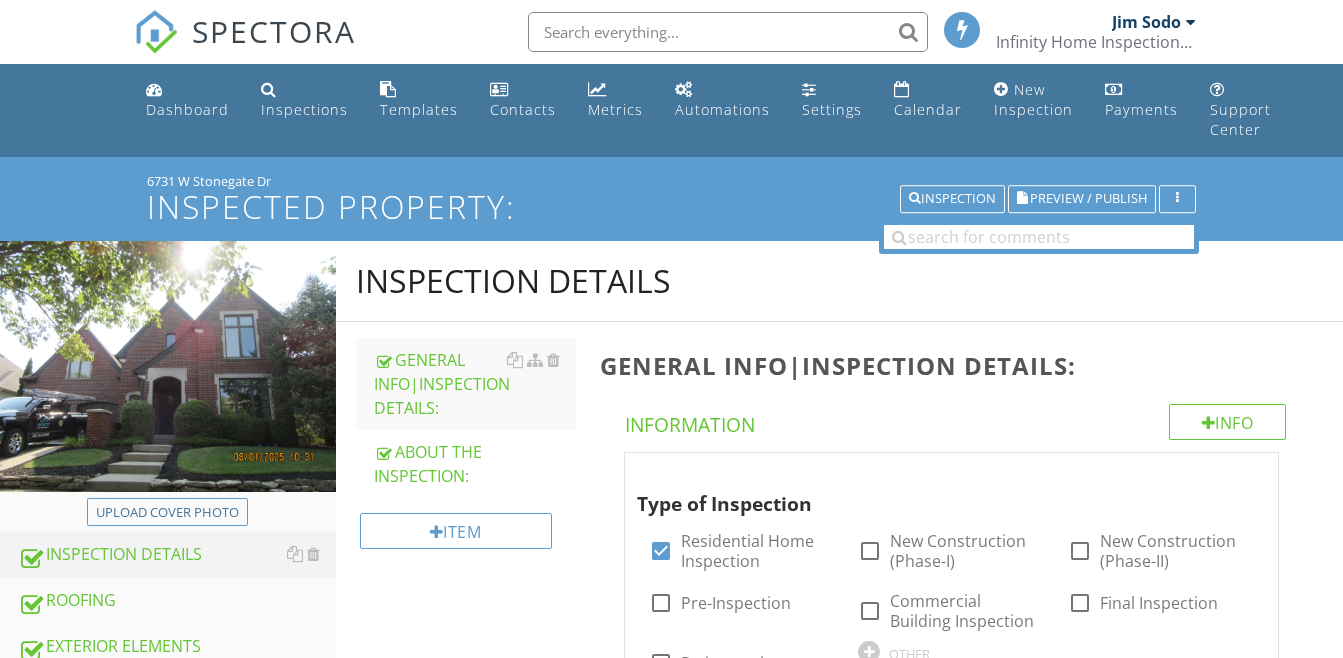 scroll, scrollTop: 157, scrollLeft: 0, axis: vertical 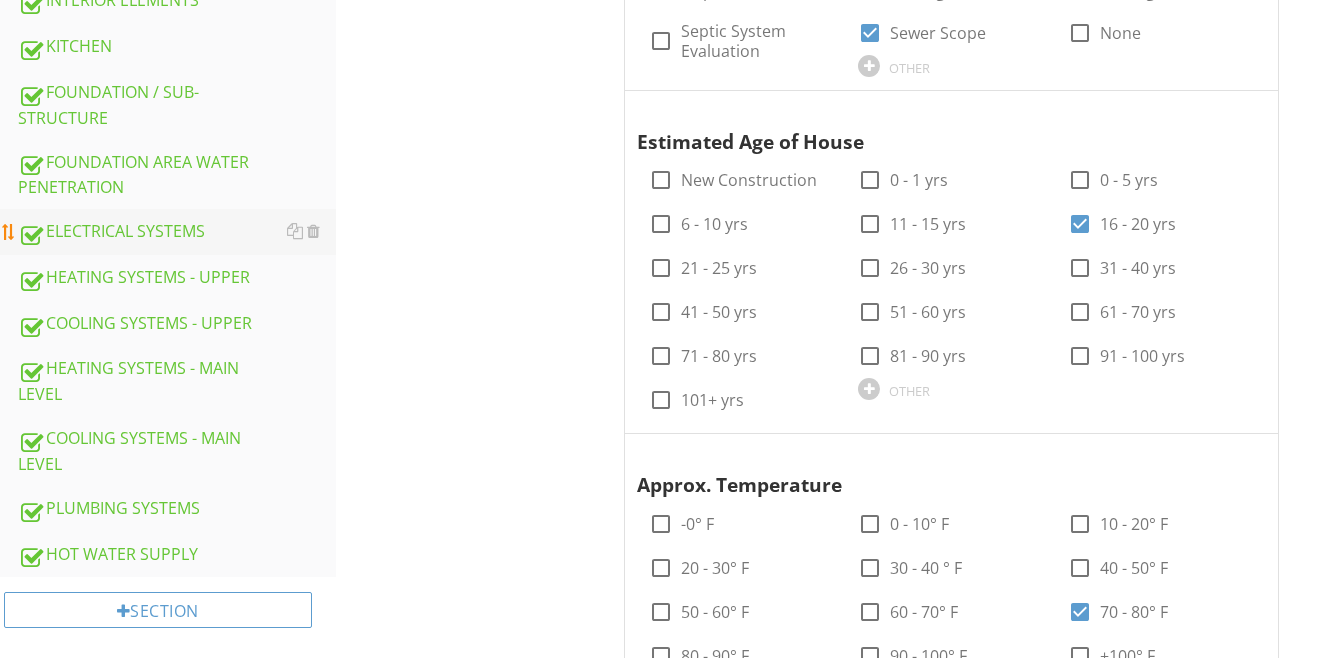click on "ELECTRICAL SYSTEMS" at bounding box center (177, 232) 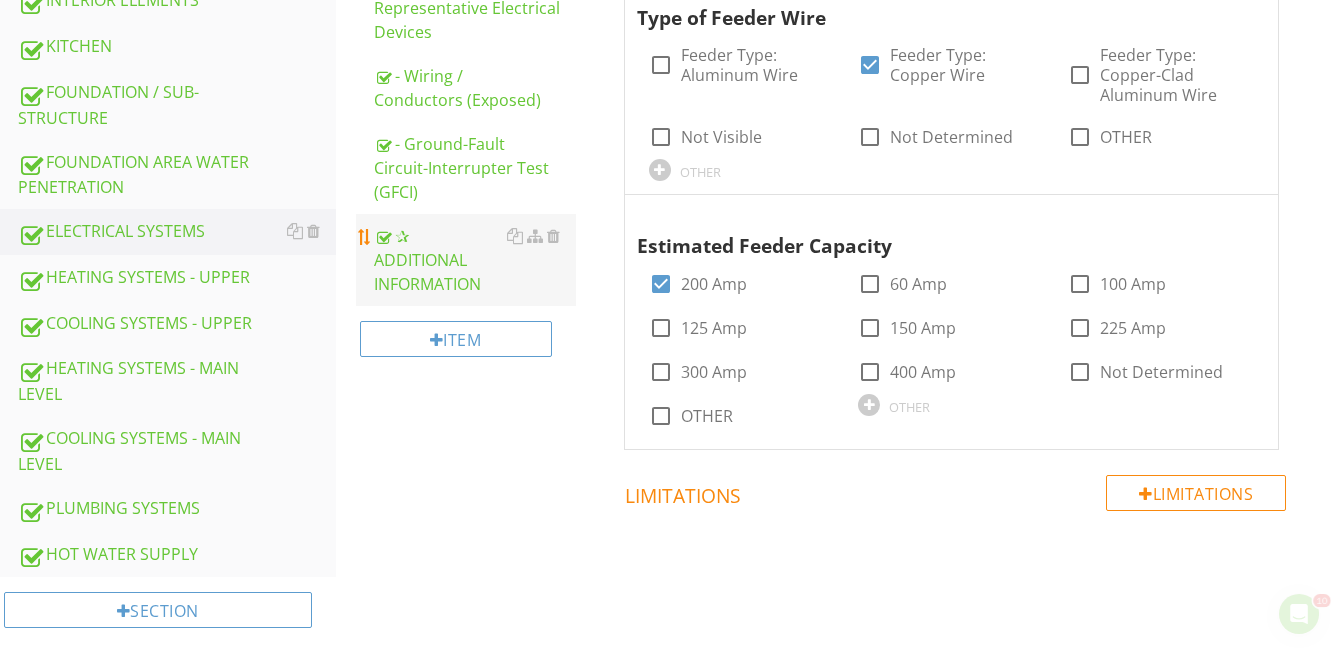 scroll, scrollTop: 0, scrollLeft: 0, axis: both 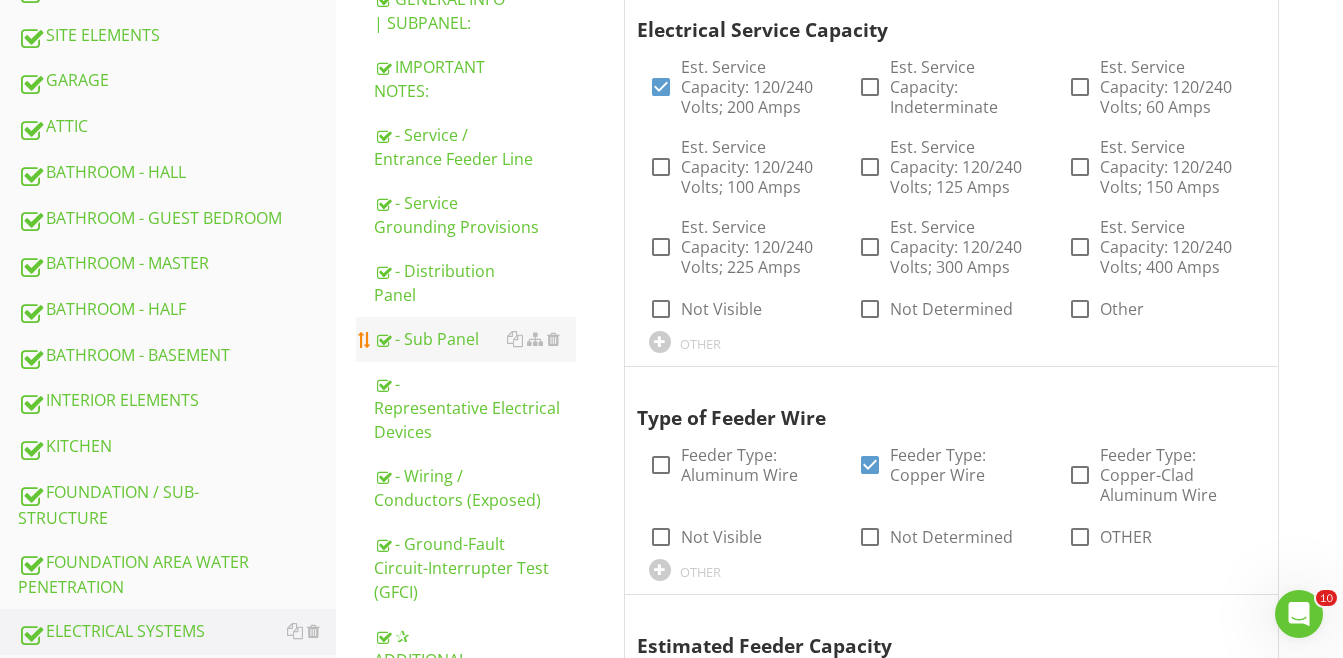 click on "- Sub Panel" at bounding box center [475, 339] 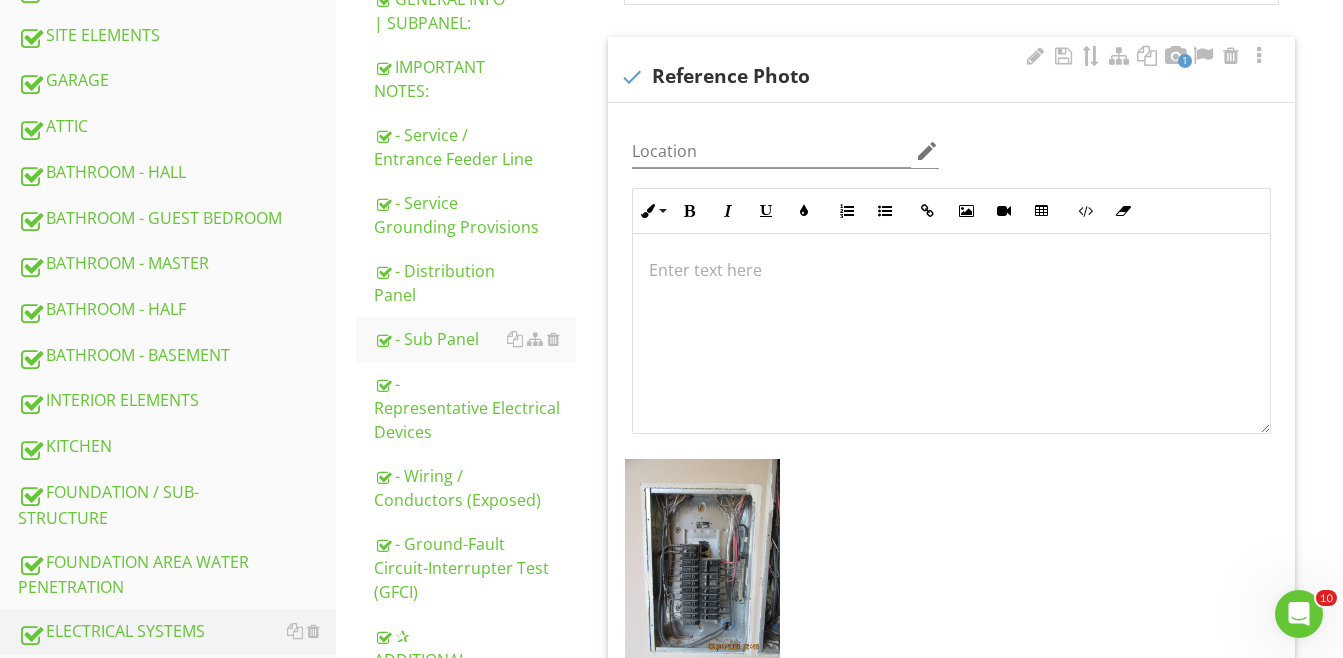 scroll, scrollTop: 1, scrollLeft: 0, axis: vertical 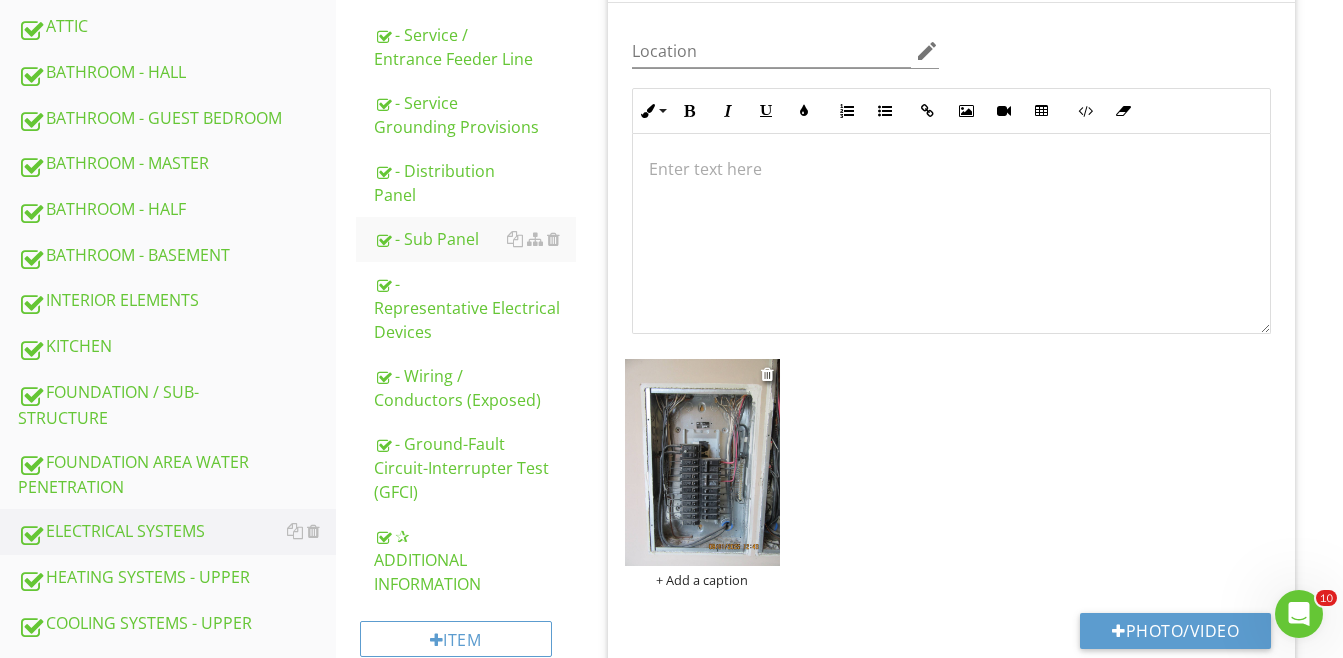 click on "+ Add a caption" at bounding box center (703, 580) 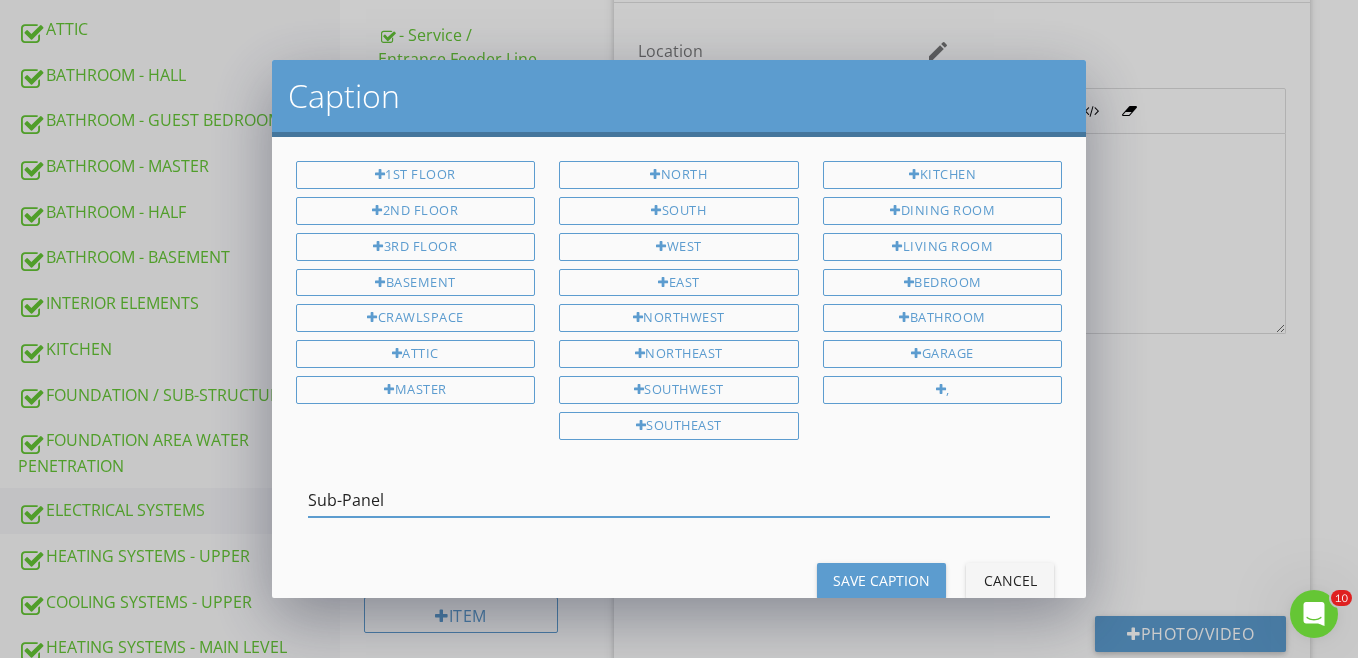 type on "Sub-Panel" 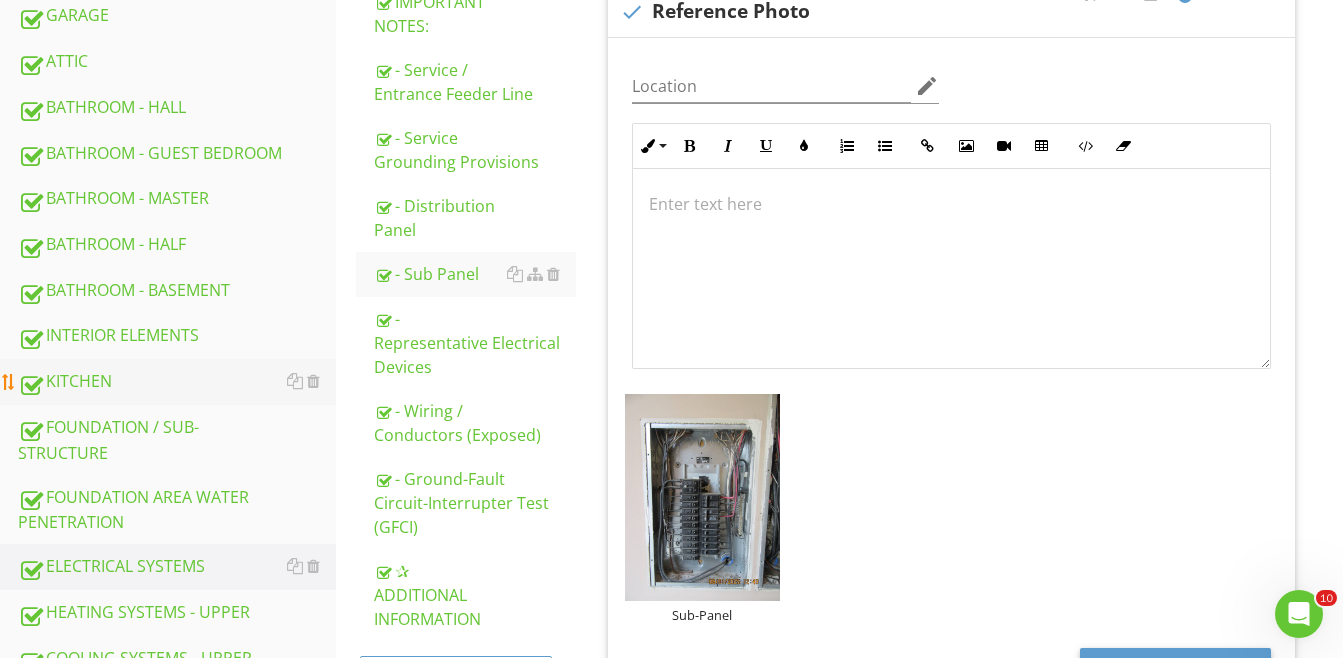 scroll, scrollTop: 757, scrollLeft: 0, axis: vertical 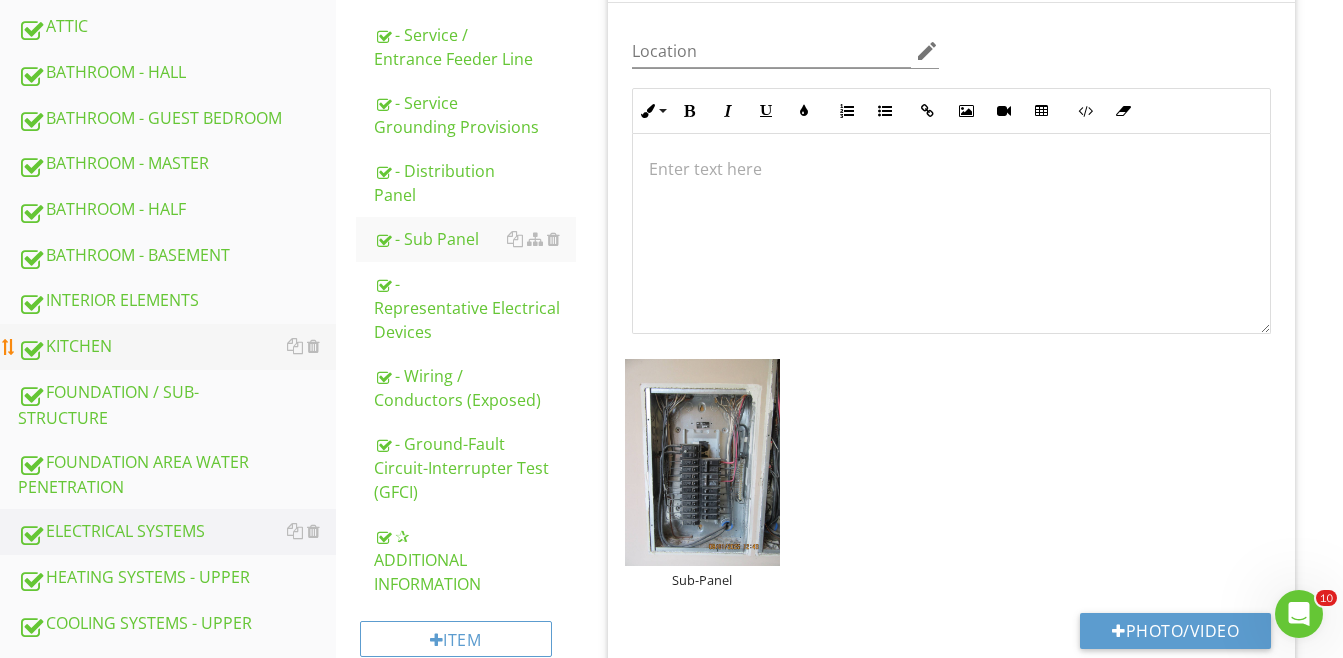 click on "KITCHEN" at bounding box center (177, 347) 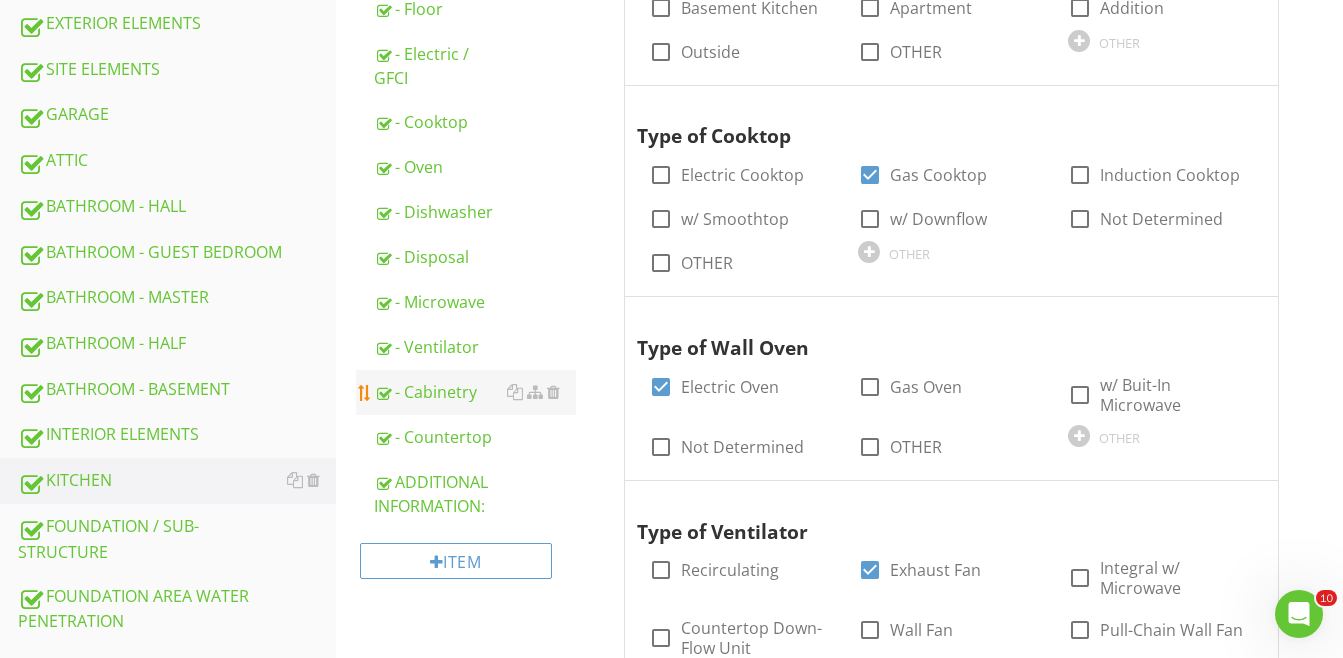 scroll, scrollTop: 557, scrollLeft: 0, axis: vertical 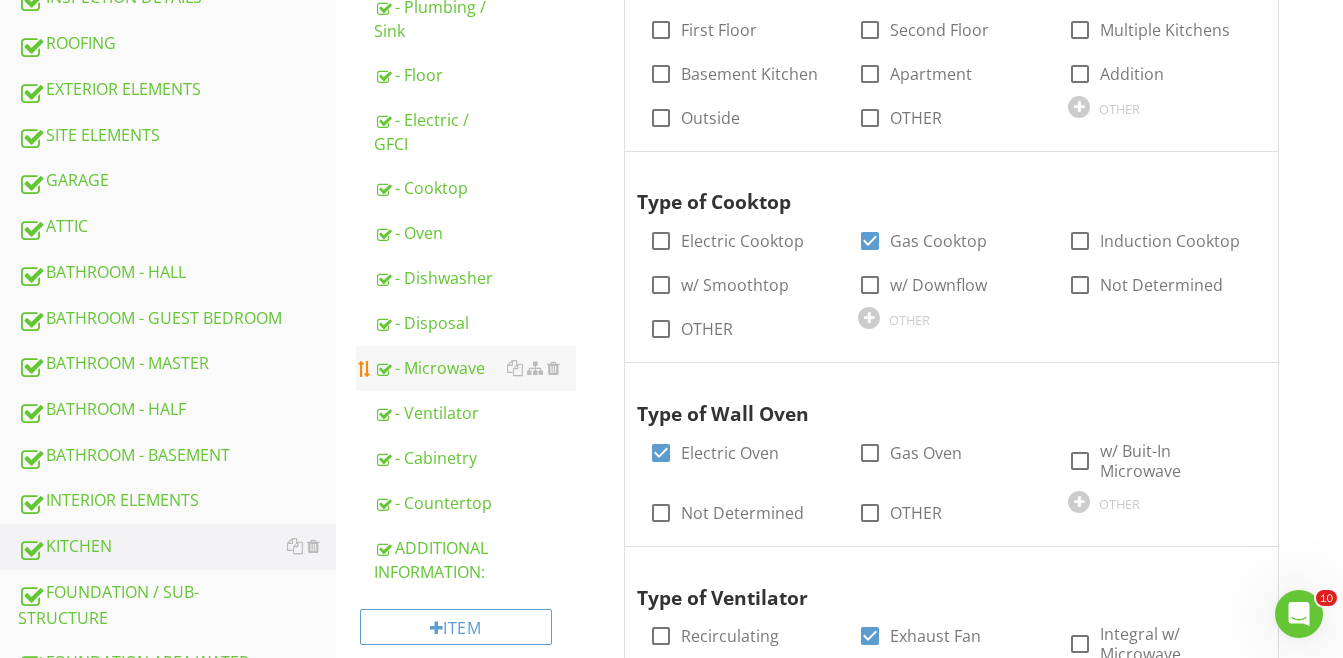 click on "- Microwave" at bounding box center [475, 368] 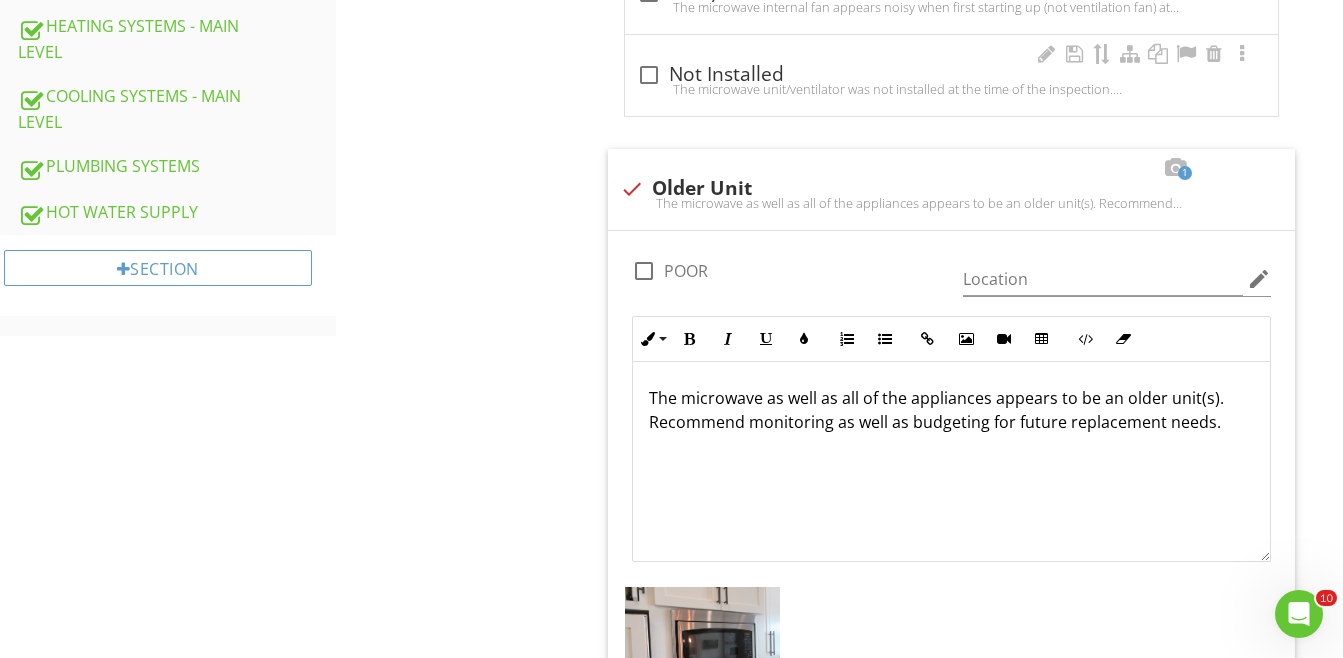 scroll, scrollTop: 1457, scrollLeft: 0, axis: vertical 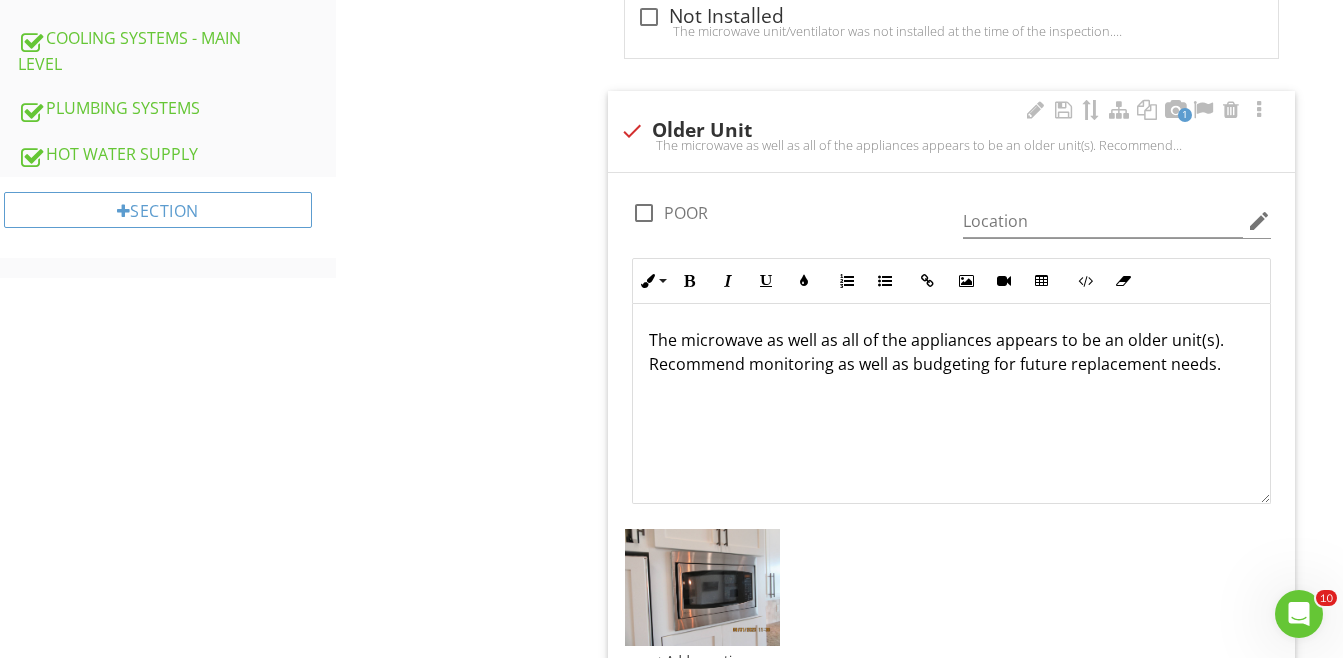 click on "The microwave as well as all of the appliances appears to be an older unit(s). Recommend monitoring as well as budgeting for future replacement needs." at bounding box center [951, 352] 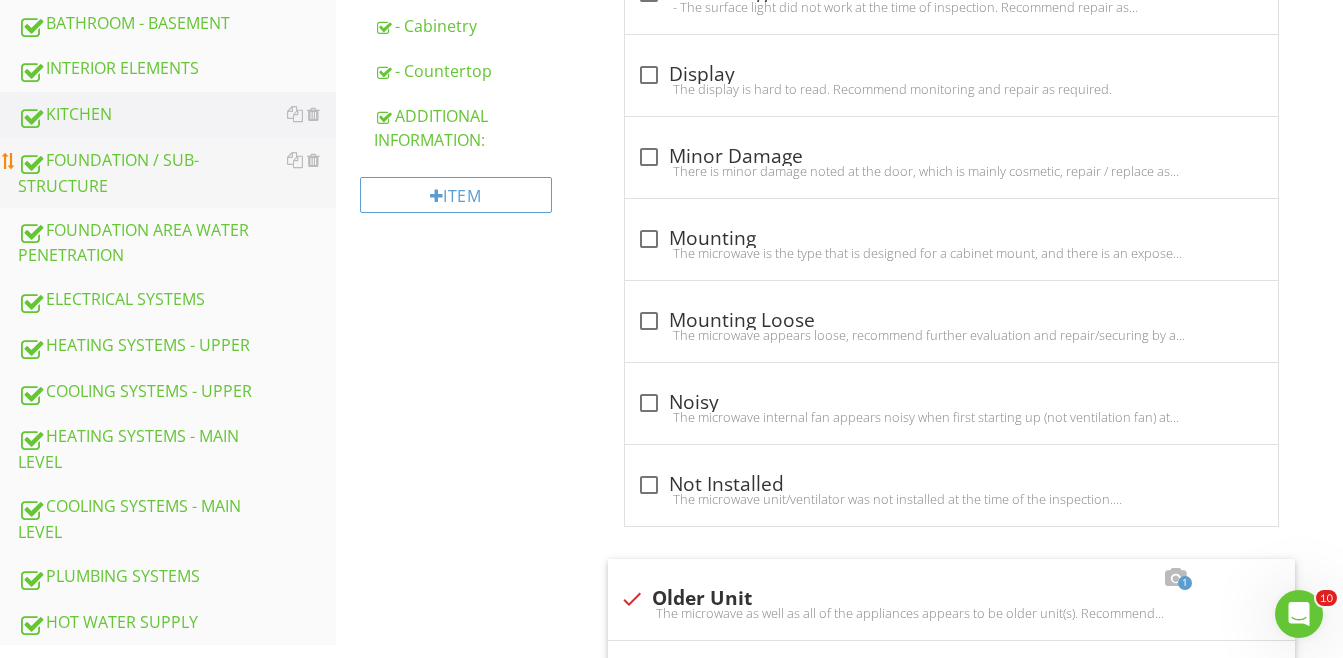 scroll, scrollTop: 957, scrollLeft: 0, axis: vertical 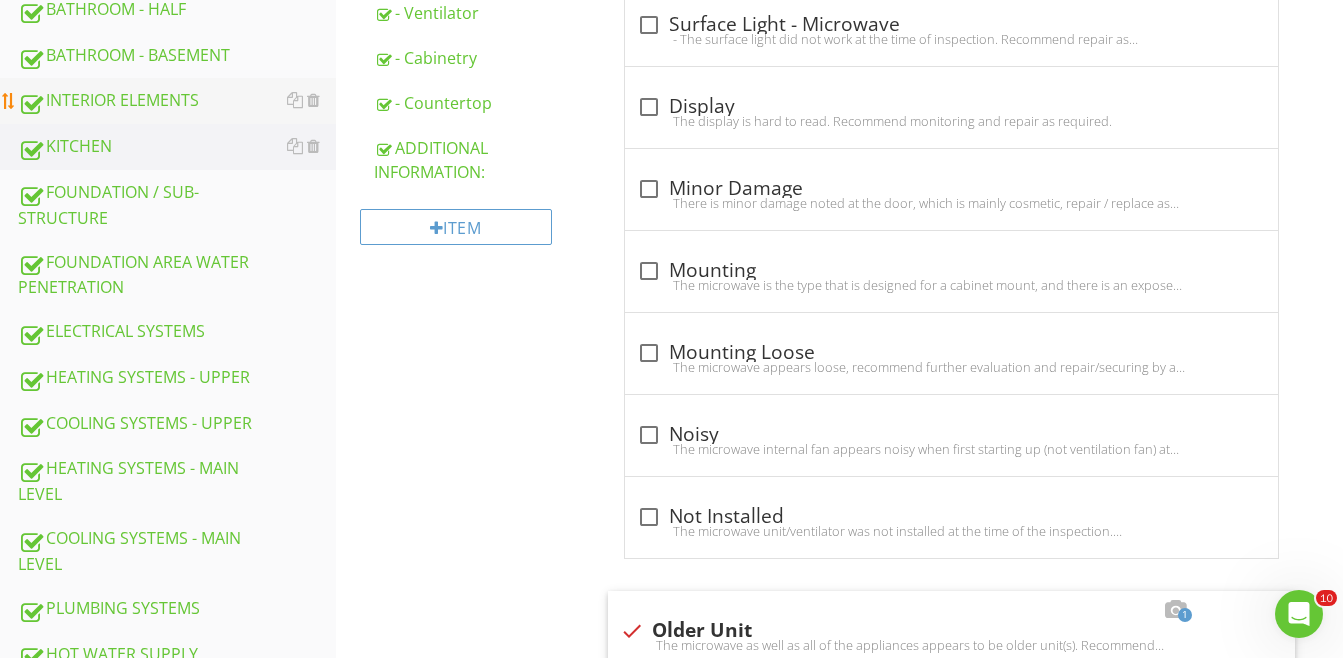 click on "INTERIOR ELEMENTS" at bounding box center (177, 101) 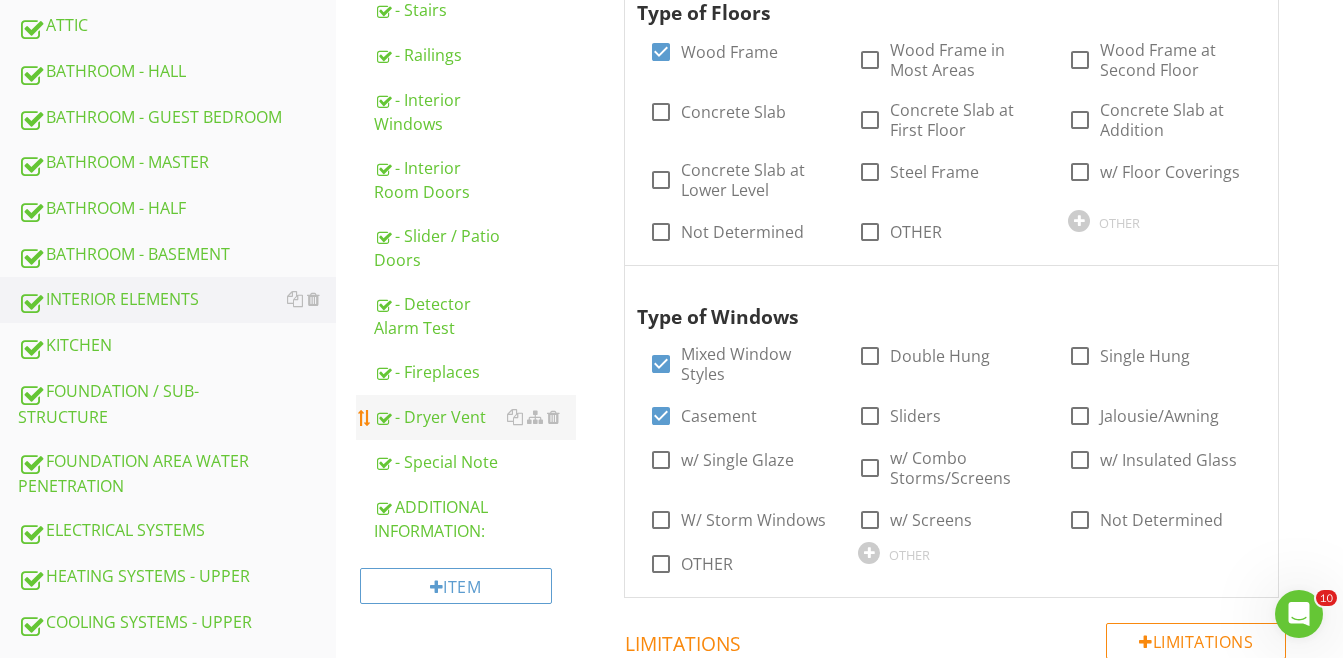 scroll, scrollTop: 757, scrollLeft: 0, axis: vertical 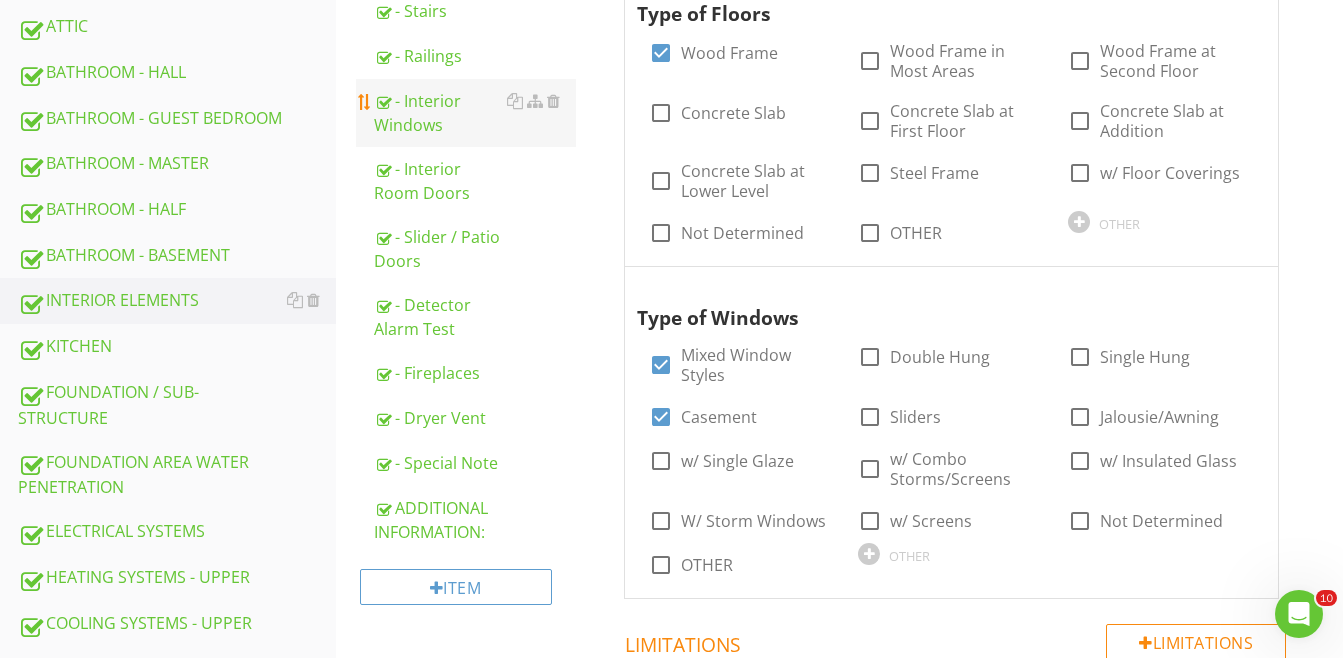 click on "- Interior Windows" at bounding box center (475, 113) 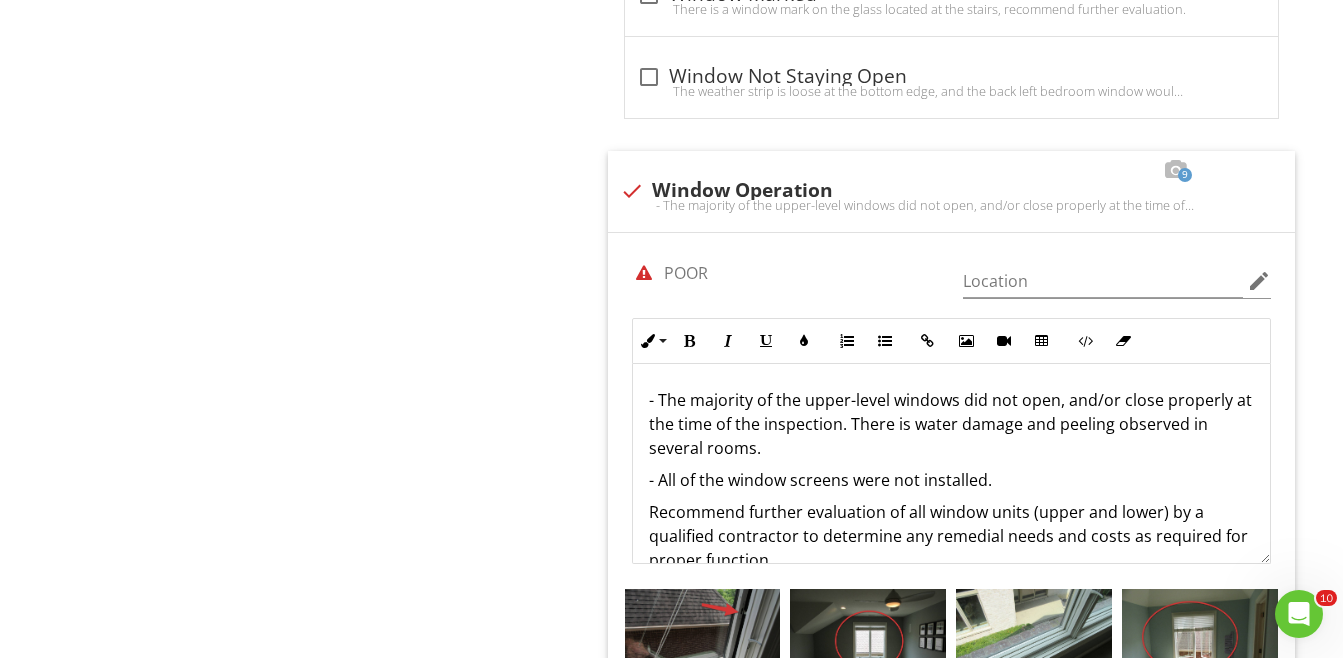 scroll, scrollTop: 2857, scrollLeft: 0, axis: vertical 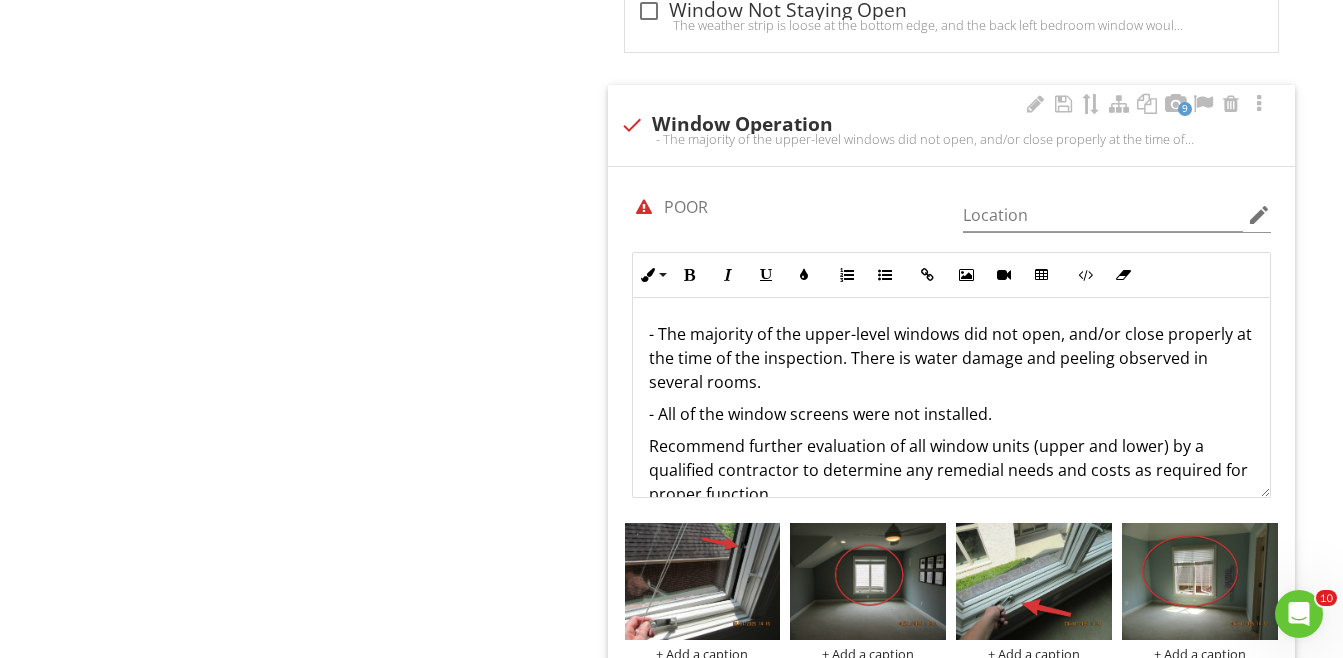 click on "- The majority of the upper-level windows did not open, and/or close properly at the time of the inspection. There is water damage and peeling observed in several rooms." at bounding box center (951, 358) 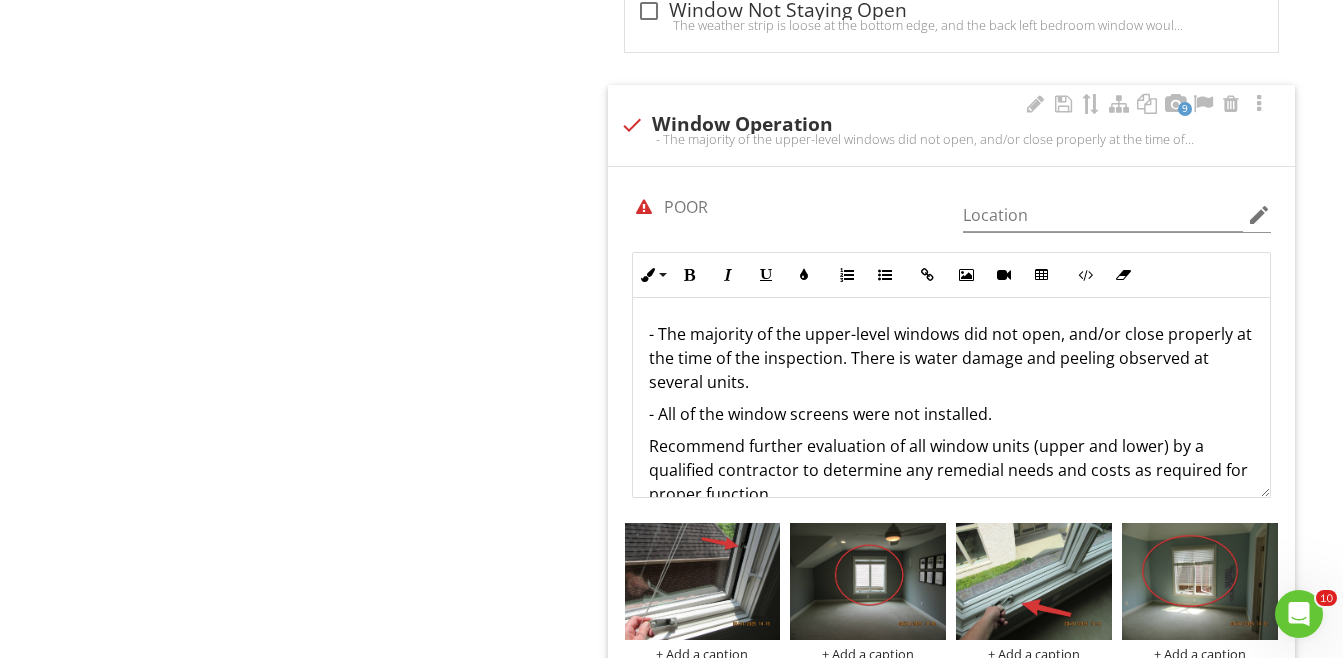 click on "Recommend further evaluation of all window units (upper and lower) by a qualified contractor to determine any remedial needs and costs as required for proper function." at bounding box center [951, 470] 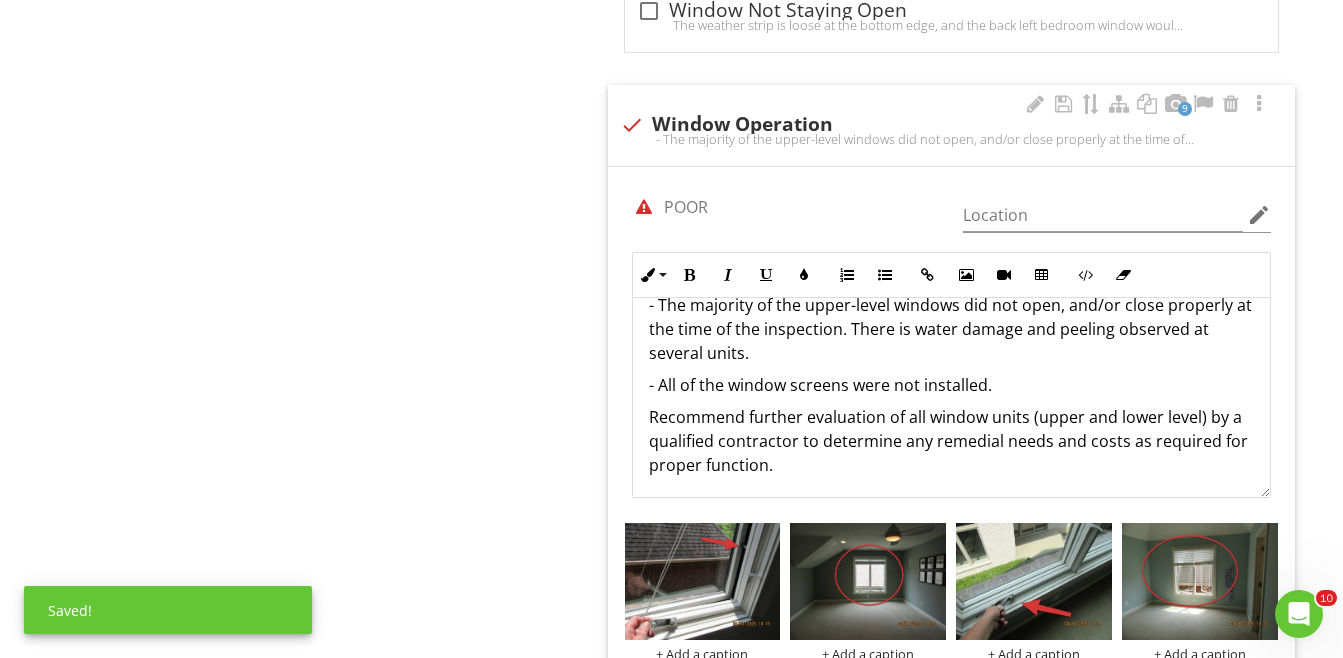 scroll, scrollTop: 33, scrollLeft: 0, axis: vertical 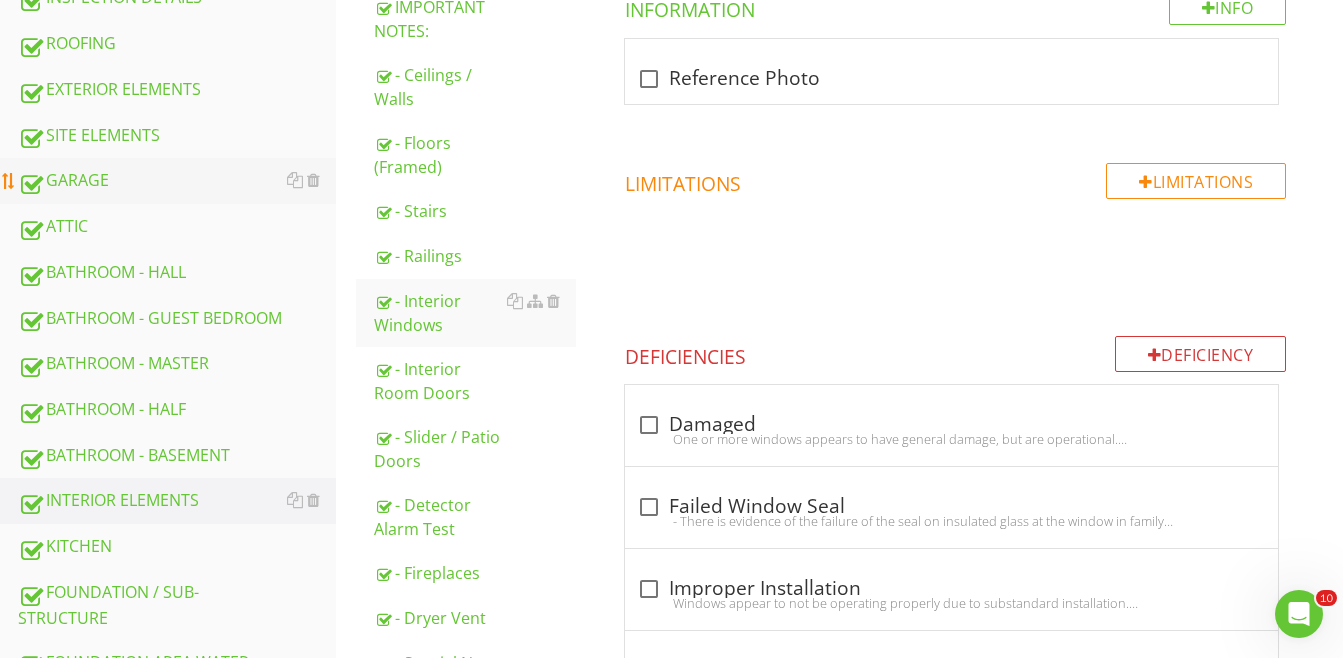 click on "GARAGE" at bounding box center [177, 181] 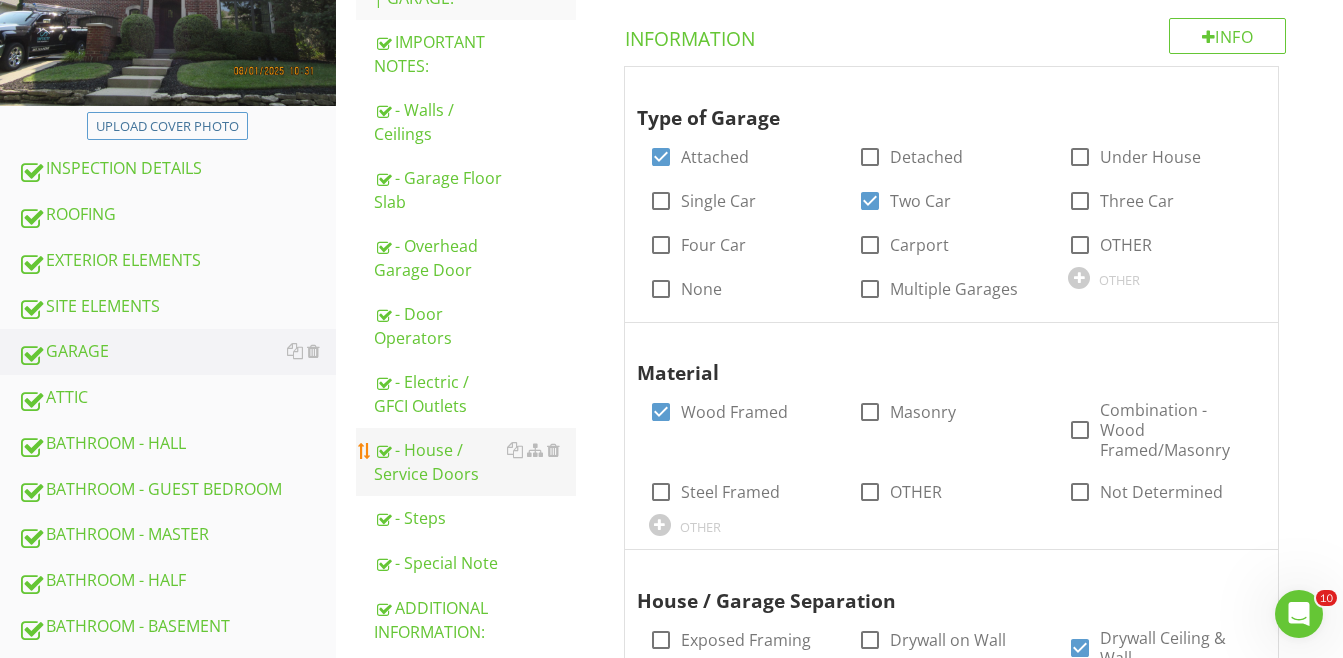 scroll, scrollTop: 357, scrollLeft: 0, axis: vertical 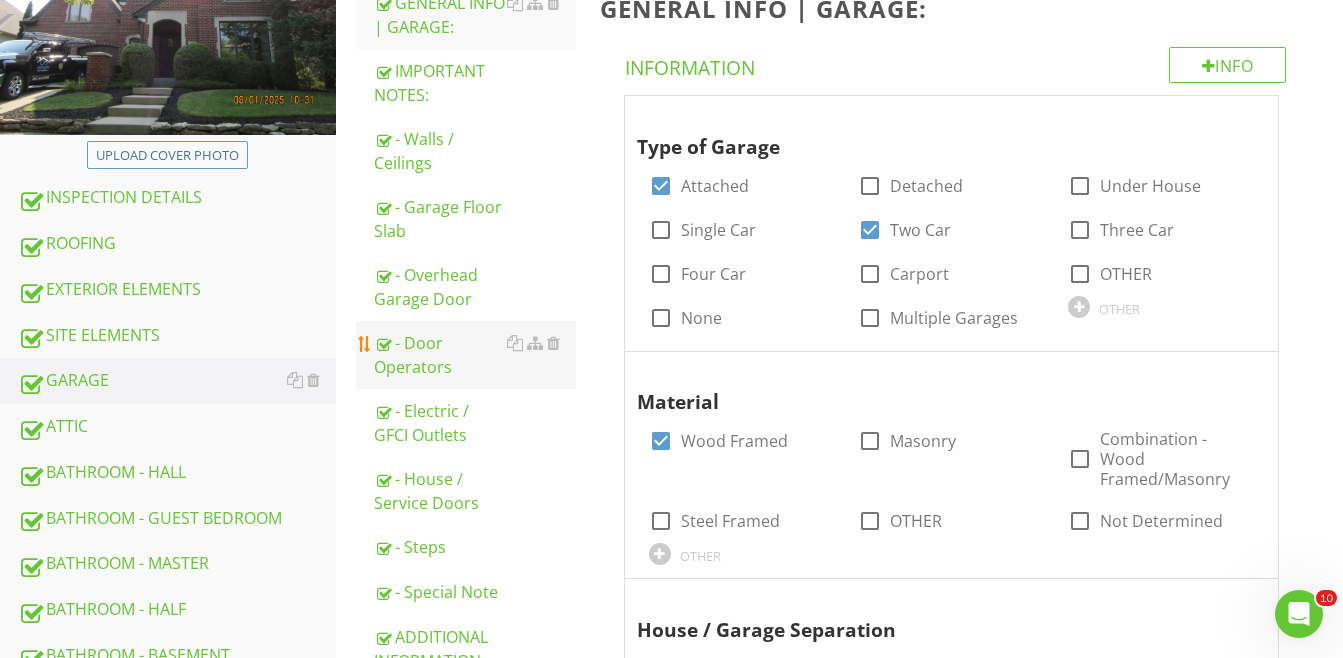 click on "- Door Operators" at bounding box center [475, 355] 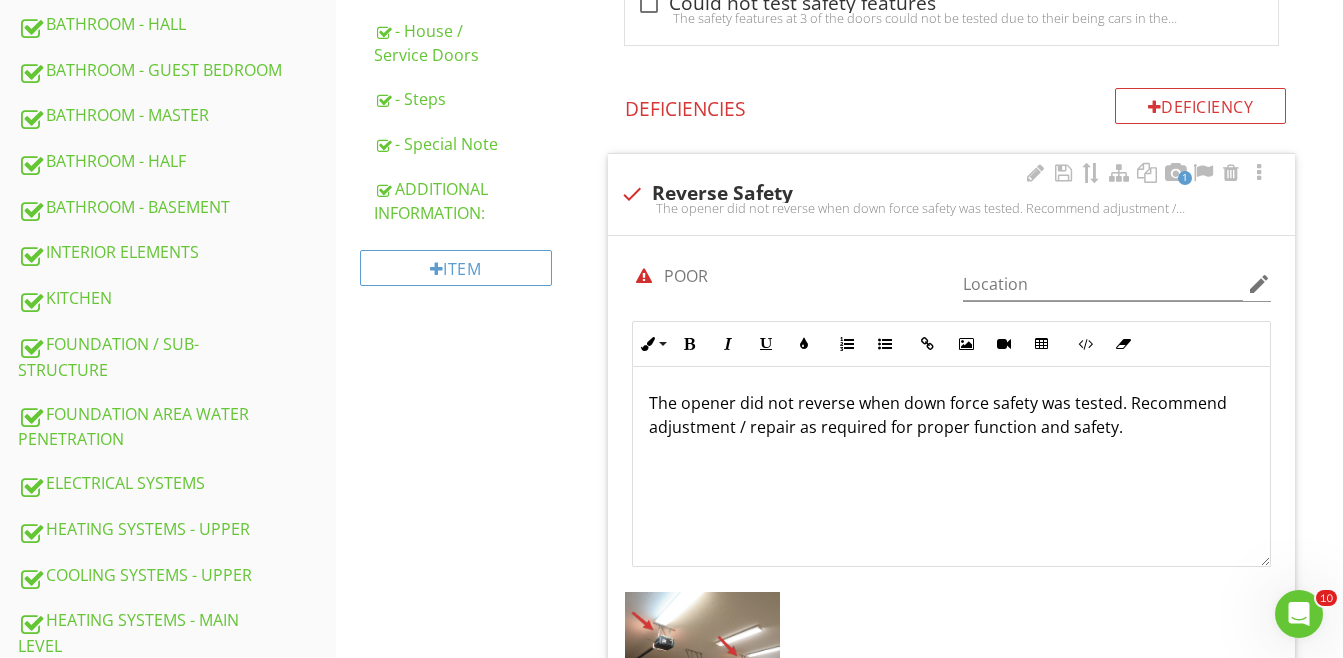 scroll, scrollTop: 857, scrollLeft: 0, axis: vertical 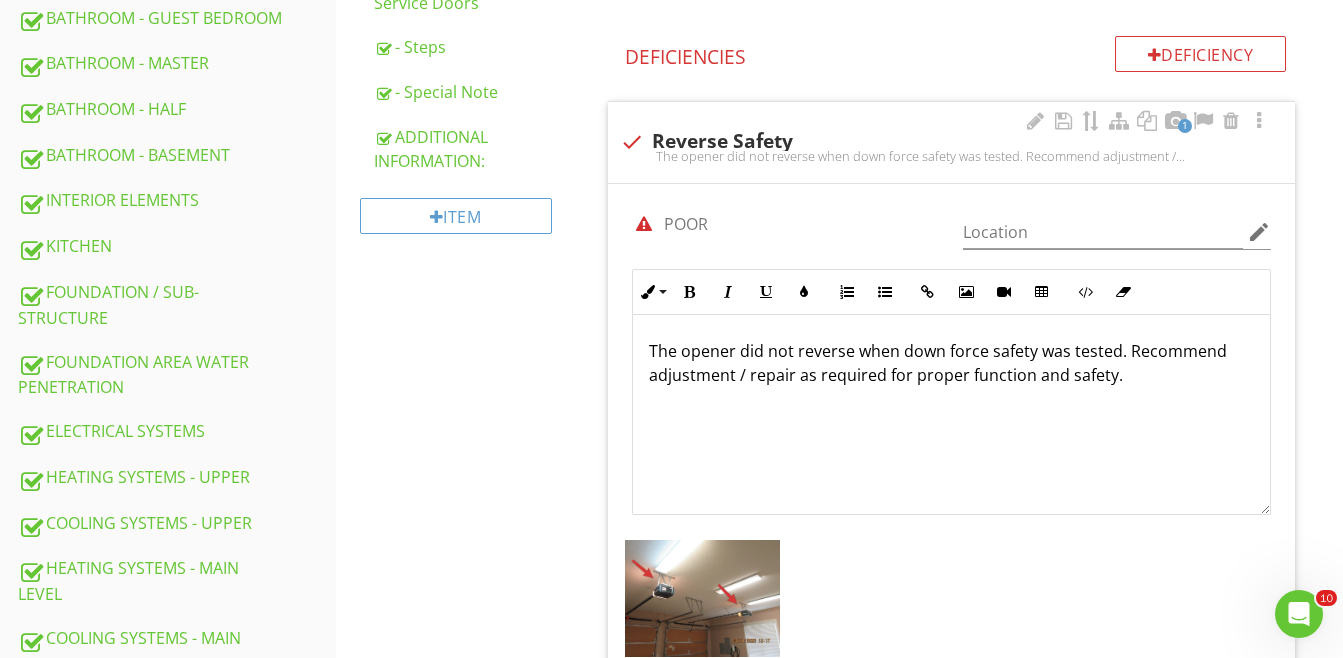 click on "The opener did not reverse when down force safety was tested. Recommend adjustment / repair as required for proper function and safety." at bounding box center [951, 363] 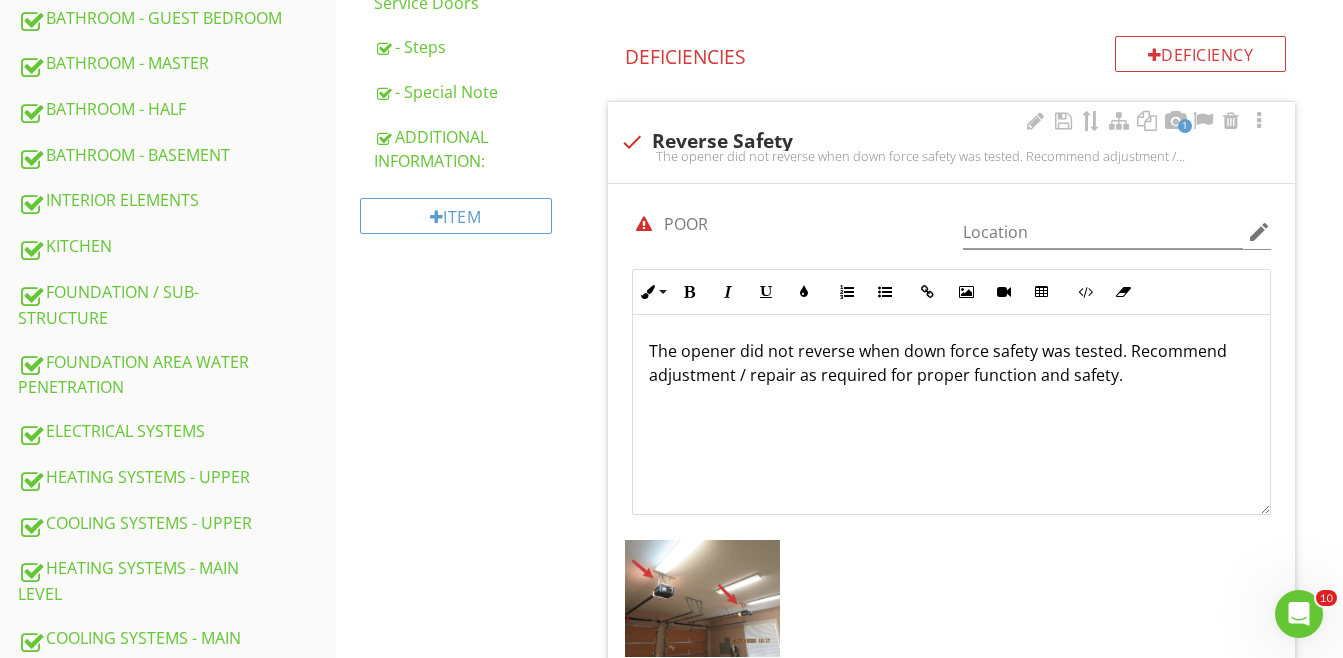 type 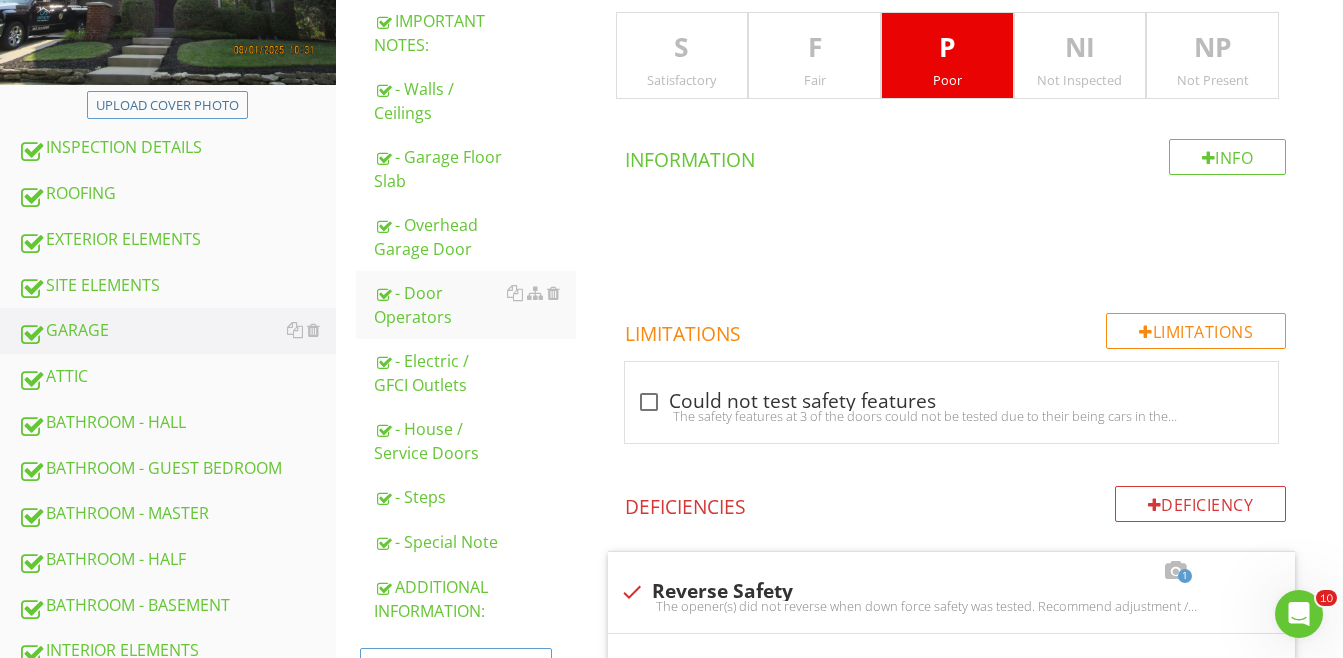 scroll, scrollTop: 357, scrollLeft: 0, axis: vertical 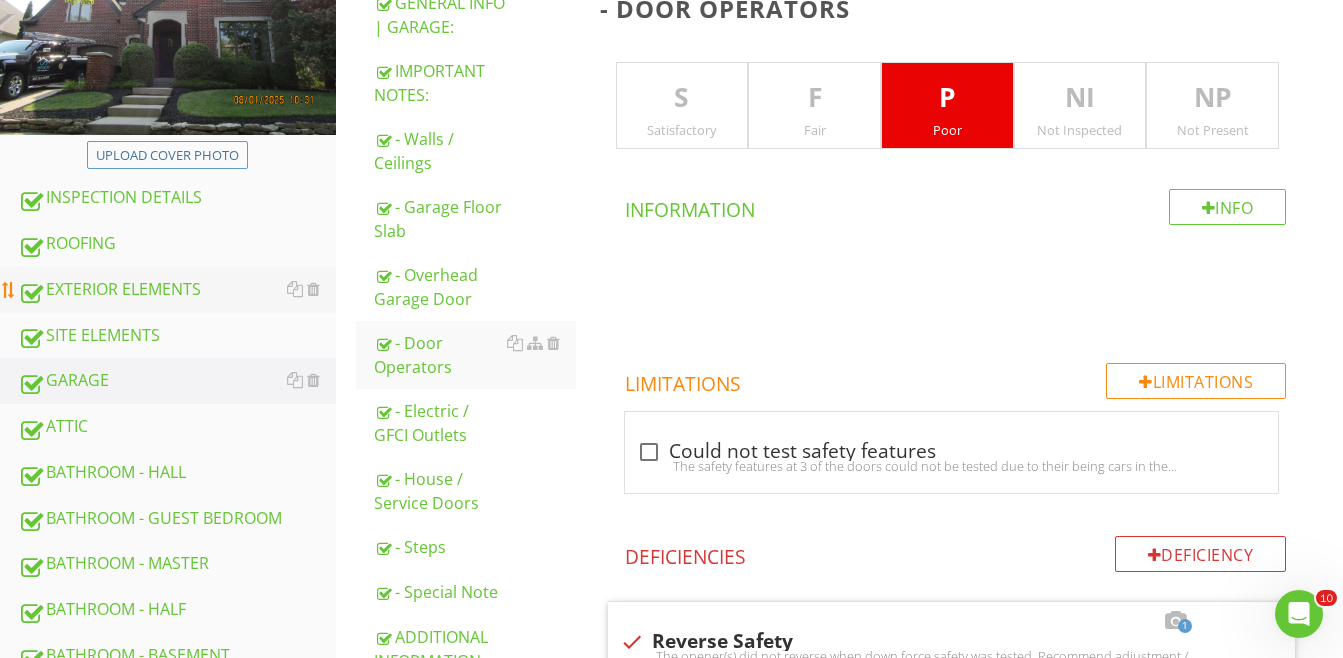 click on "EXTERIOR ELEMENTS" at bounding box center [177, 290] 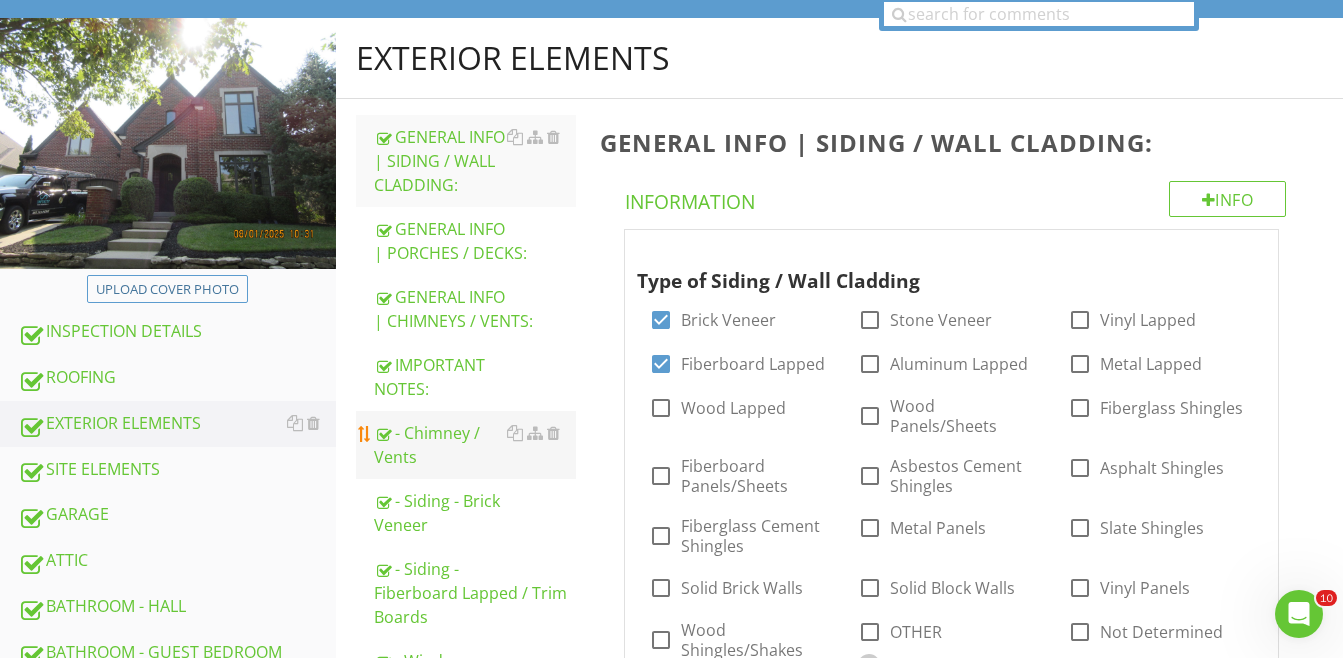 scroll, scrollTop: 157, scrollLeft: 0, axis: vertical 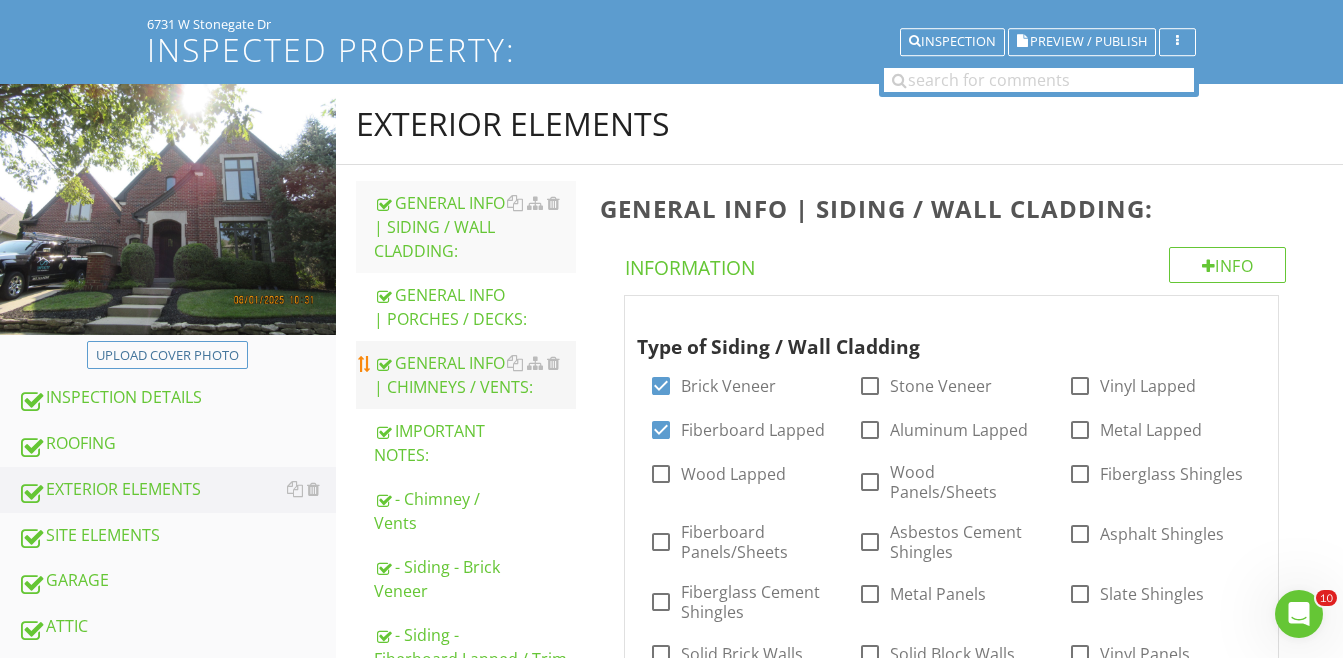 click on "GENERAL INFO | CHIMNEYS / VENTS:" at bounding box center [475, 375] 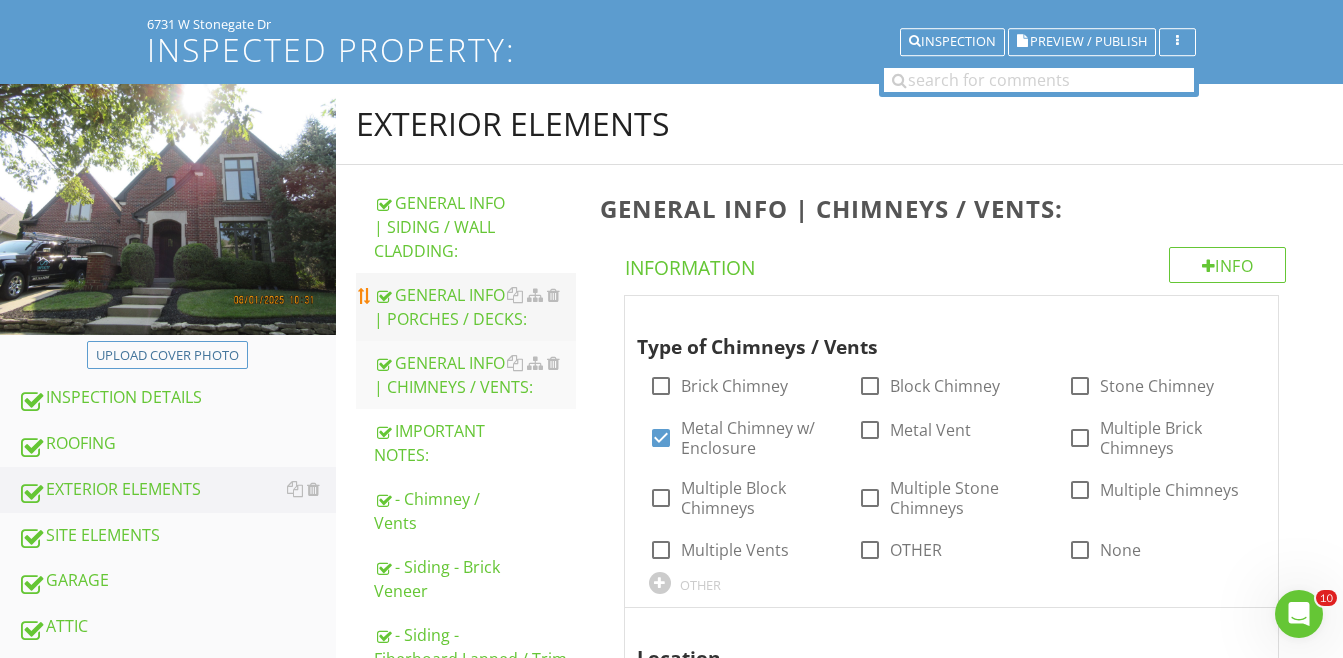 click on "GENERAL INFO | PORCHES / DECKS:" at bounding box center (475, 307) 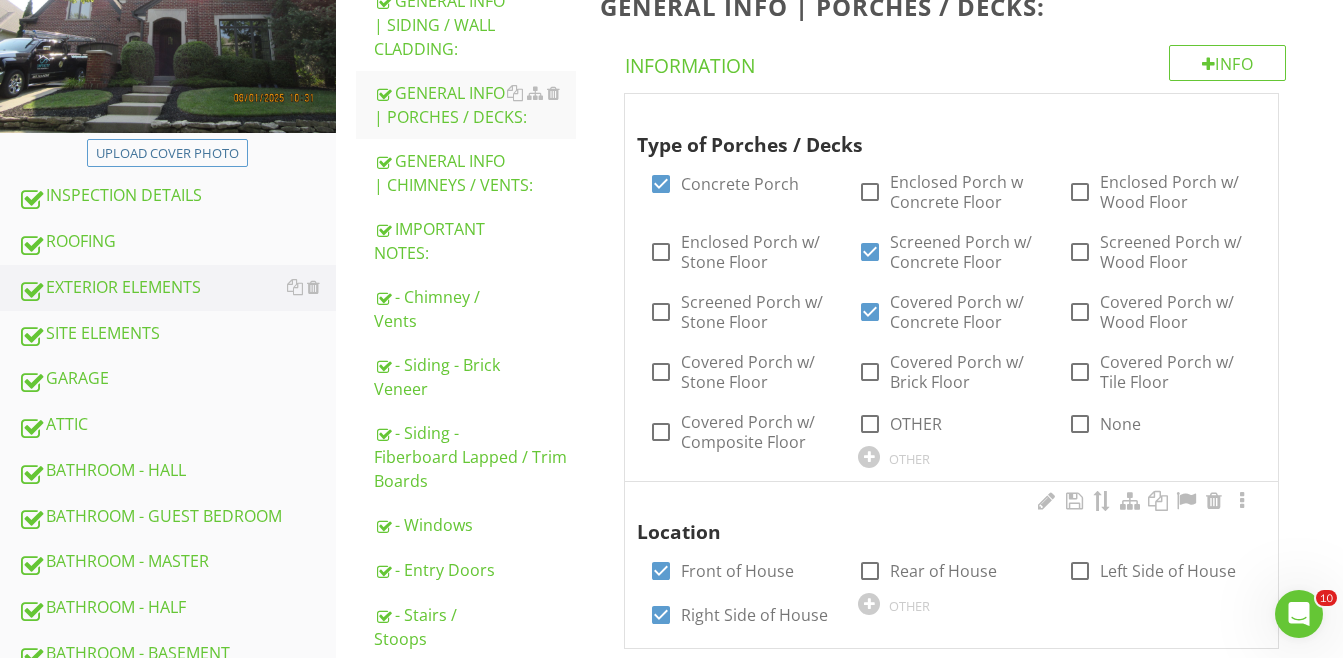 scroll, scrollTop: 357, scrollLeft: 0, axis: vertical 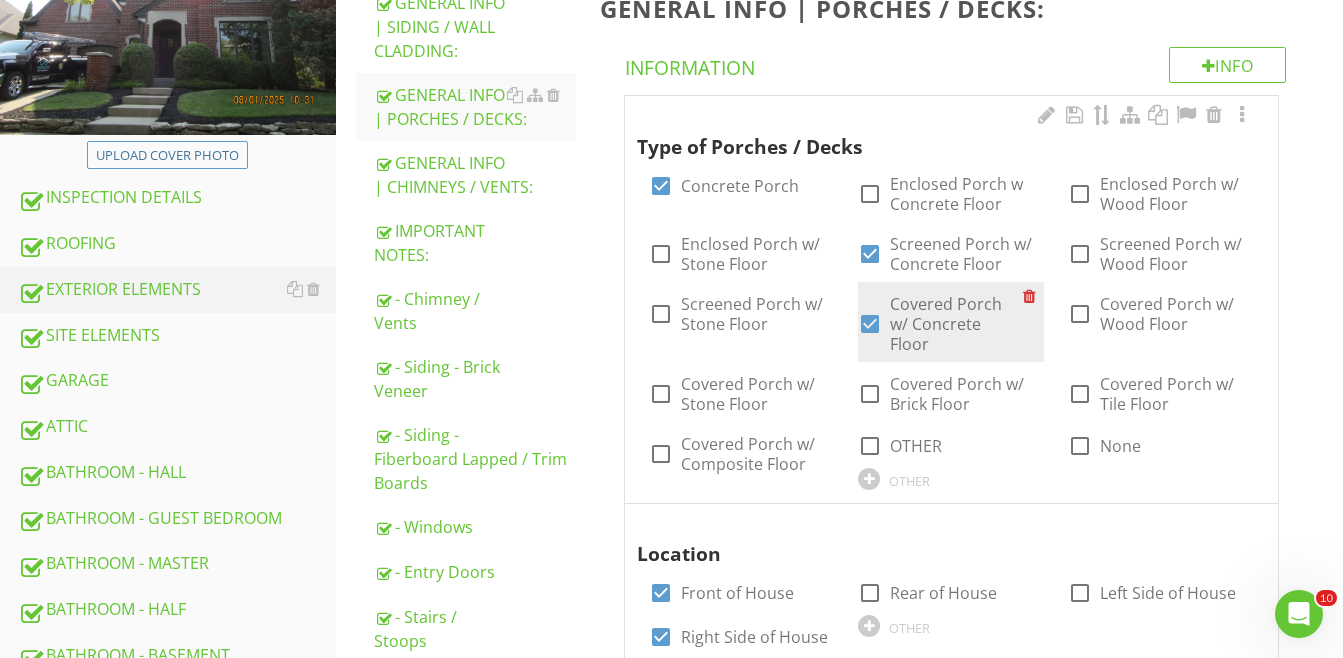 click at bounding box center [870, 324] 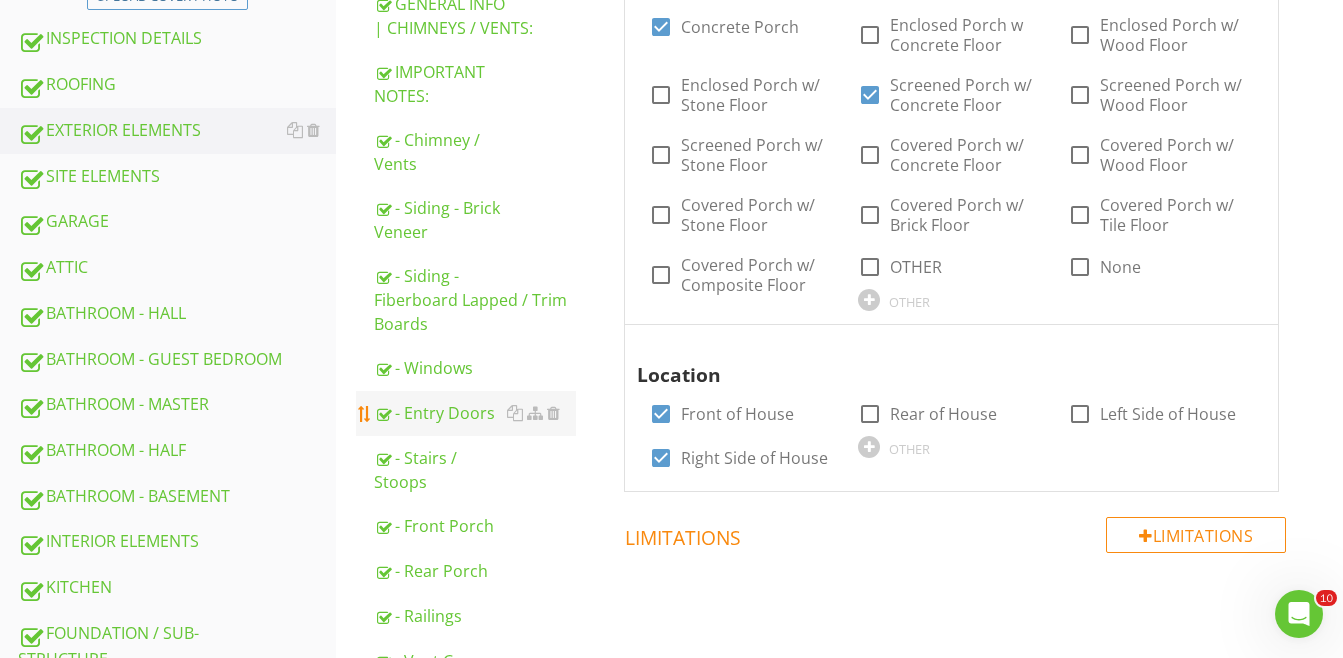 scroll, scrollTop: 0, scrollLeft: 0, axis: both 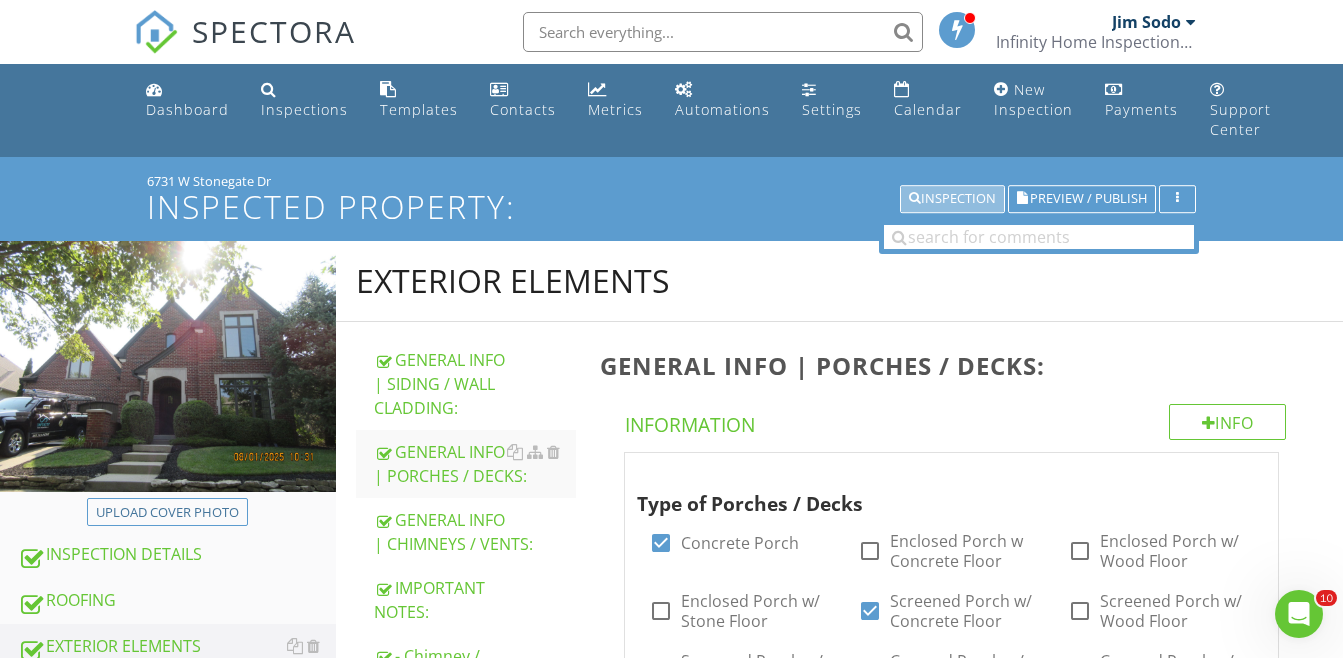 click on "Inspection" at bounding box center [952, 199] 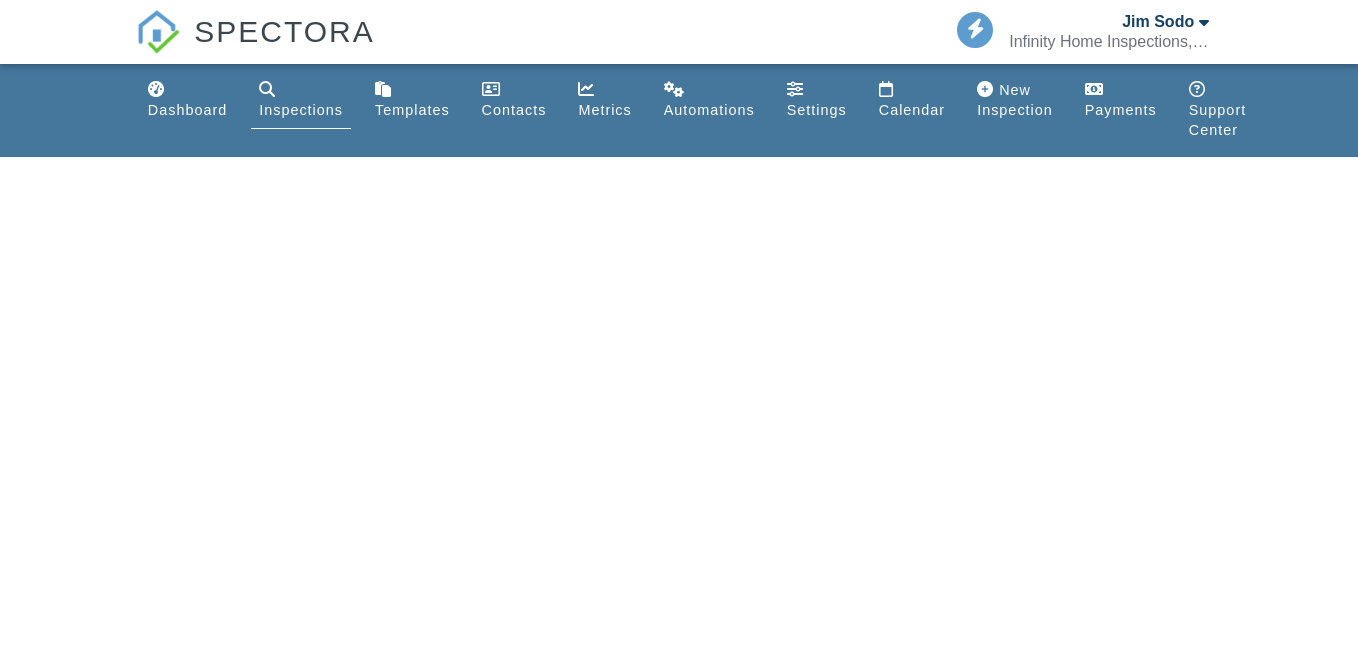 scroll, scrollTop: 0, scrollLeft: 0, axis: both 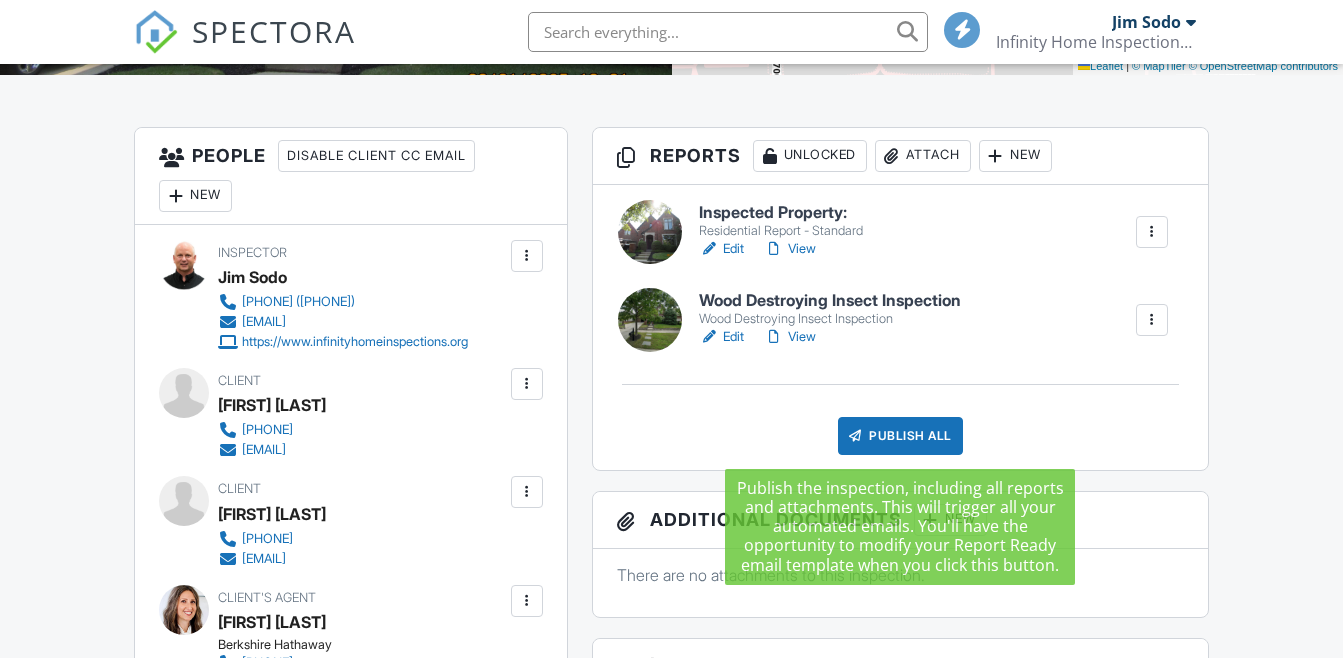click on "Publish All" at bounding box center [900, 436] 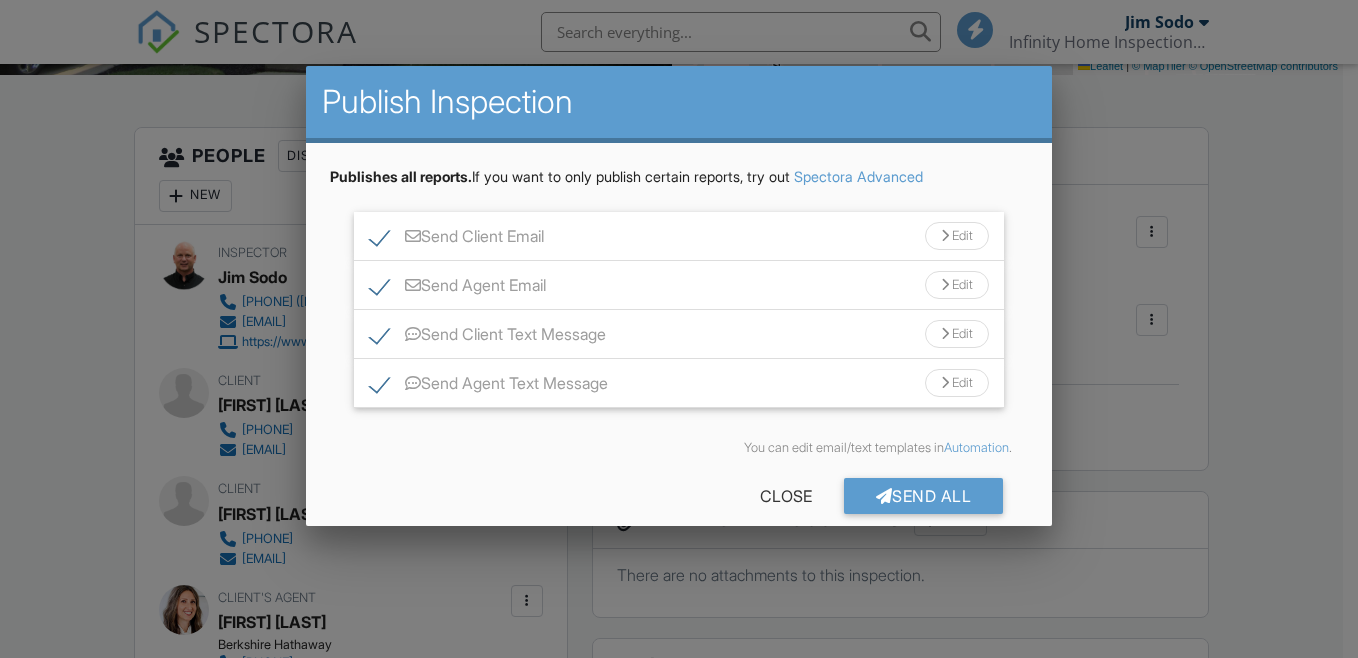 click on "Edit" at bounding box center [957, 236] 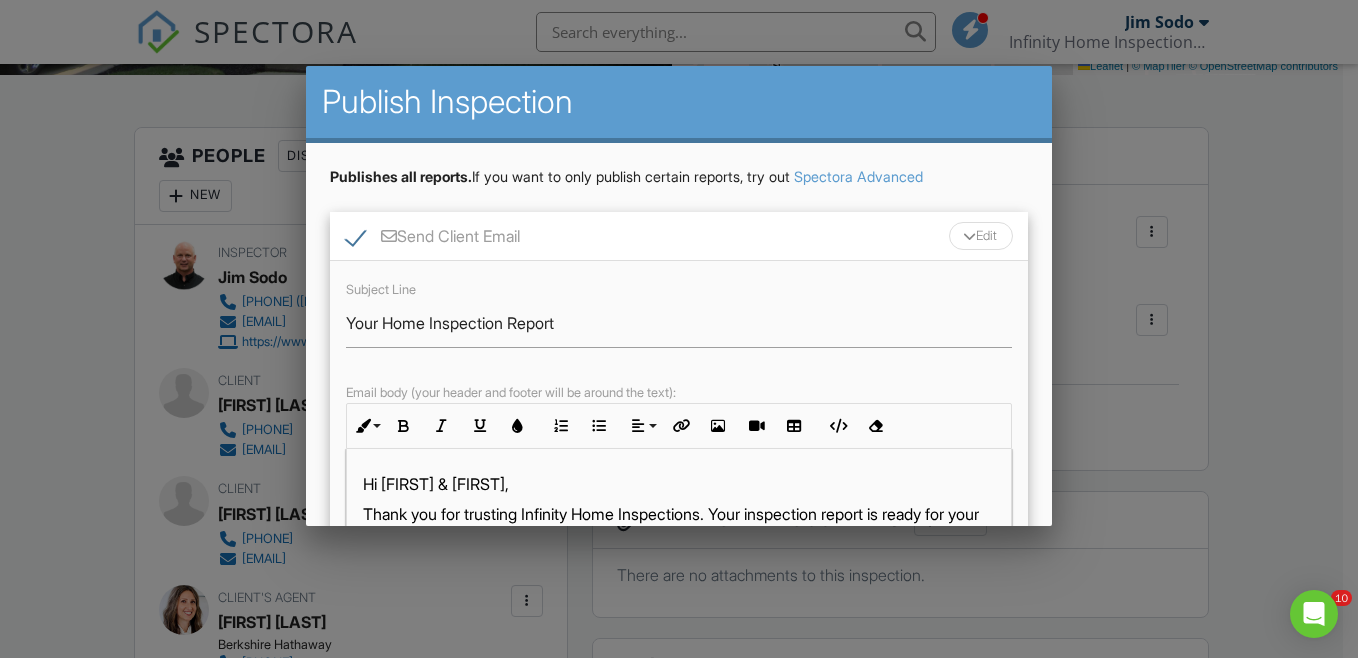 click on "Edit" at bounding box center [981, 236] 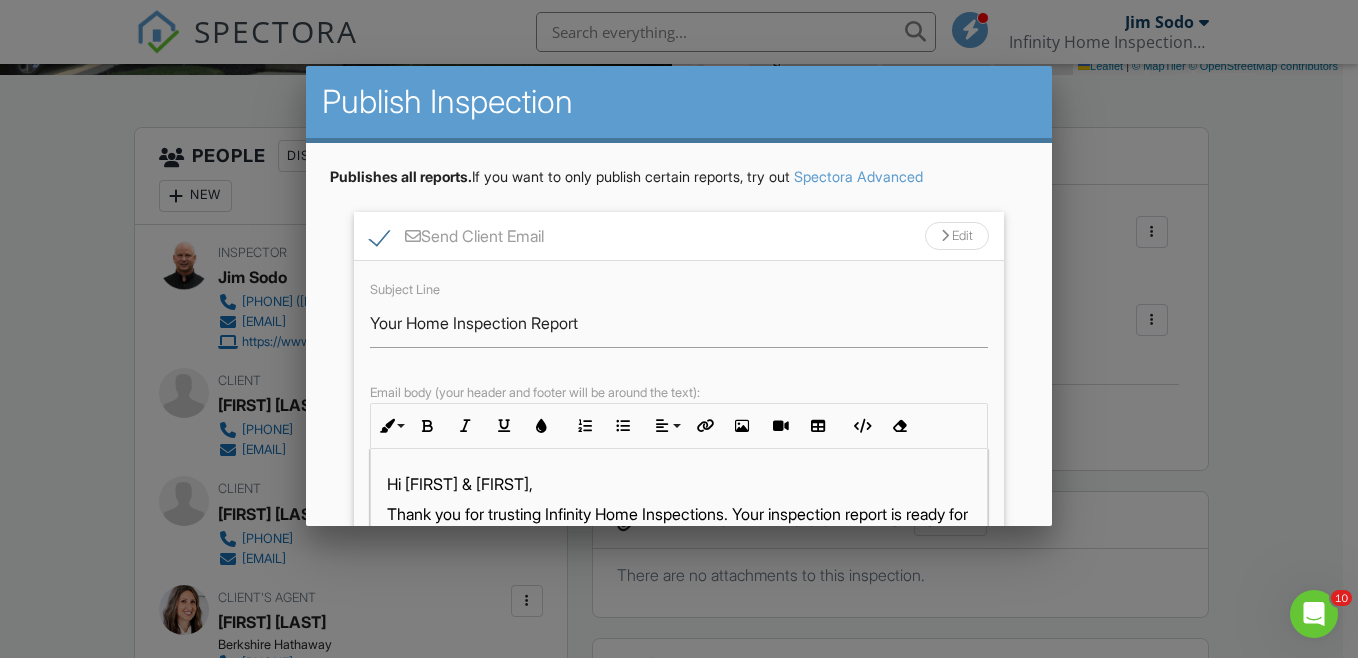 scroll, scrollTop: 0, scrollLeft: 0, axis: both 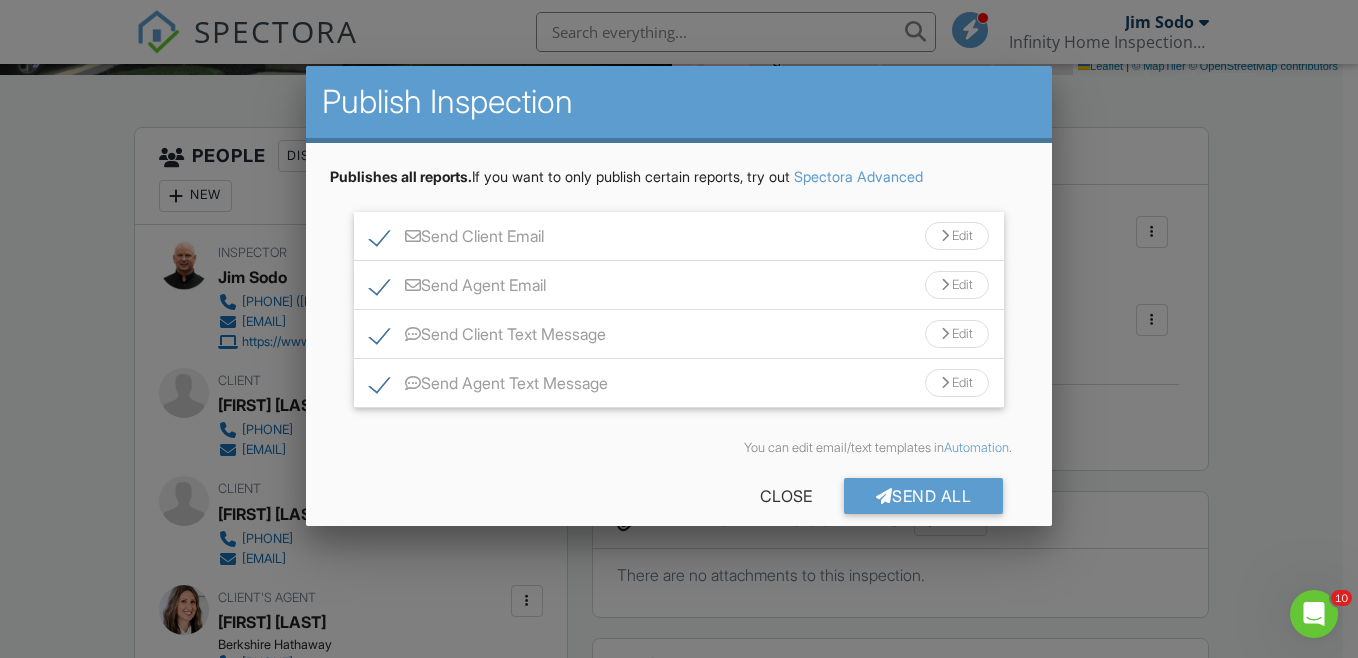 click on "Edit" at bounding box center [957, 285] 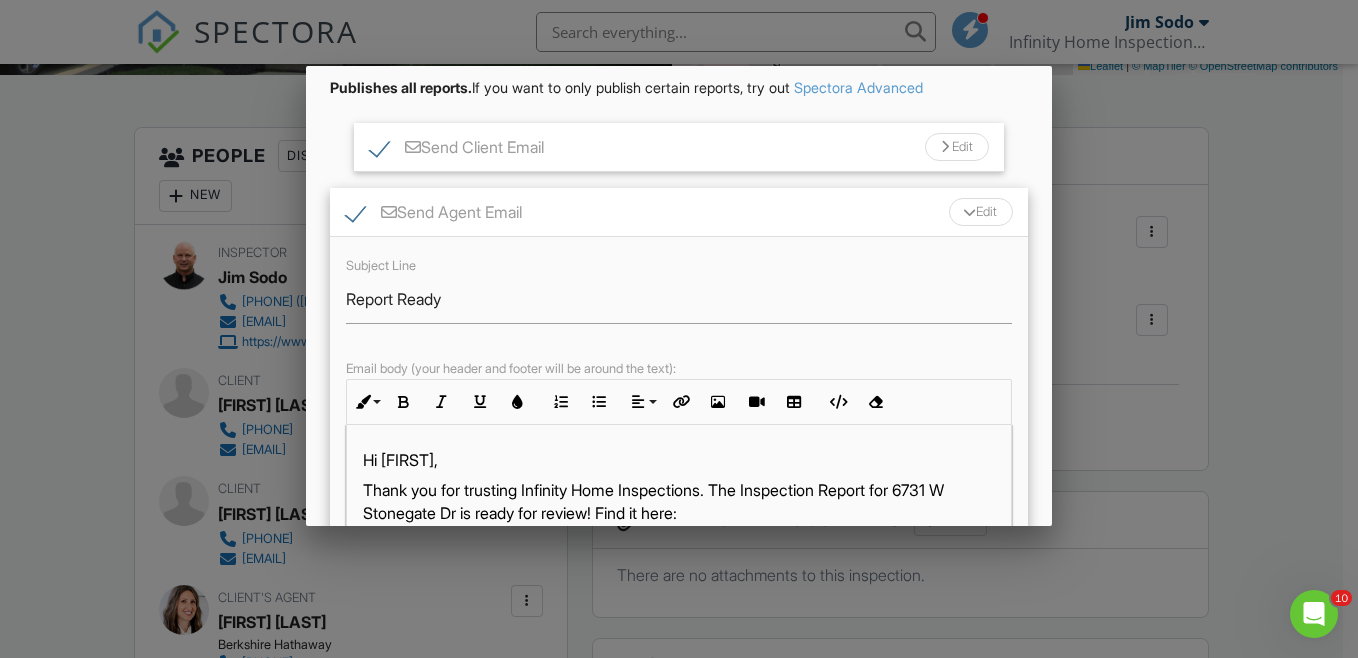 scroll, scrollTop: 200, scrollLeft: 0, axis: vertical 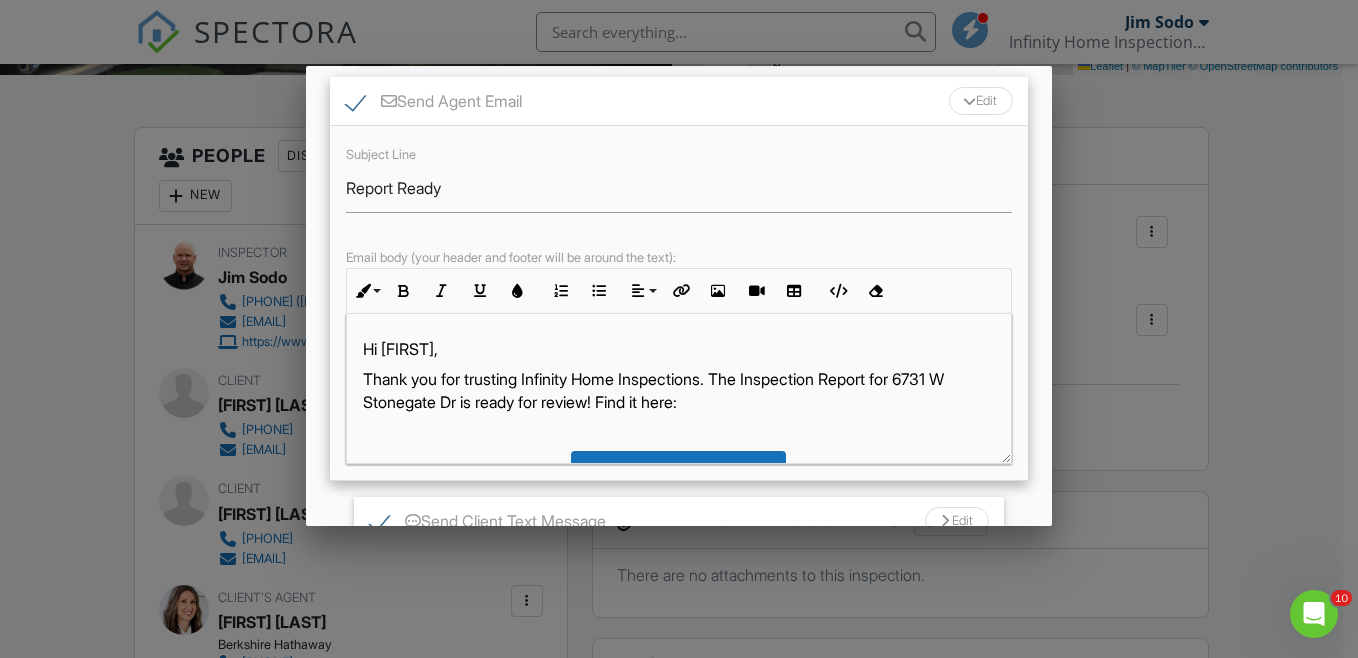 click at bounding box center [969, 101] 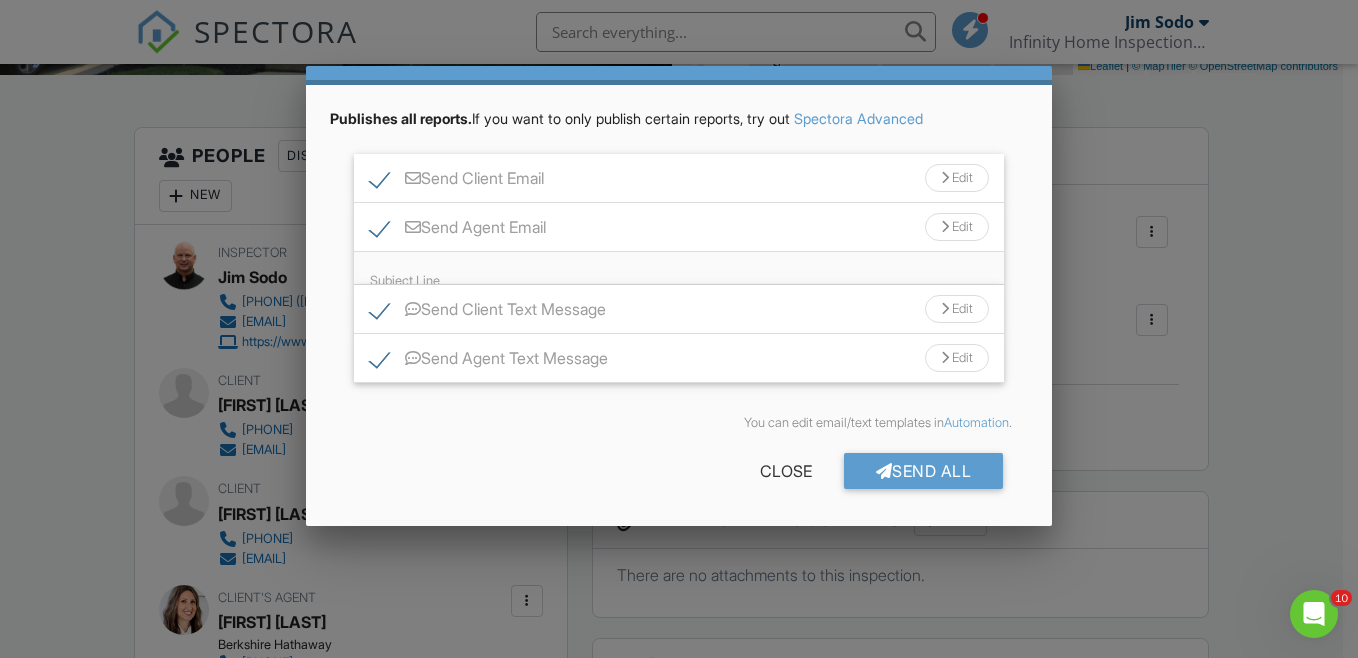 scroll, scrollTop: 25, scrollLeft: 0, axis: vertical 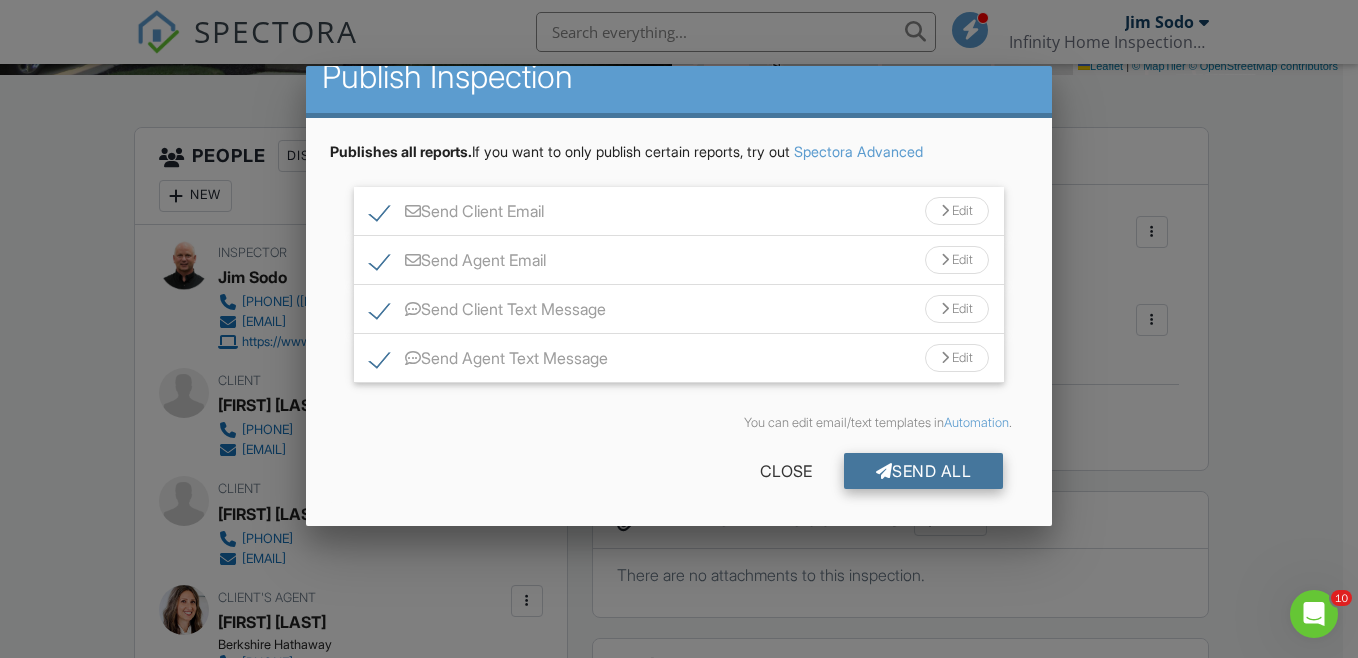 click on "Send All" at bounding box center [924, 471] 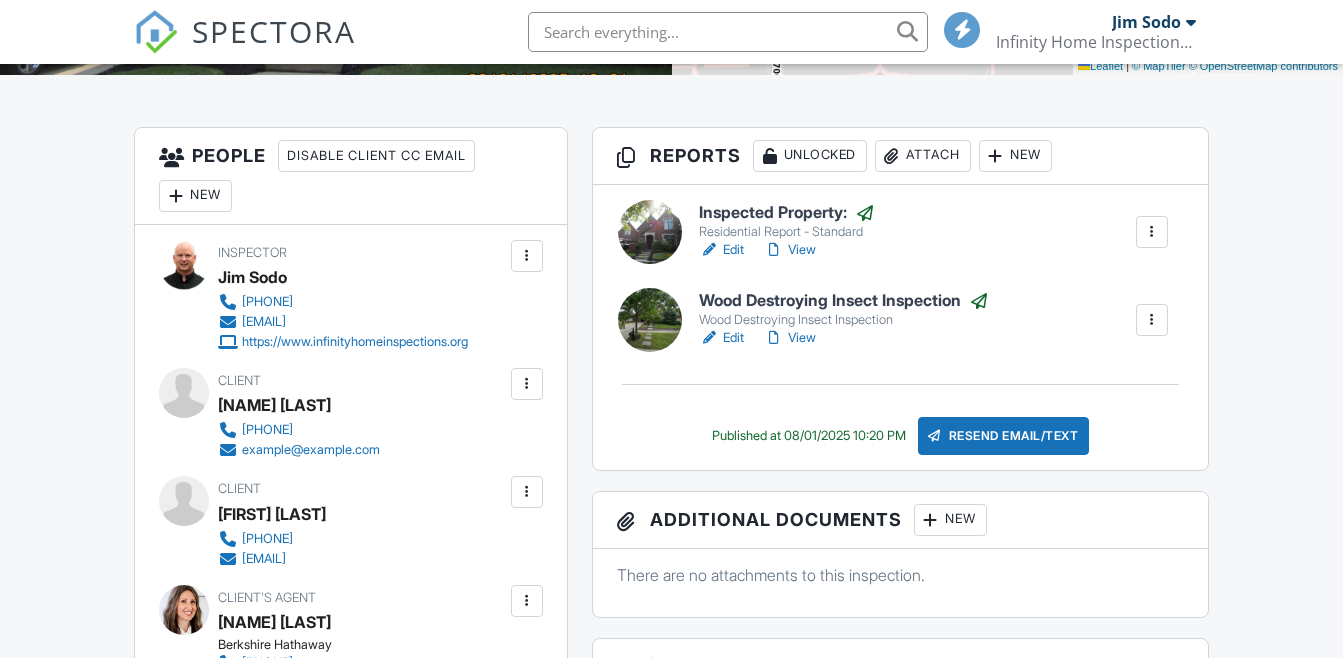 scroll, scrollTop: 500, scrollLeft: 0, axis: vertical 